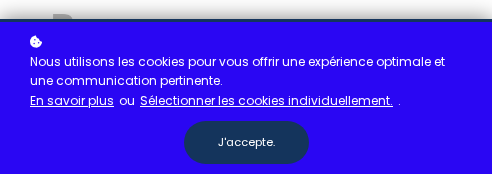 scroll, scrollTop: 0, scrollLeft: 0, axis: both 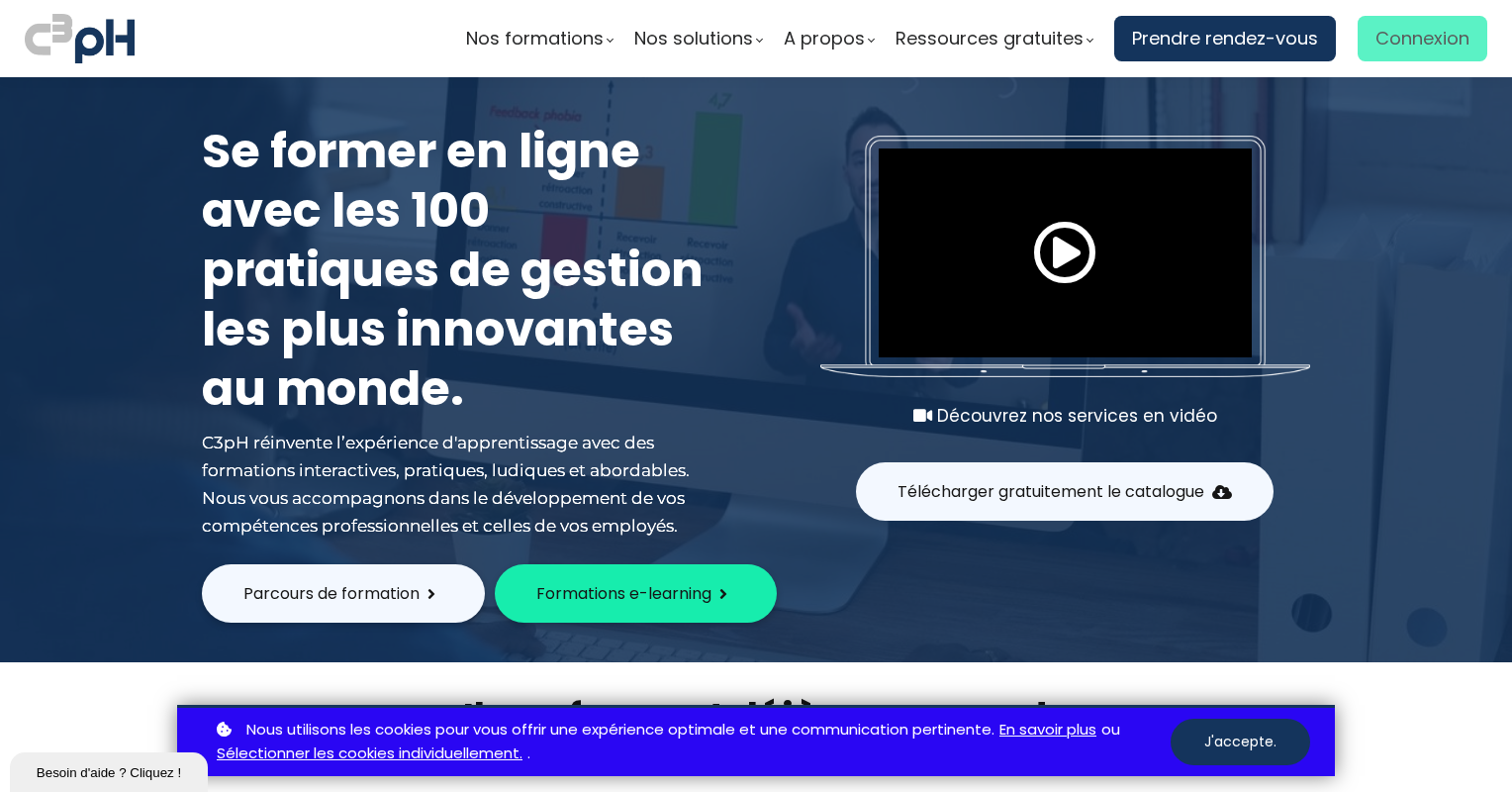 type on "[EMAIL_ADDRESS][DOMAIN_NAME]" 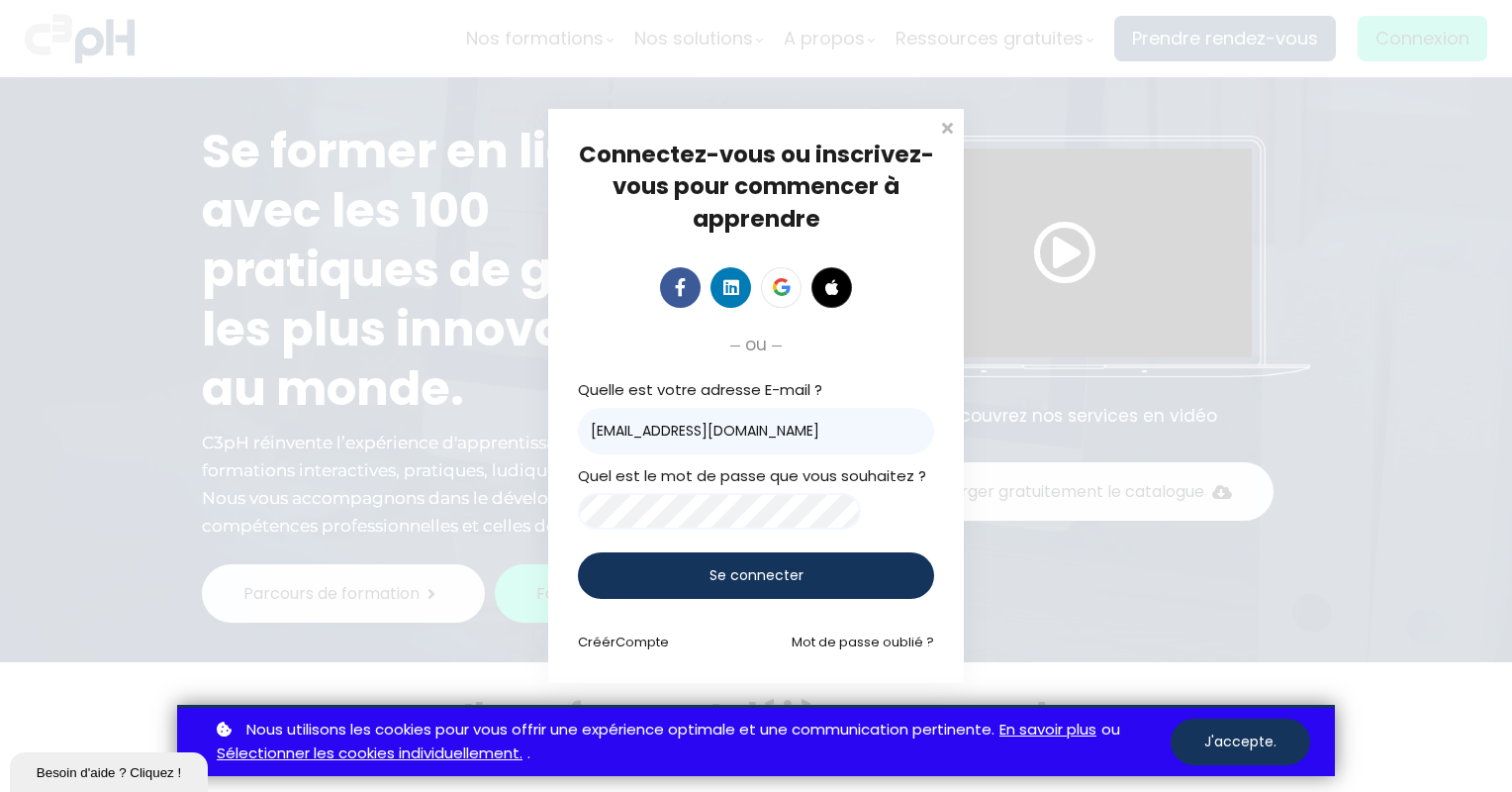 click on "Se connecter" at bounding box center [756, 575] 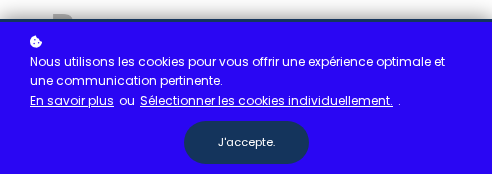 scroll, scrollTop: 0, scrollLeft: 0, axis: both 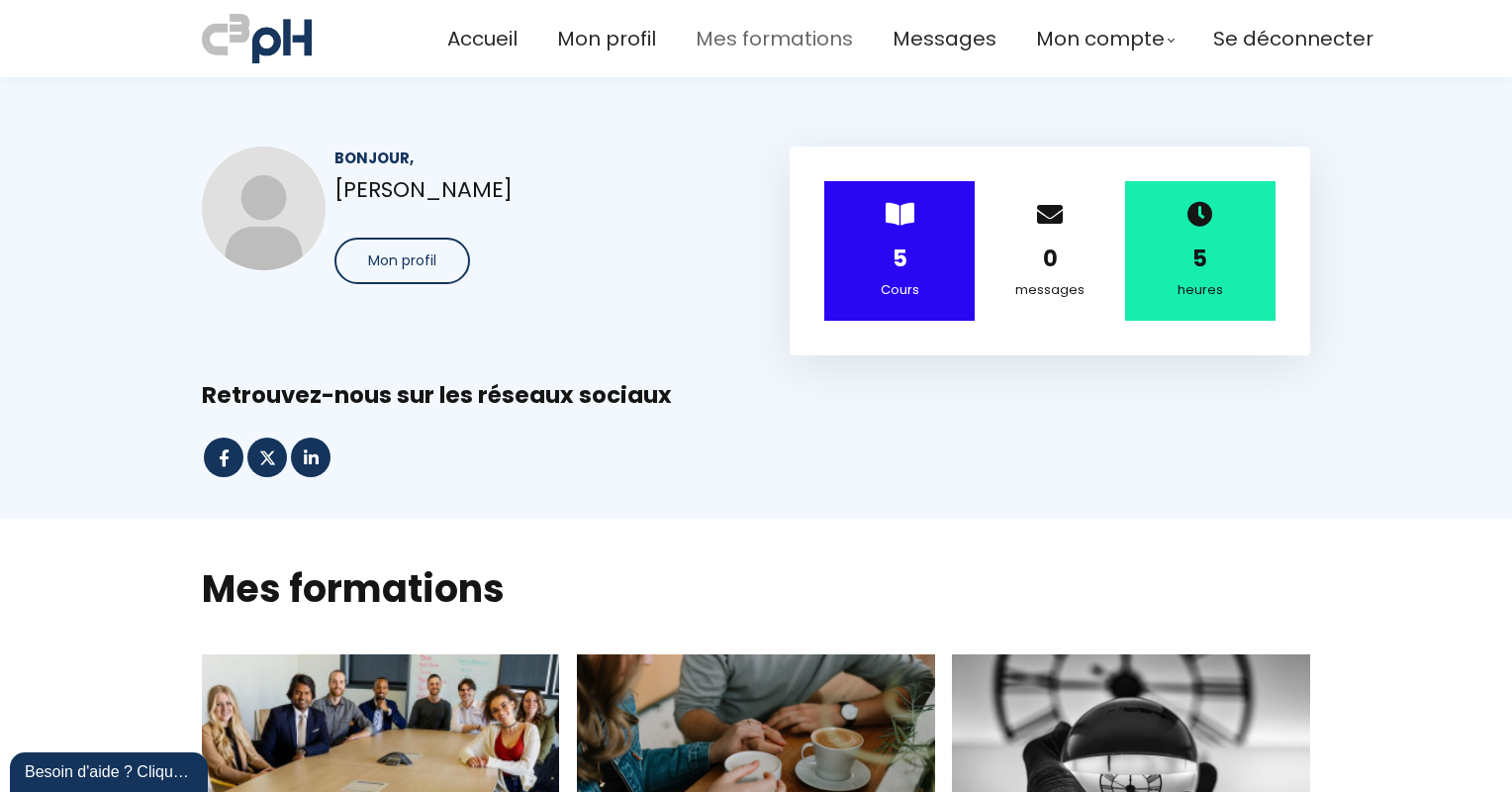 click on "Mes formations" at bounding box center [774, 39] 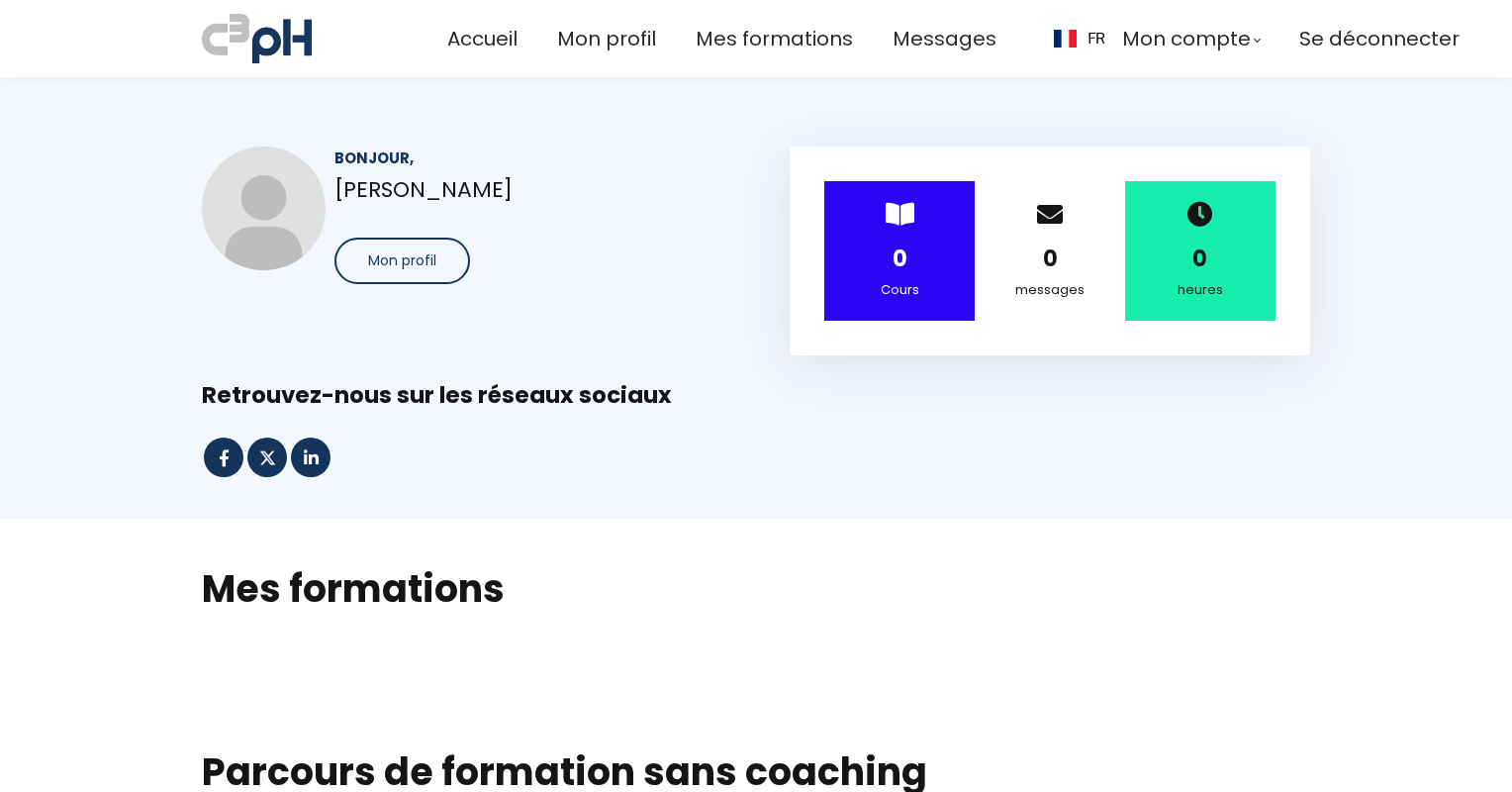 scroll, scrollTop: 0, scrollLeft: 0, axis: both 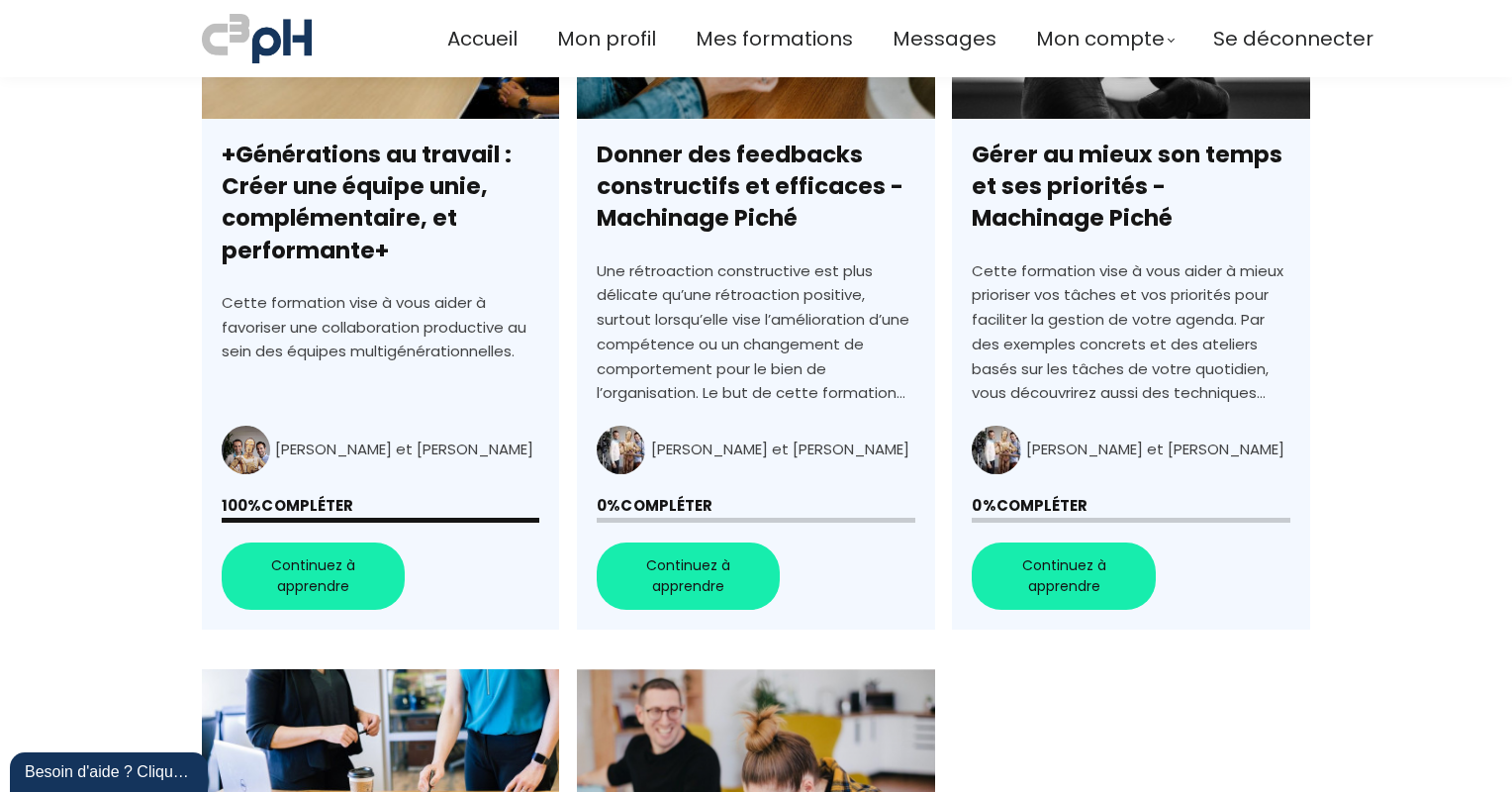 click on "Donner des feedbacks constructifs et efficaces - Machinage Piché" at bounding box center [755, 273] 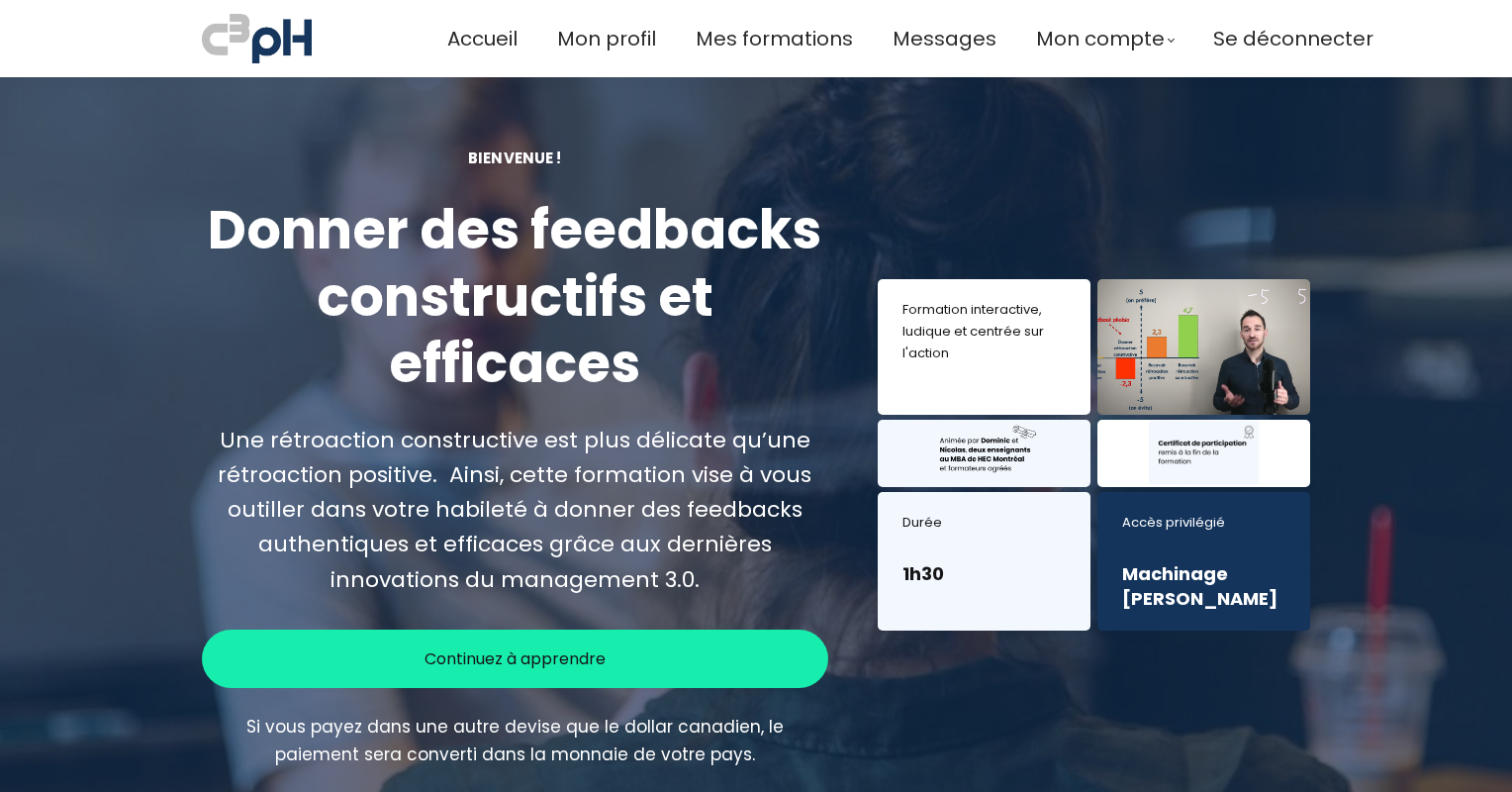 scroll, scrollTop: 0, scrollLeft: 0, axis: both 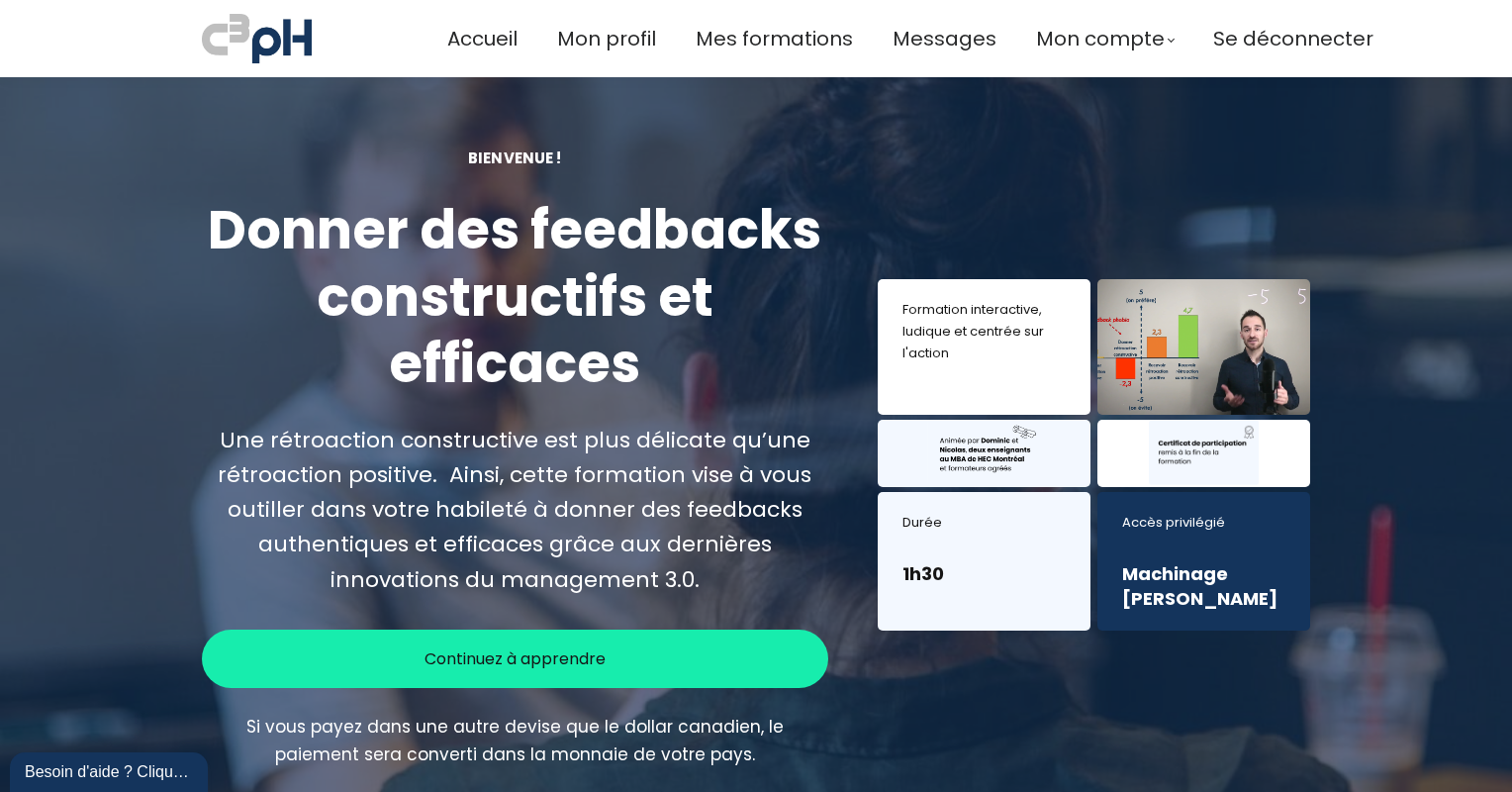 click on "Continuez à apprendre" at bounding box center (515, 658) 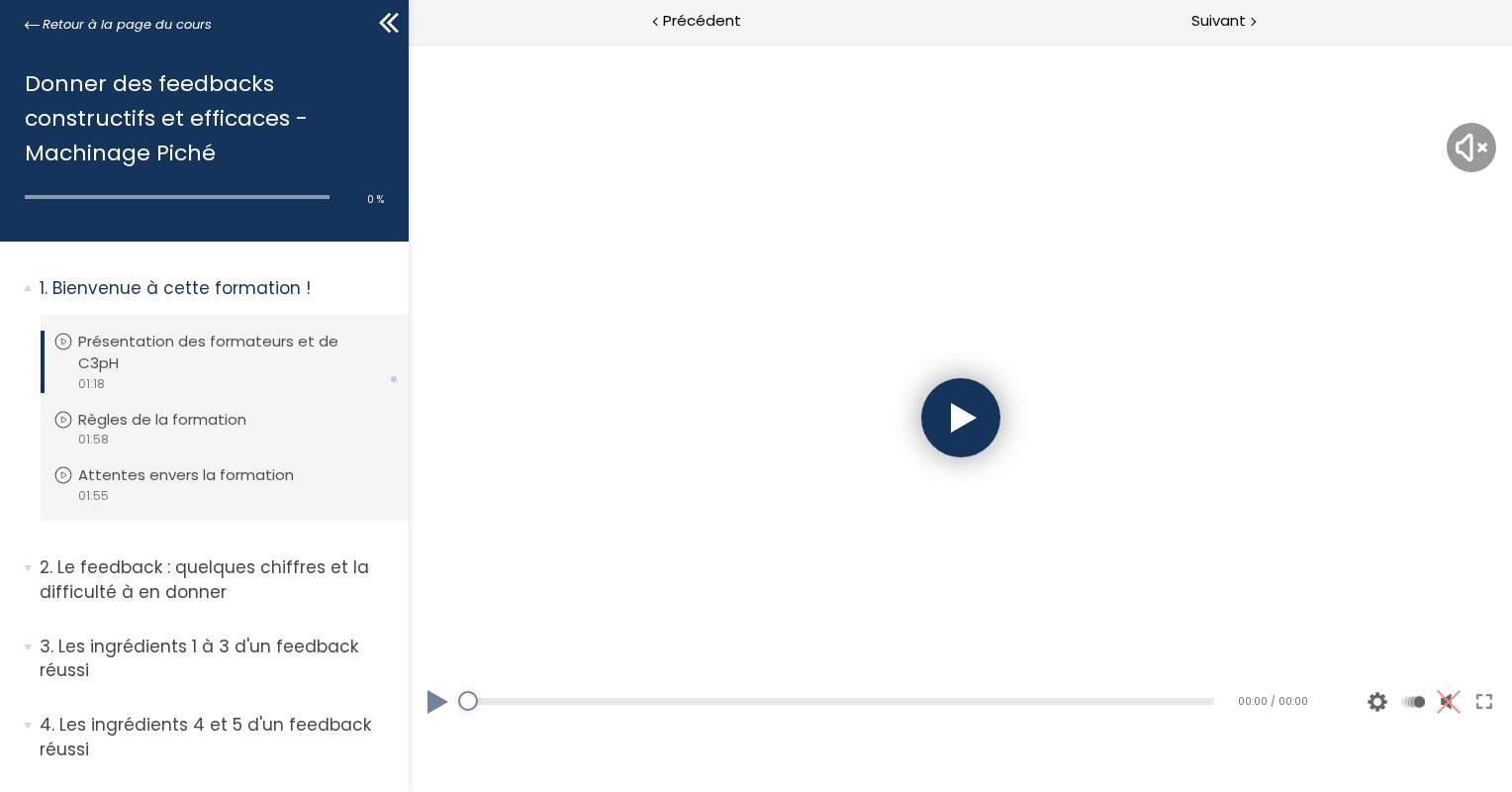 scroll, scrollTop: 0, scrollLeft: 0, axis: both 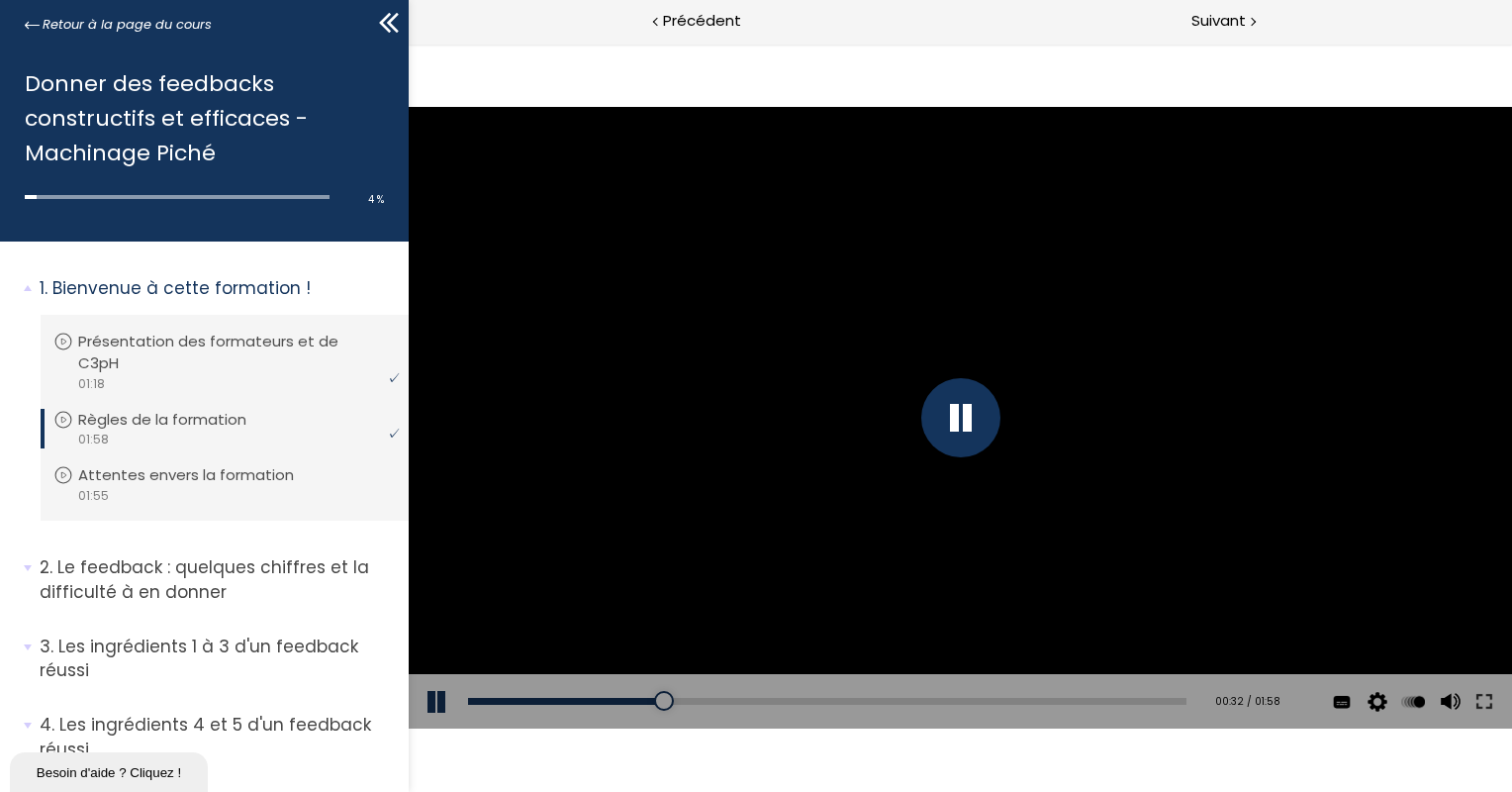 click at bounding box center (959, 417) 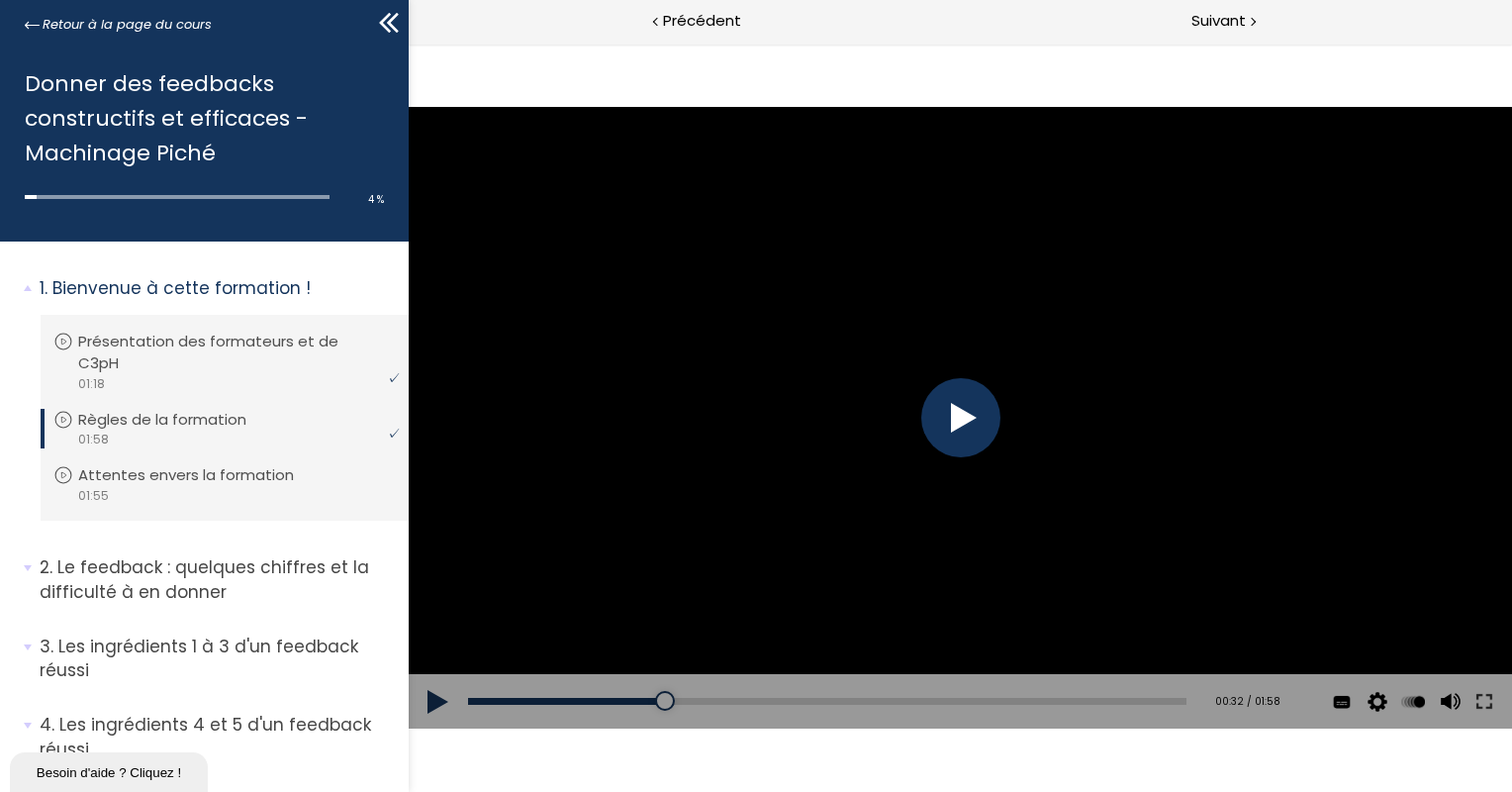 click at bounding box center [959, 417] 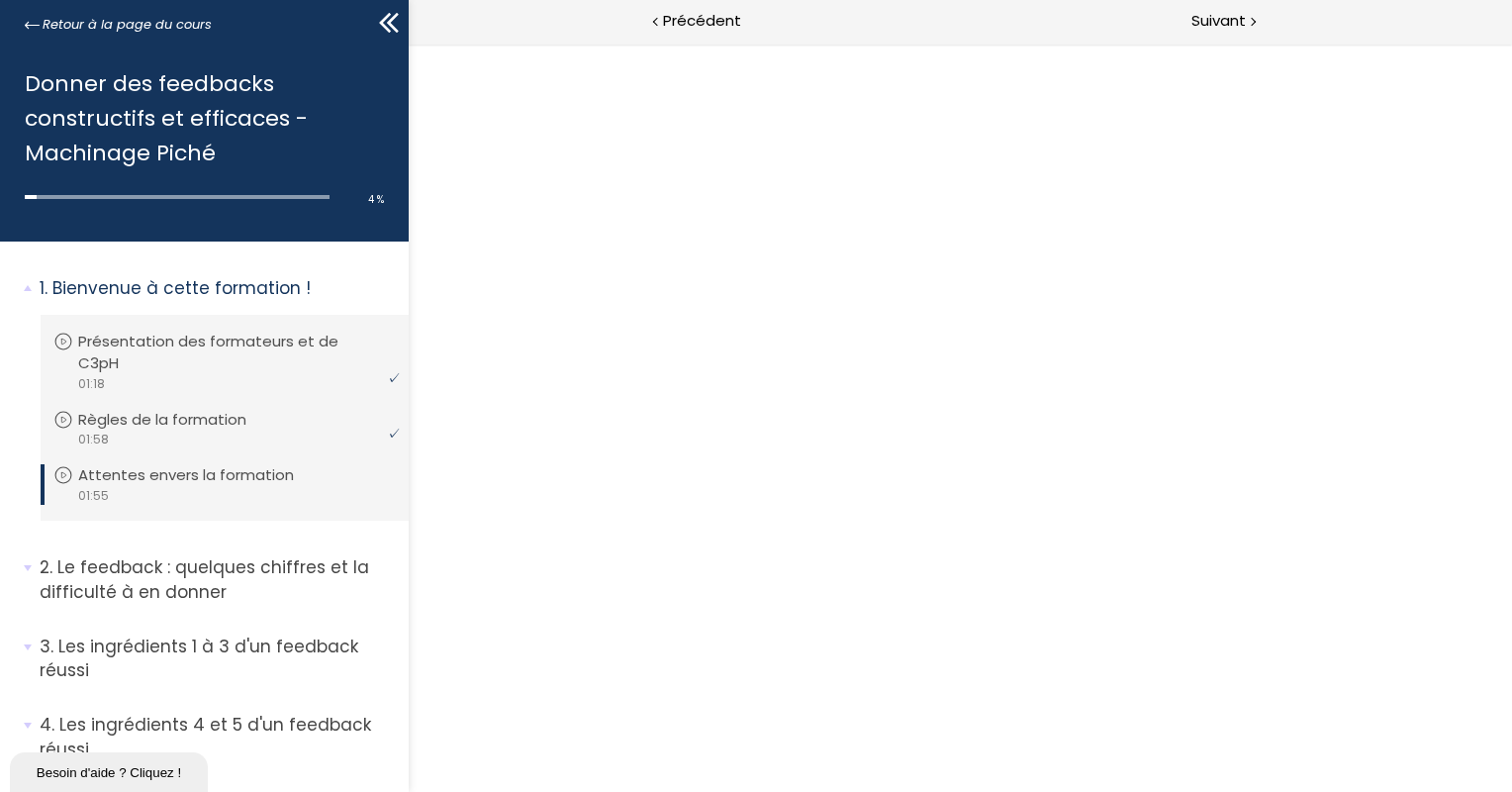 scroll, scrollTop: 0, scrollLeft: 0, axis: both 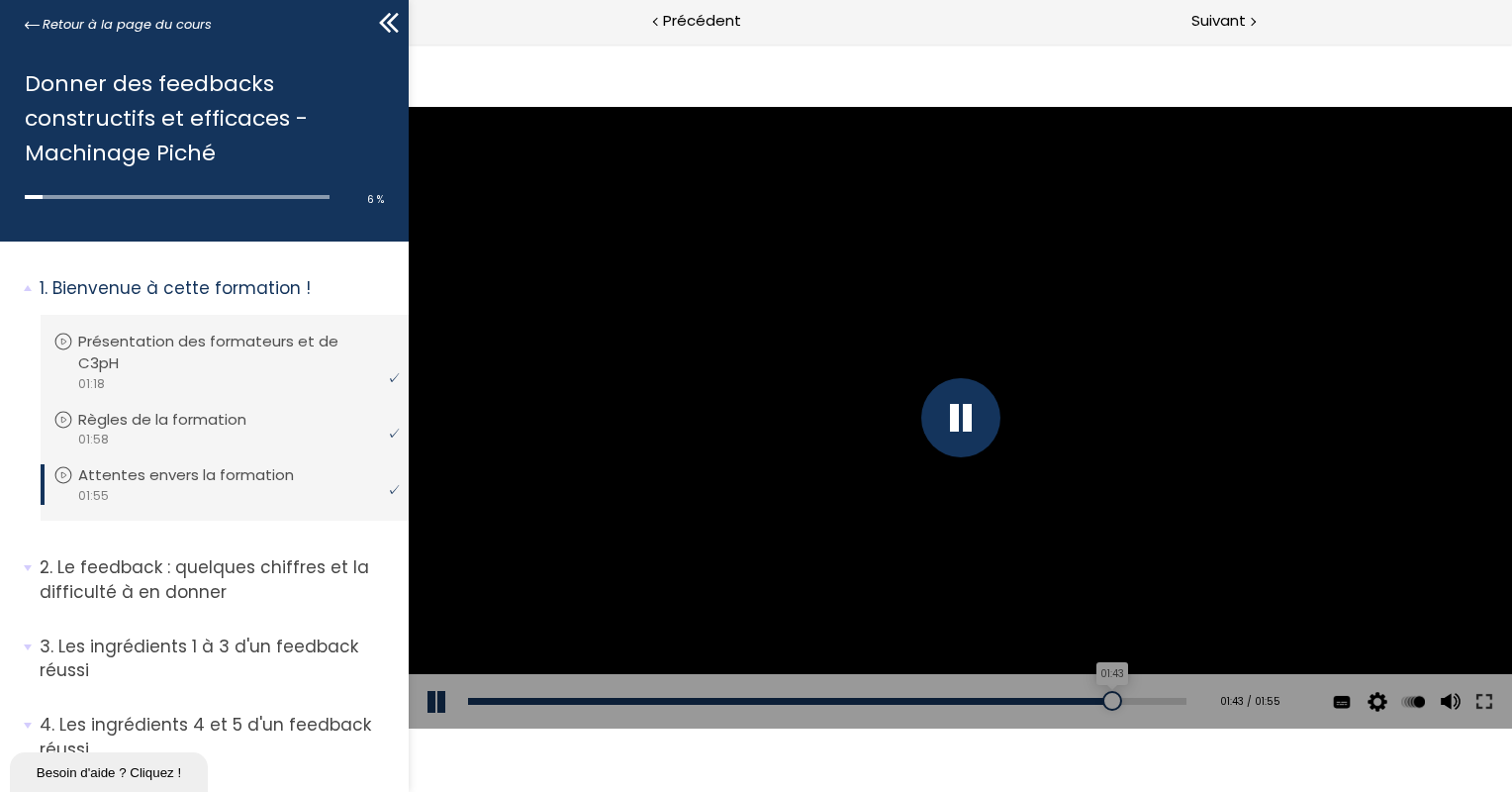 click on "01:43" at bounding box center [826, 701] 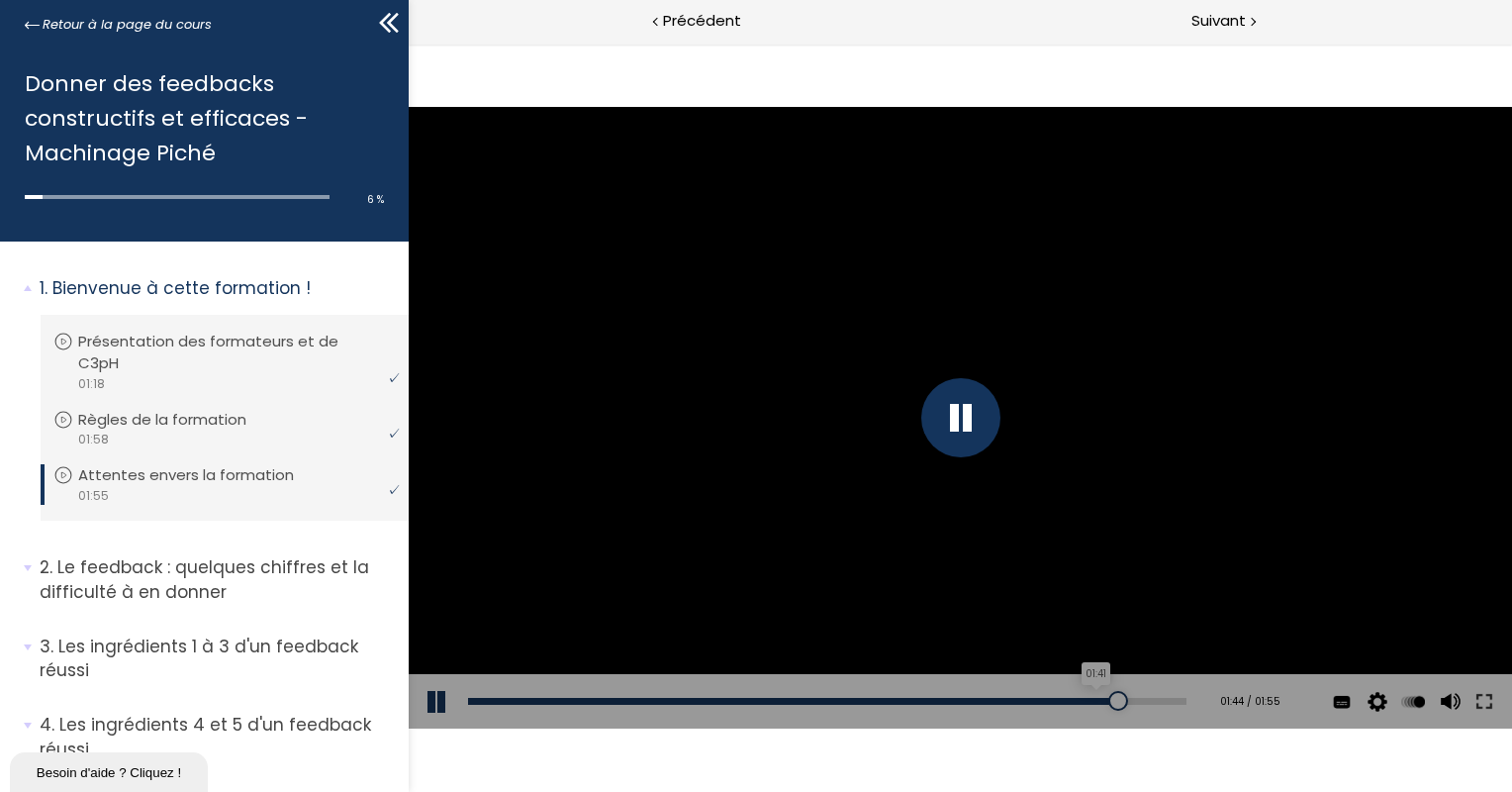 click on "01:41" at bounding box center (826, 701) 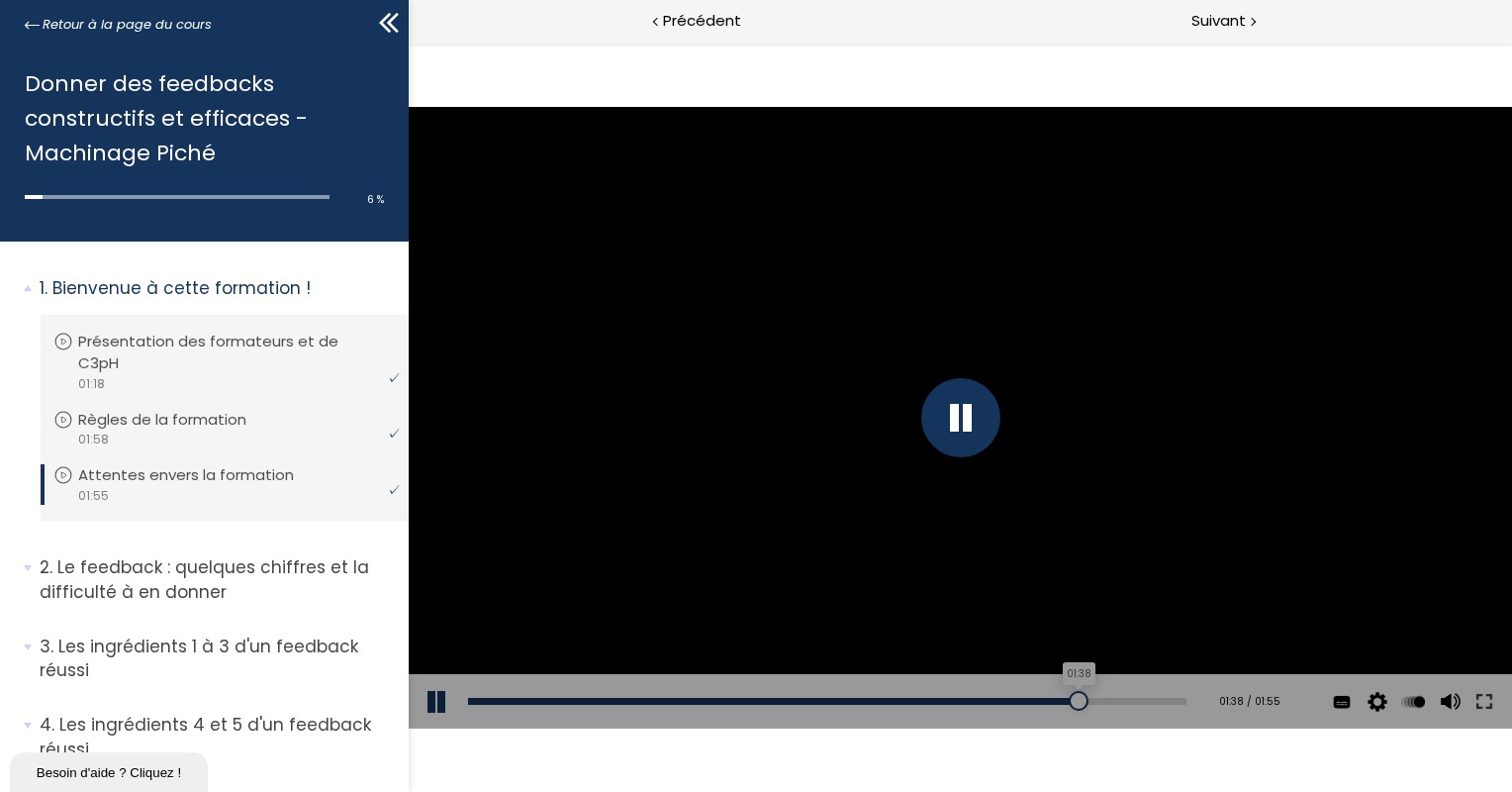 click on "01:38" at bounding box center [826, 701] 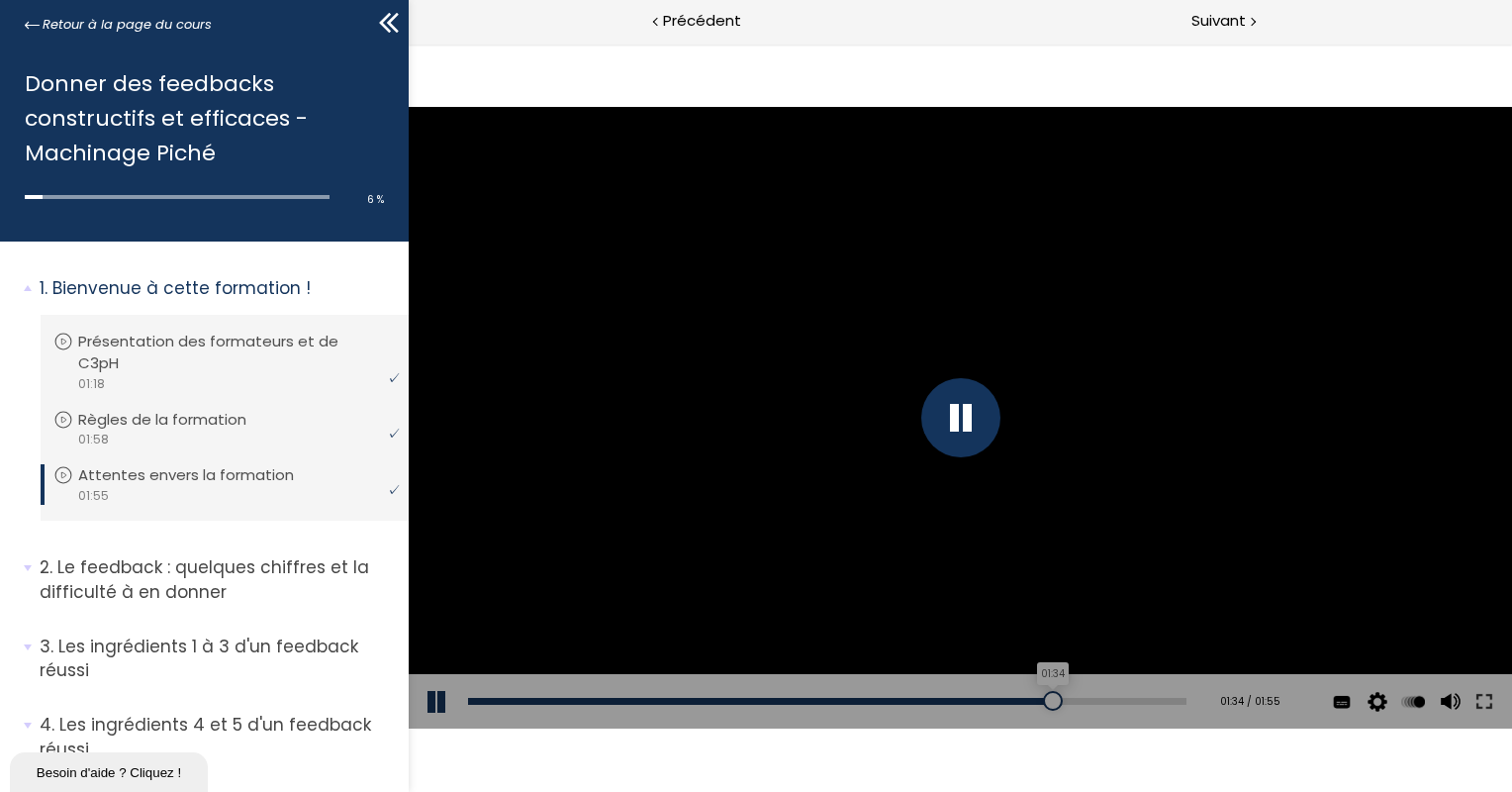click on "01:34" at bounding box center (826, 701) 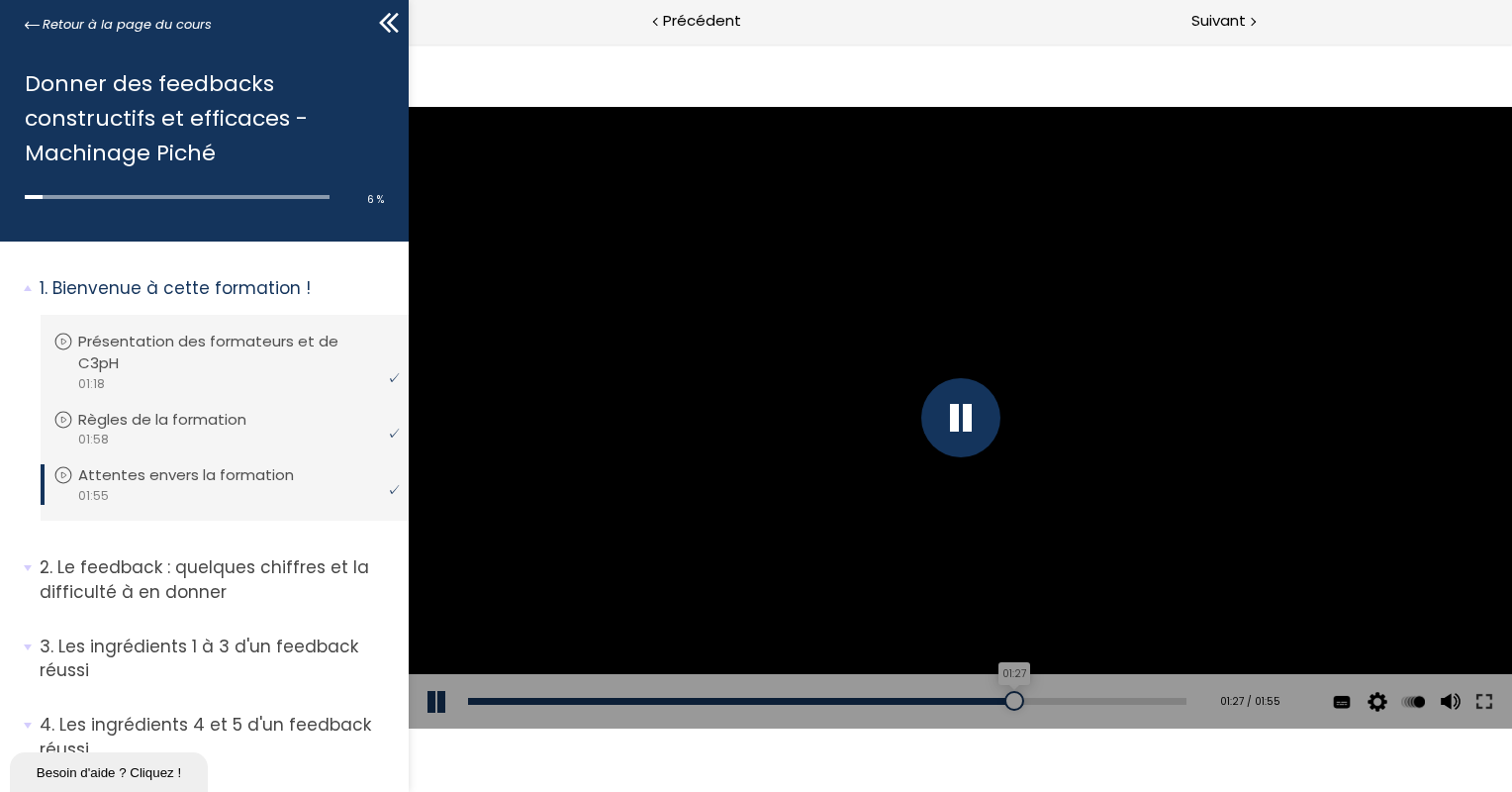 click on "01:27" at bounding box center (826, 701) 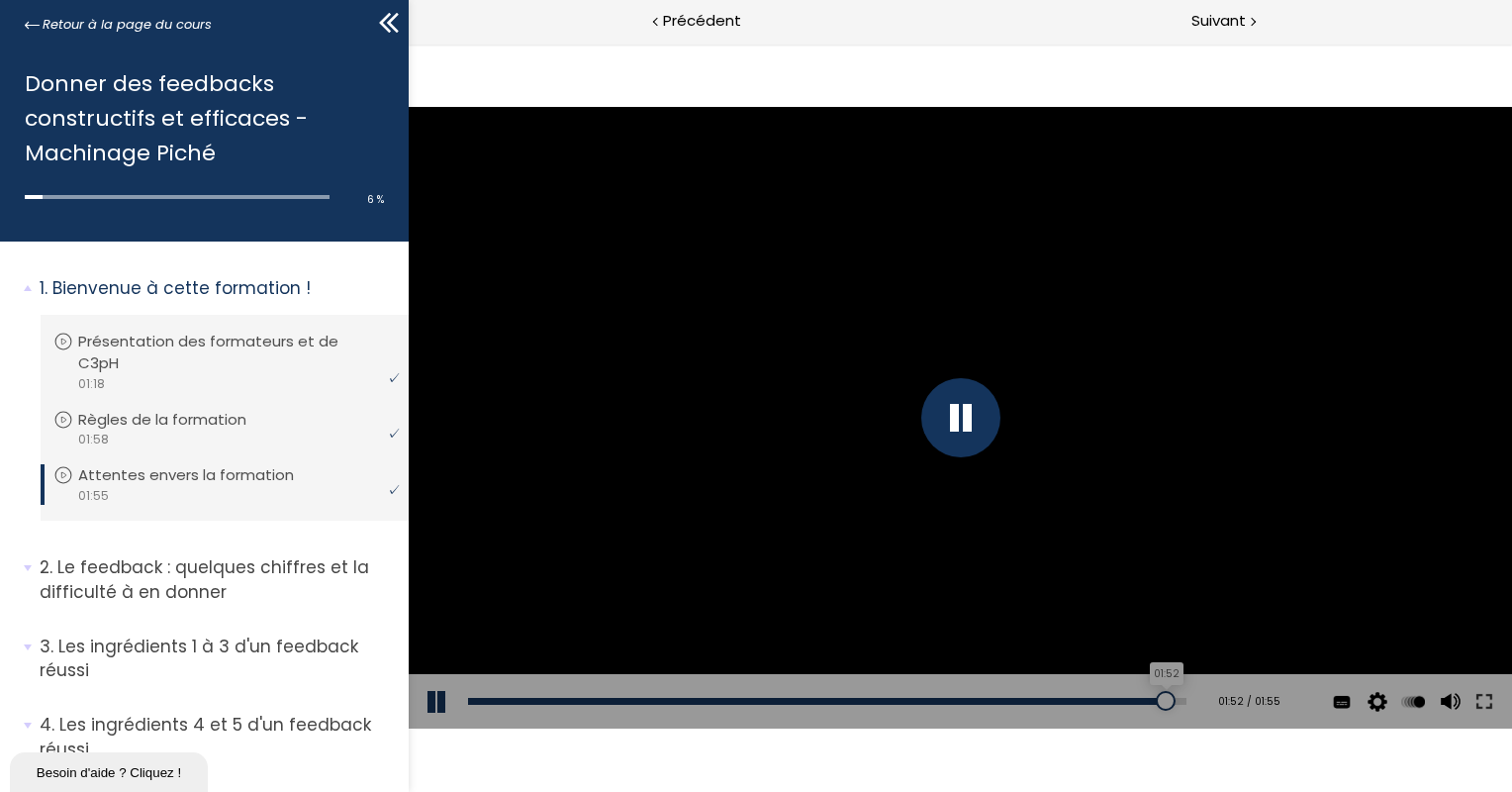 click on "01:52" at bounding box center (826, 701) 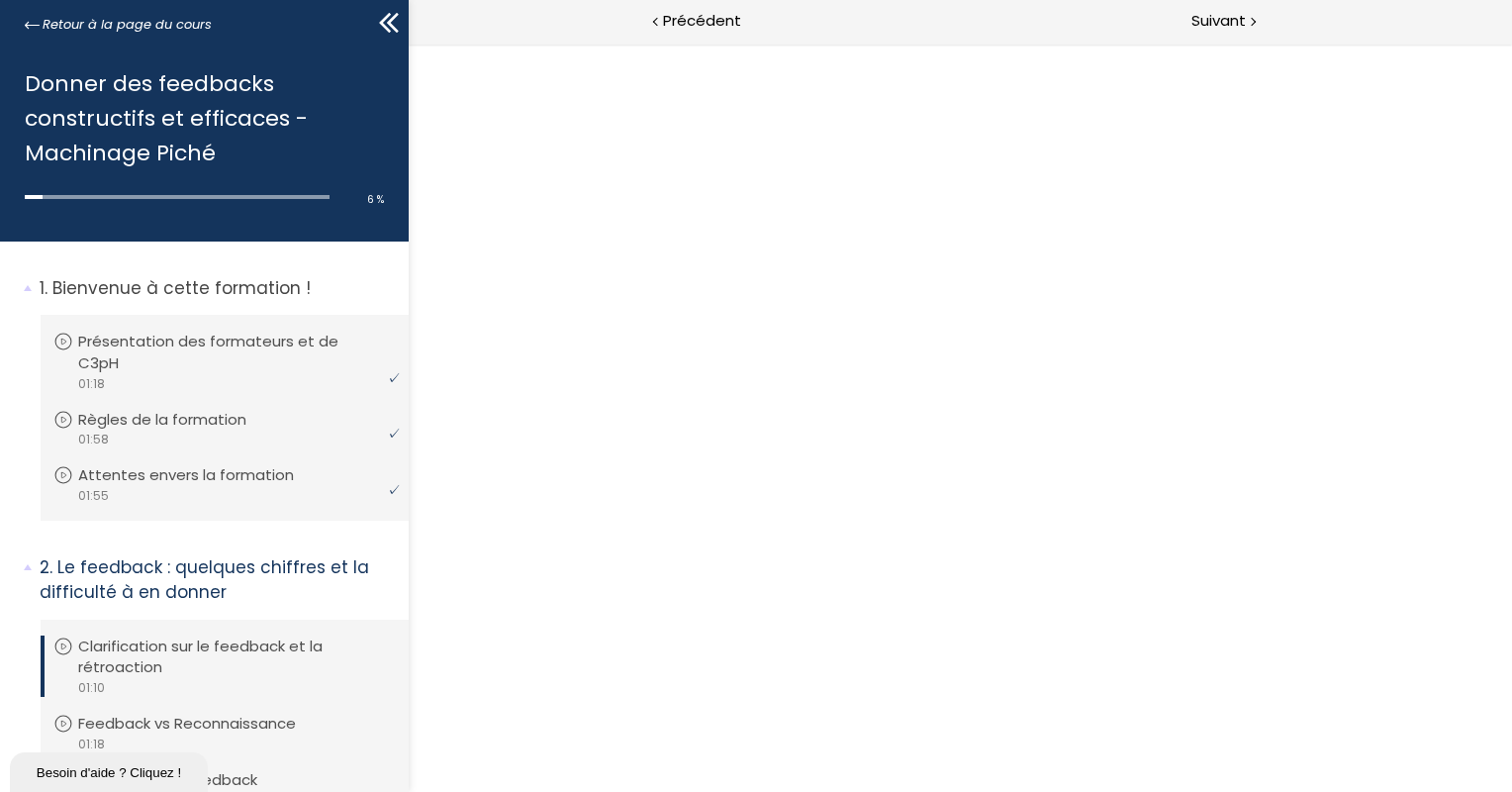 scroll, scrollTop: 0, scrollLeft: 0, axis: both 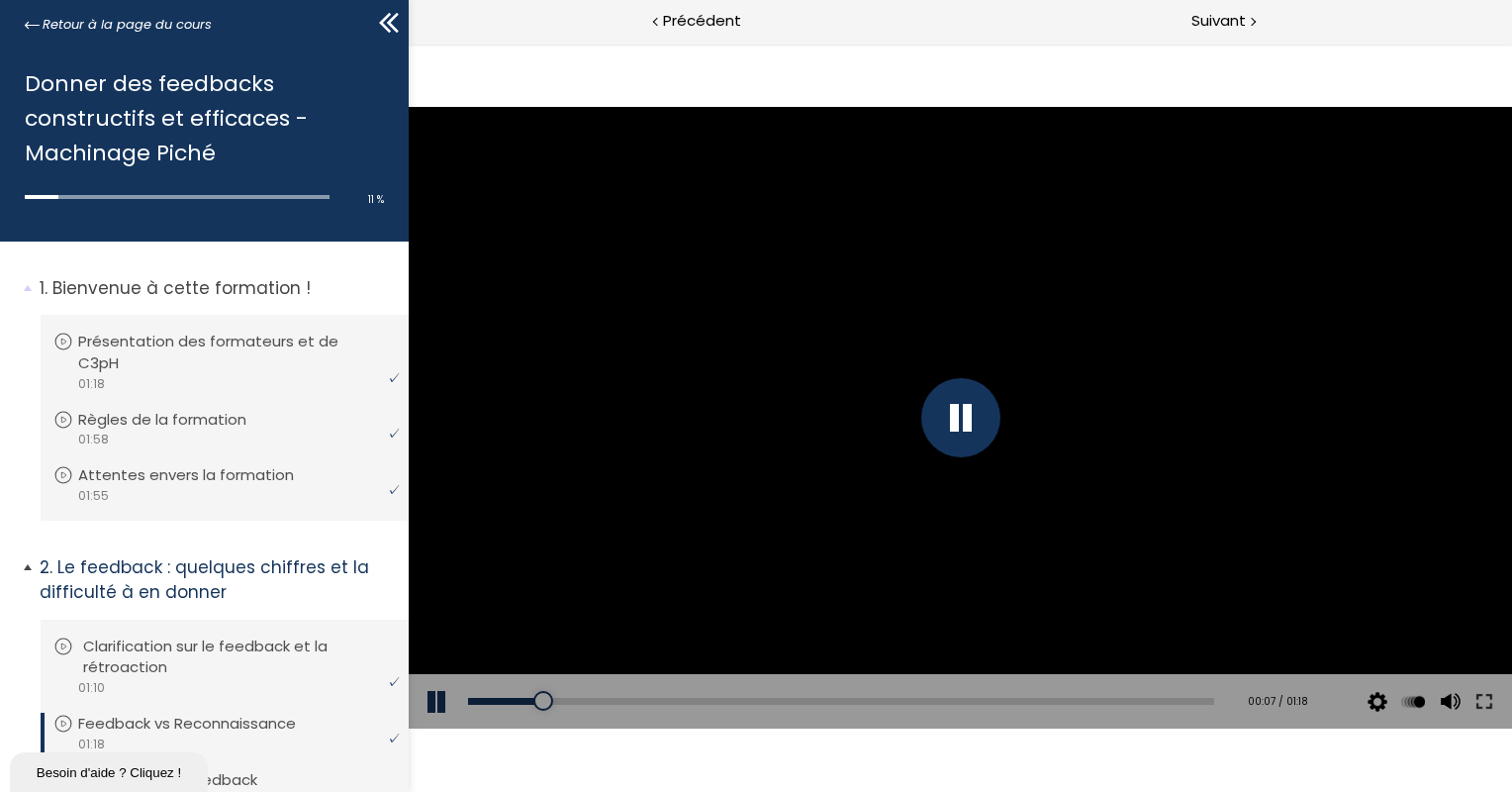 click on "Clarification sur le feedback et la rétroaction" at bounding box center (239, 657) 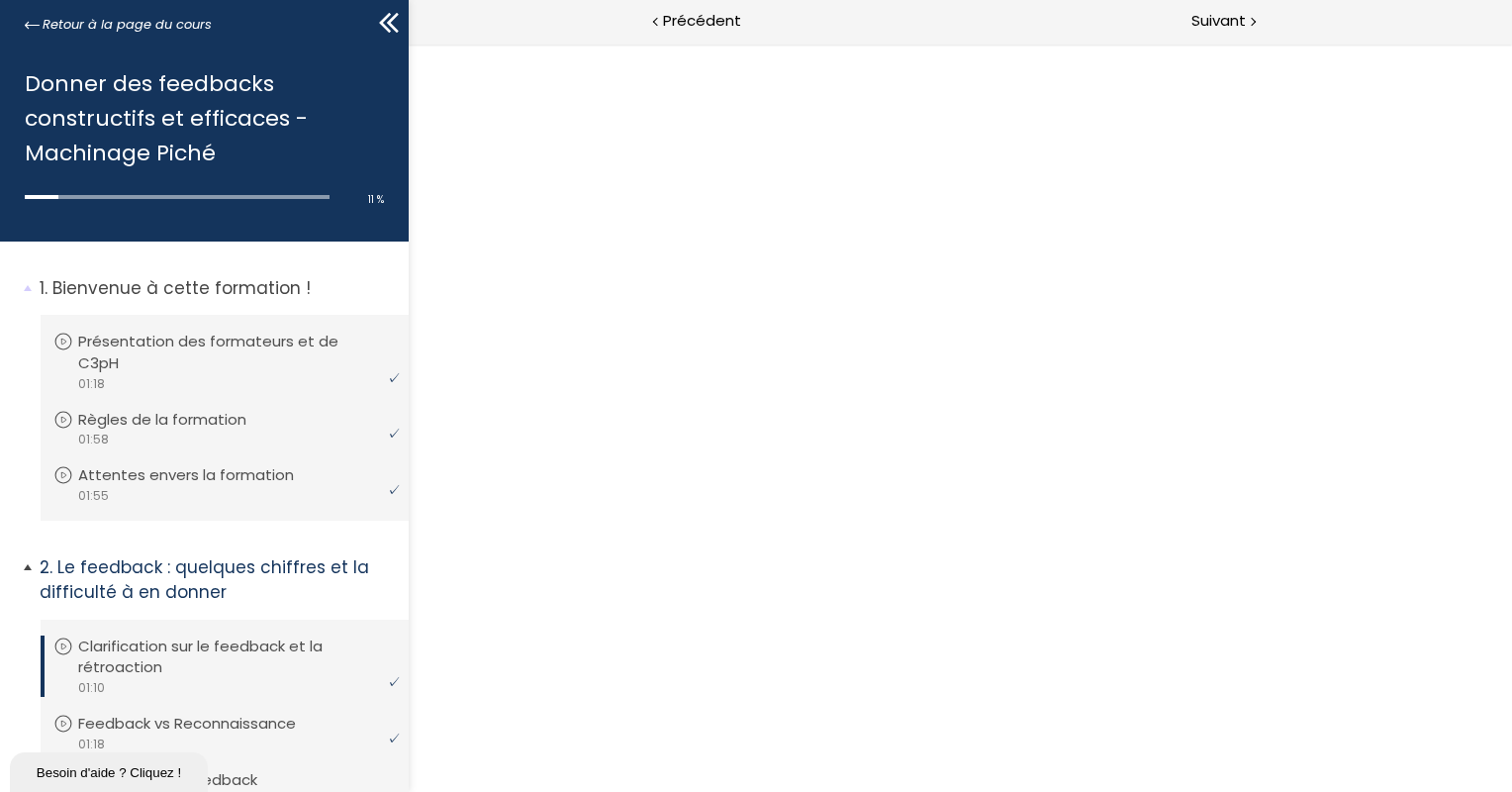 scroll, scrollTop: 0, scrollLeft: 0, axis: both 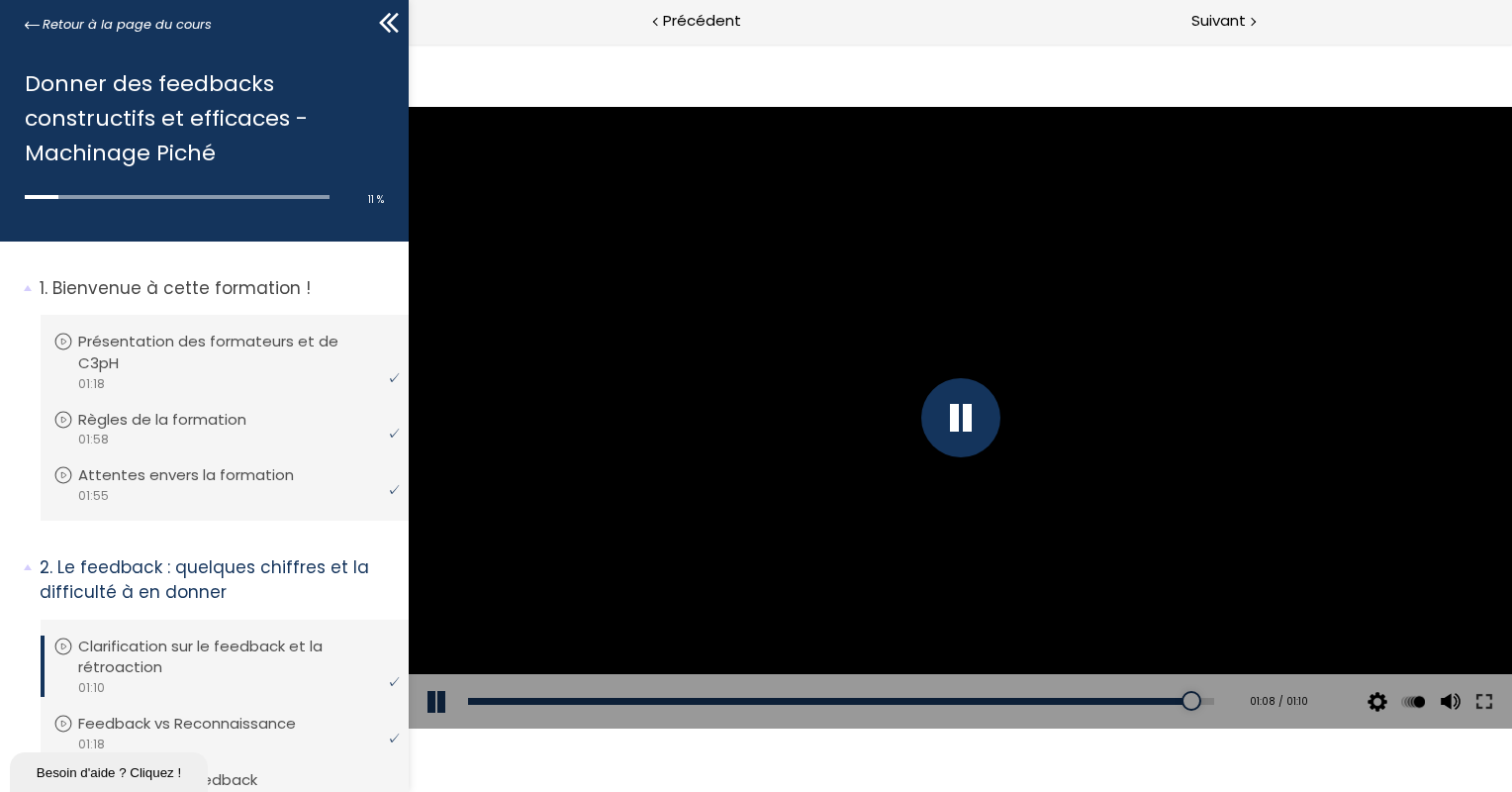 drag, startPoint x: 466, startPoint y: 698, endPoint x: 1166, endPoint y: 735, distance: 700.9772 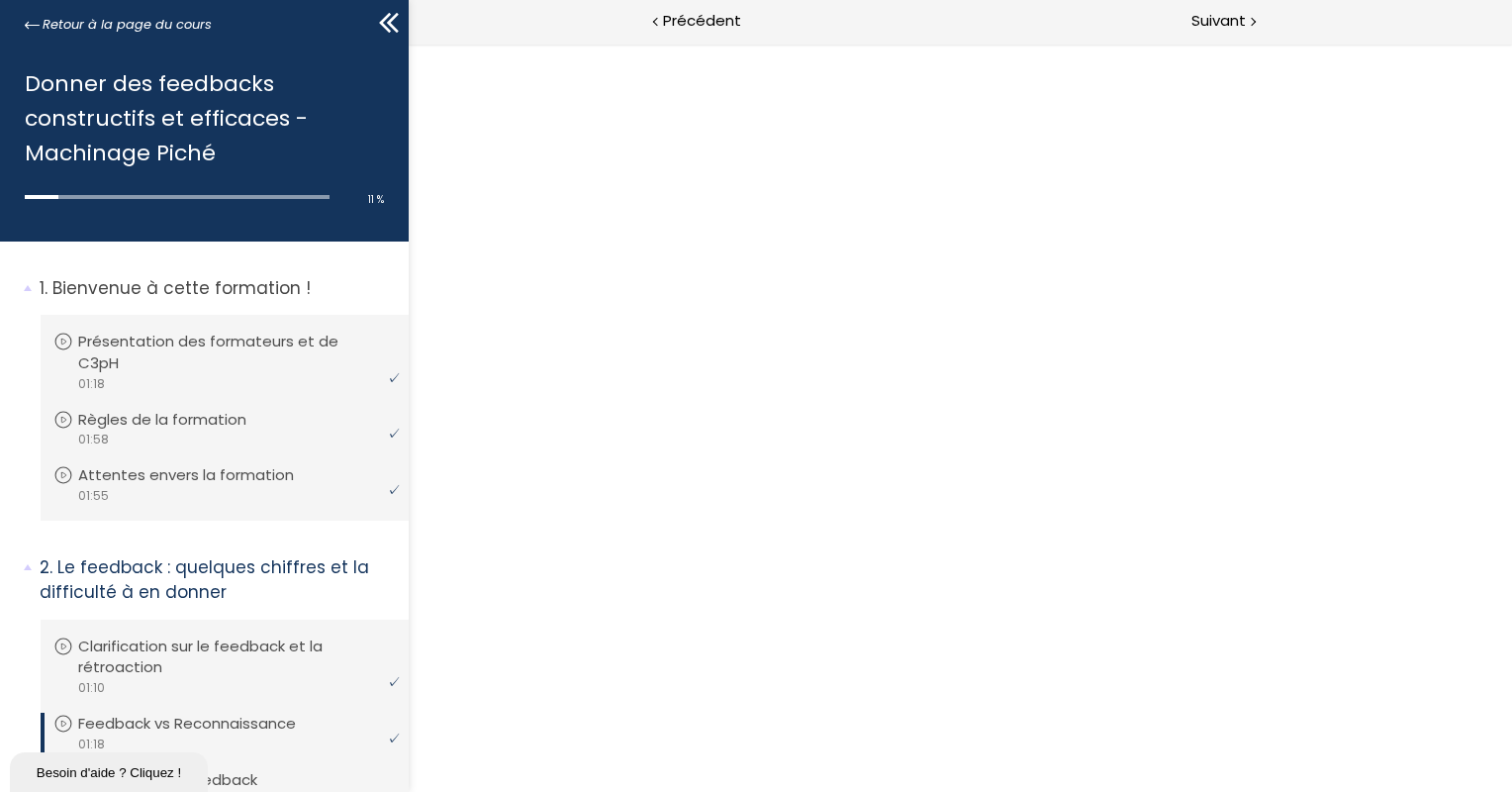 scroll, scrollTop: 0, scrollLeft: 0, axis: both 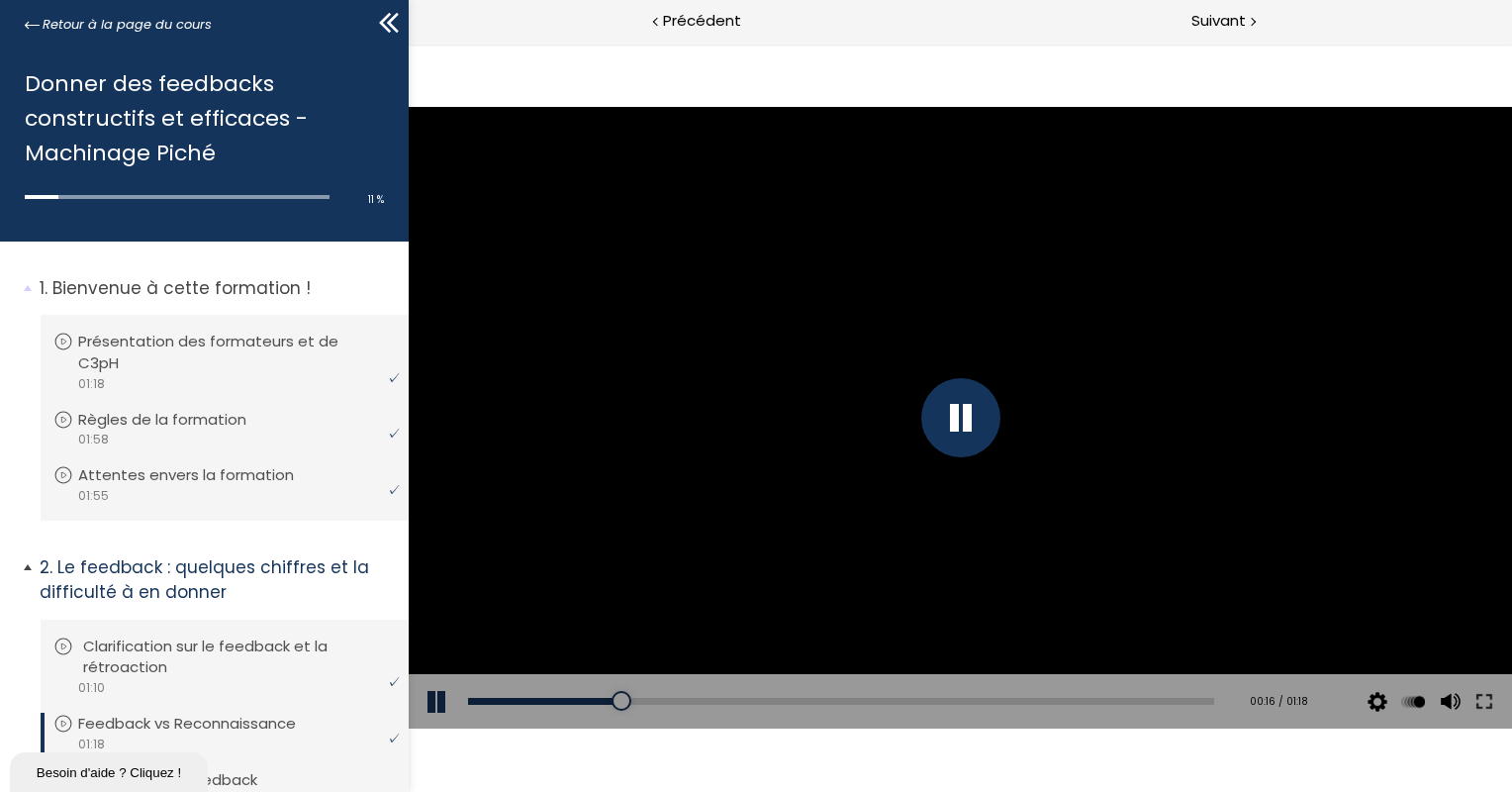 click on "video     01:10" at bounding box center (222, 687) 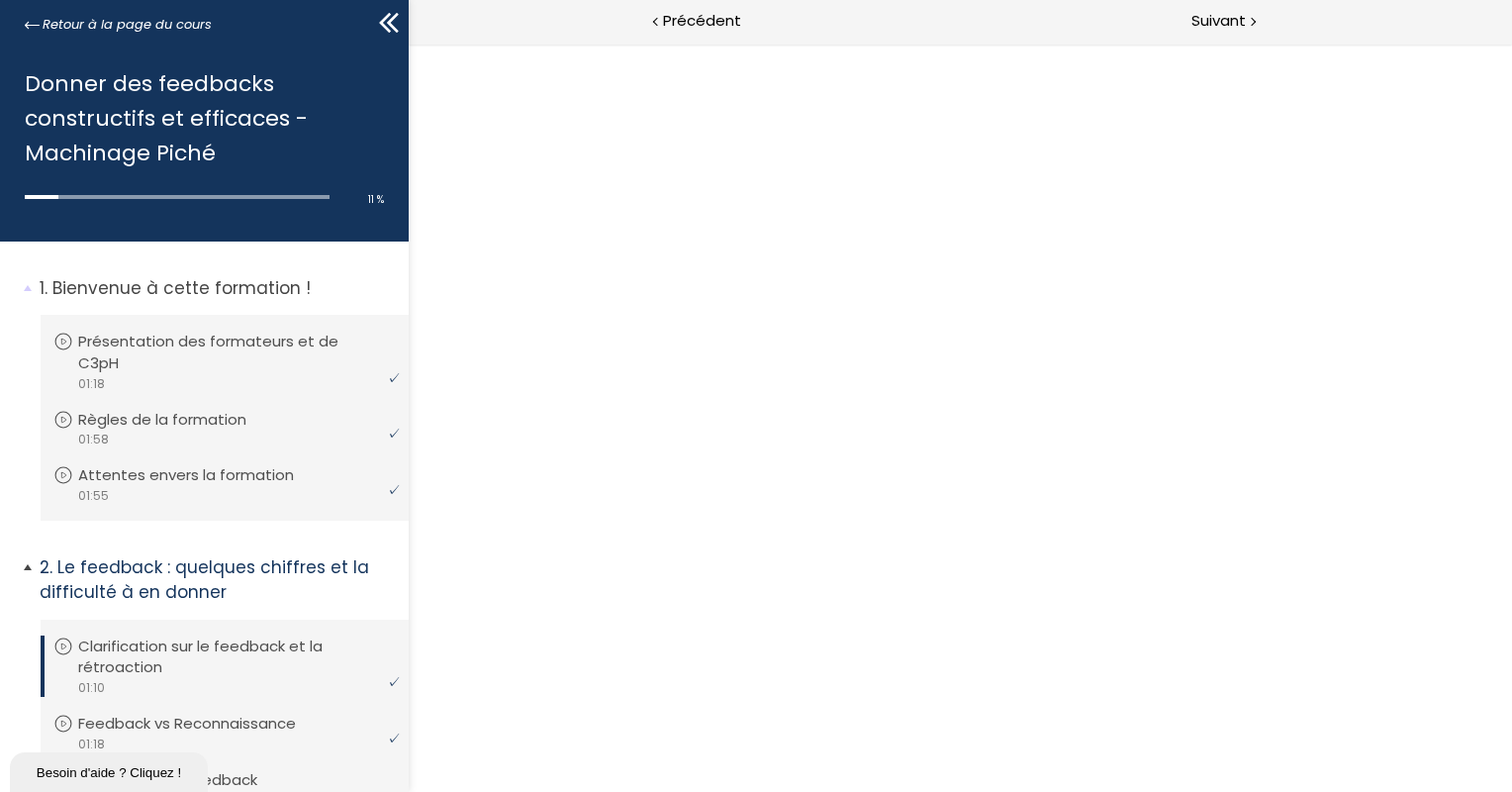 scroll, scrollTop: 0, scrollLeft: 0, axis: both 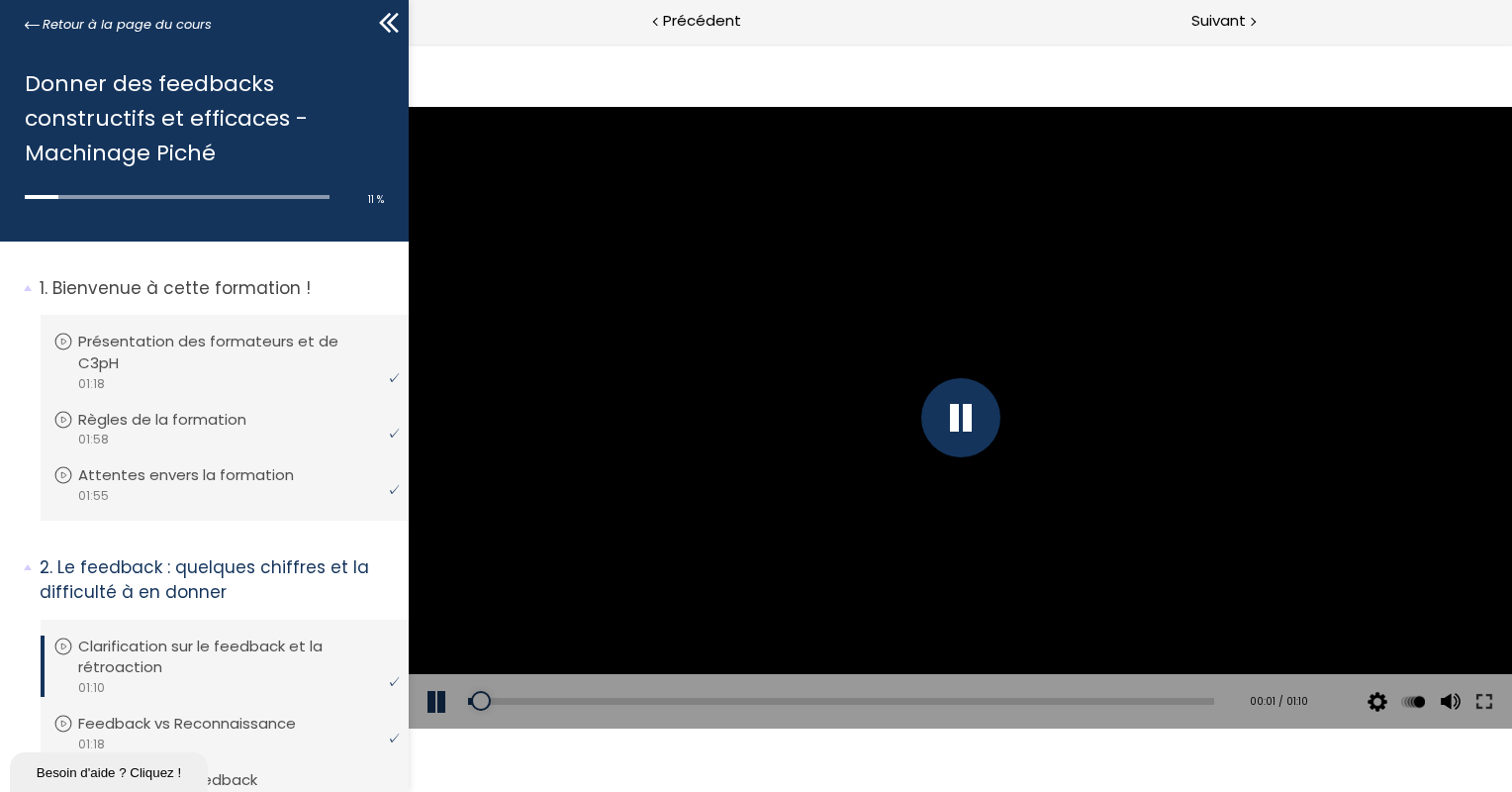 click on "Add chapter
01:07" at bounding box center (840, 702) 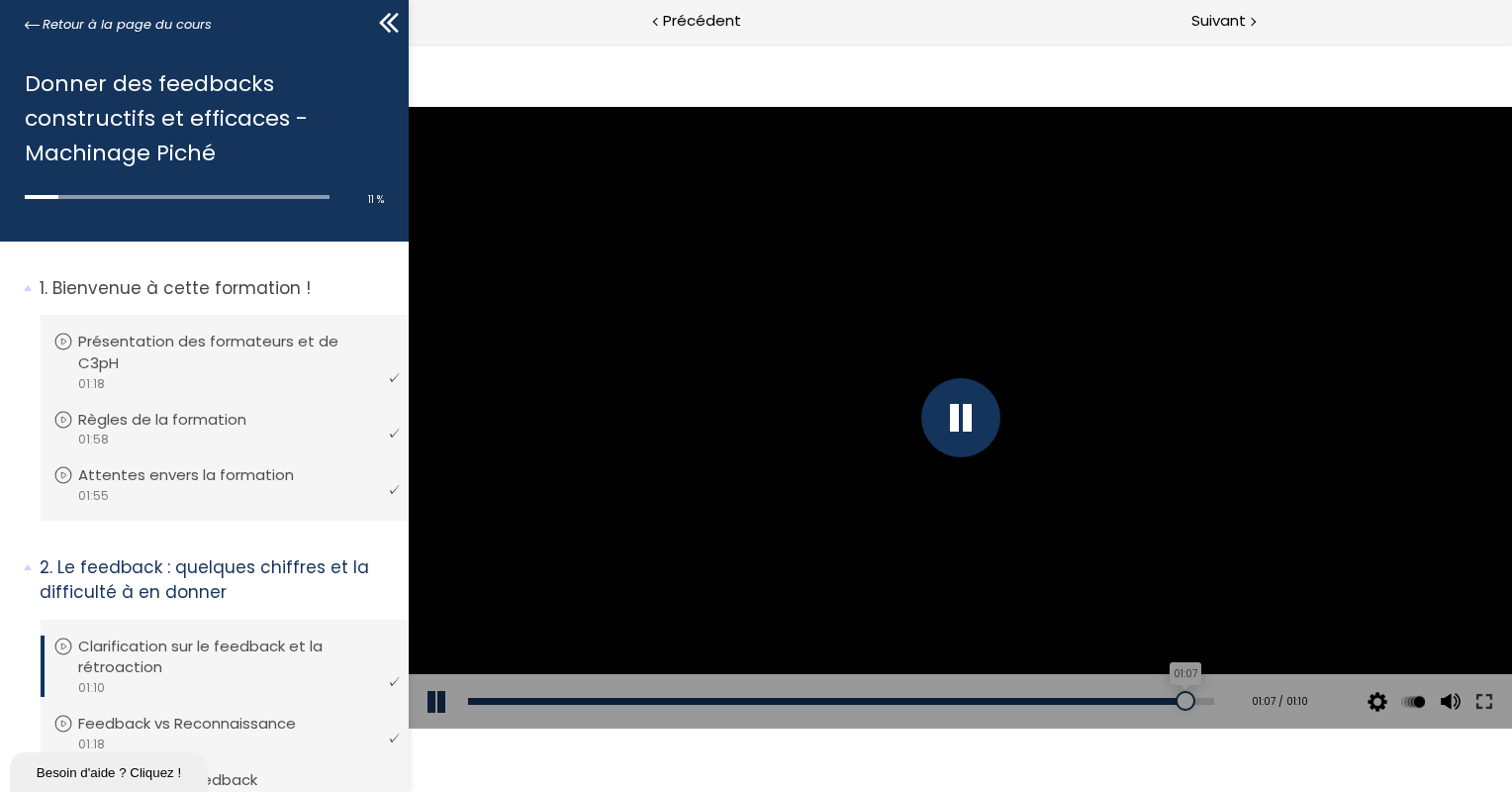click on "01:07" at bounding box center [840, 701] 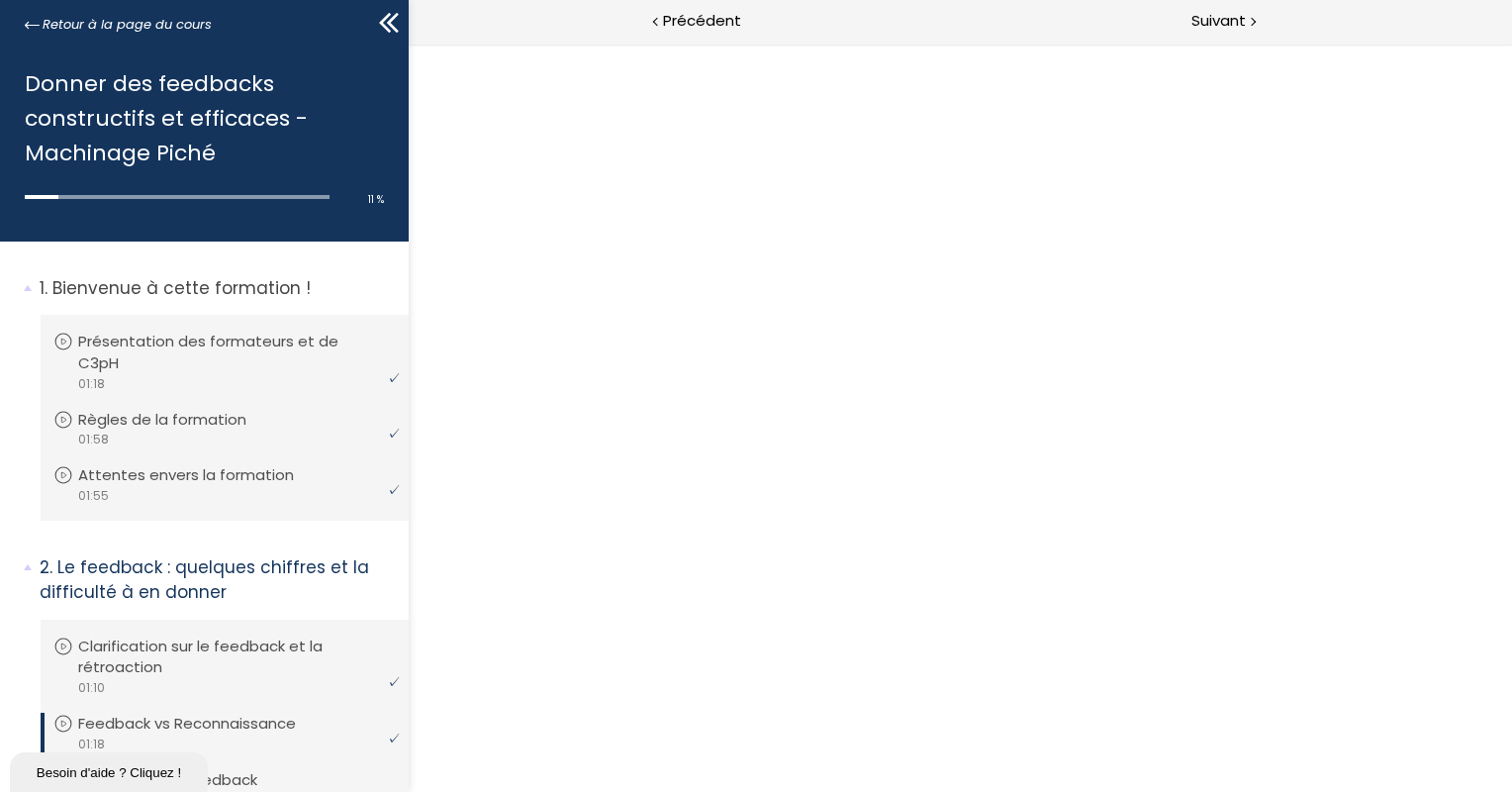 scroll, scrollTop: 0, scrollLeft: 0, axis: both 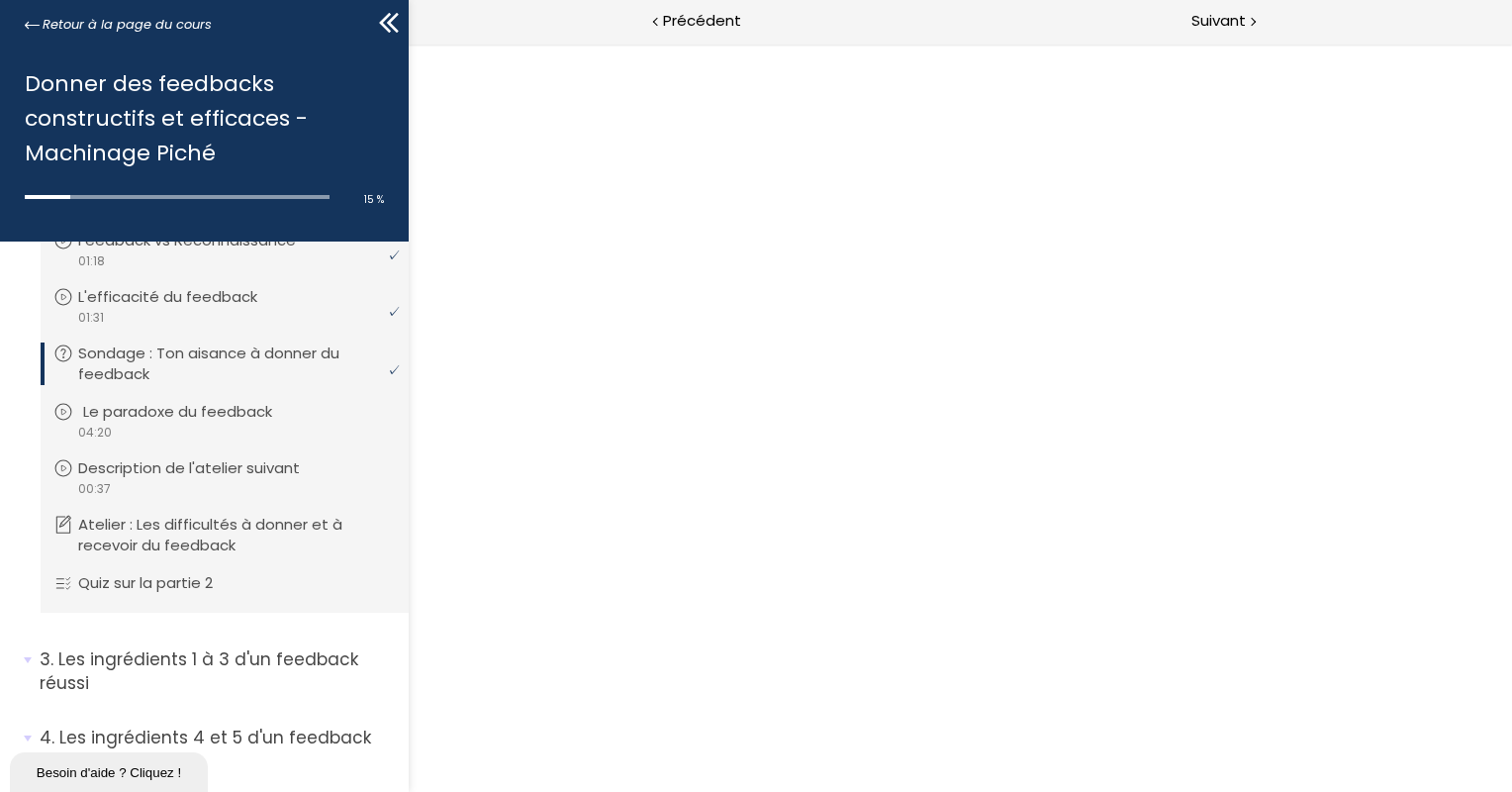 click on "video     04:20" at bounding box center [222, 432] 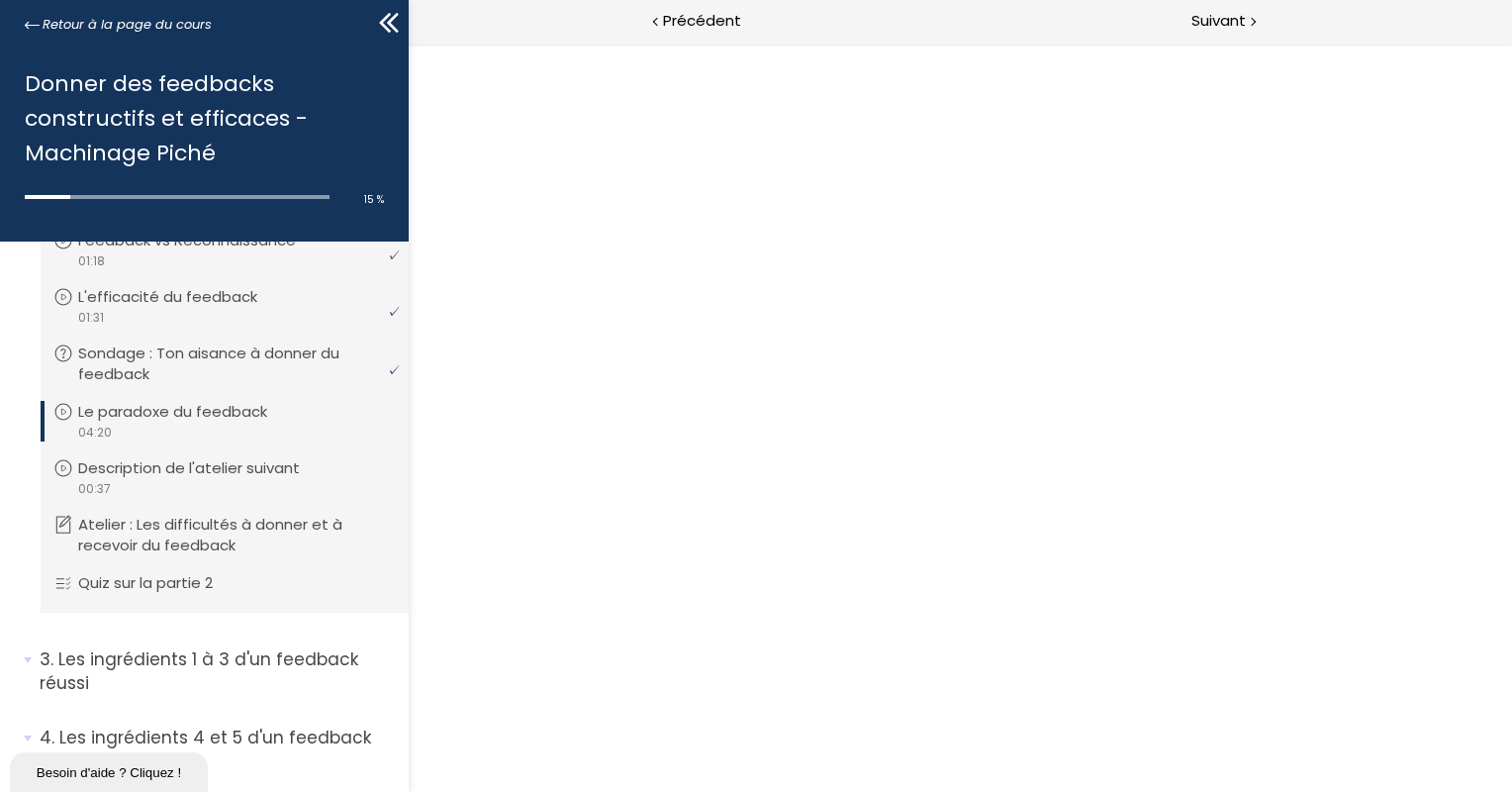scroll, scrollTop: 0, scrollLeft: 0, axis: both 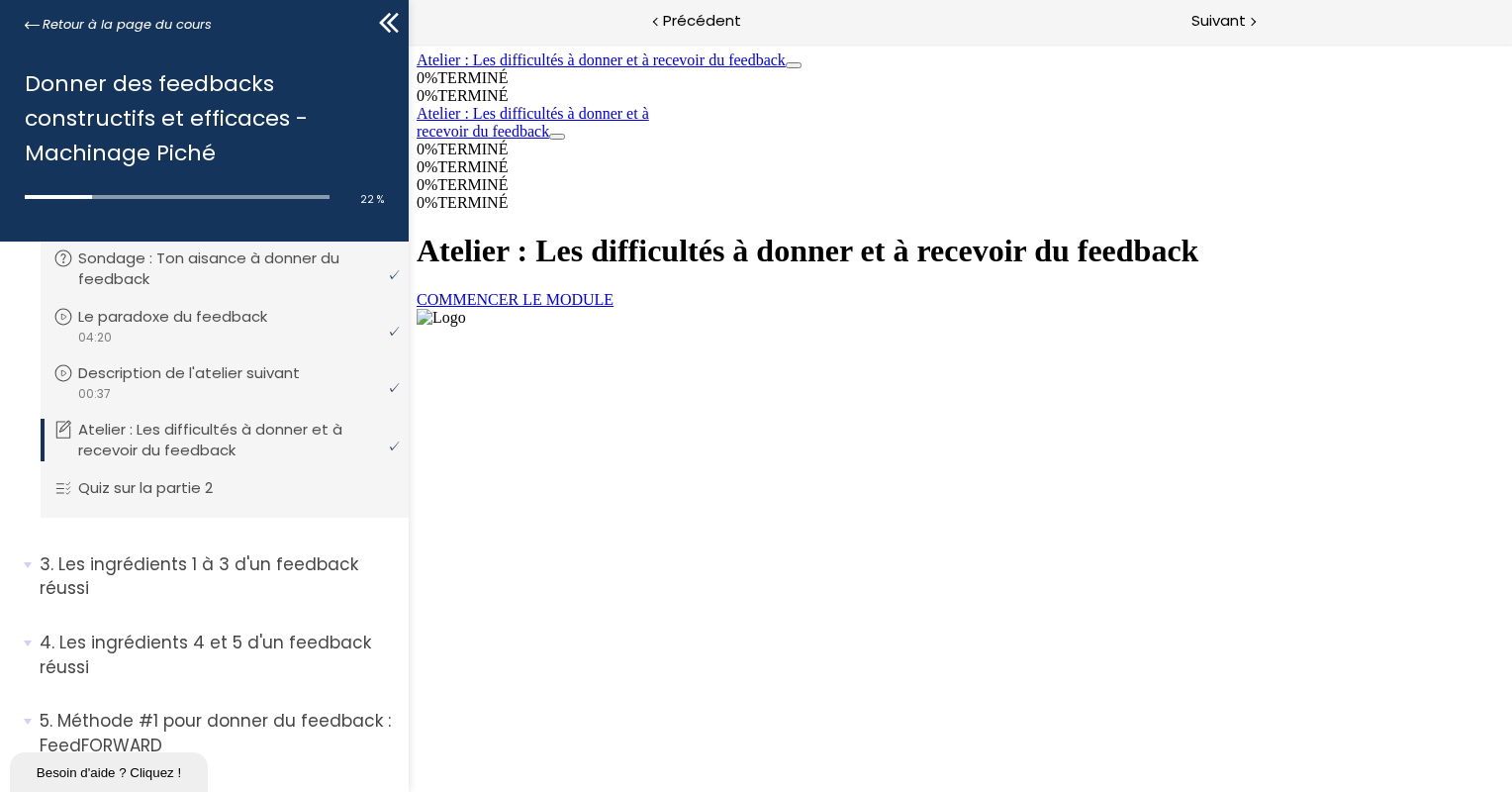 click on "COMMENCER LE MODULE" at bounding box center (514, 299) 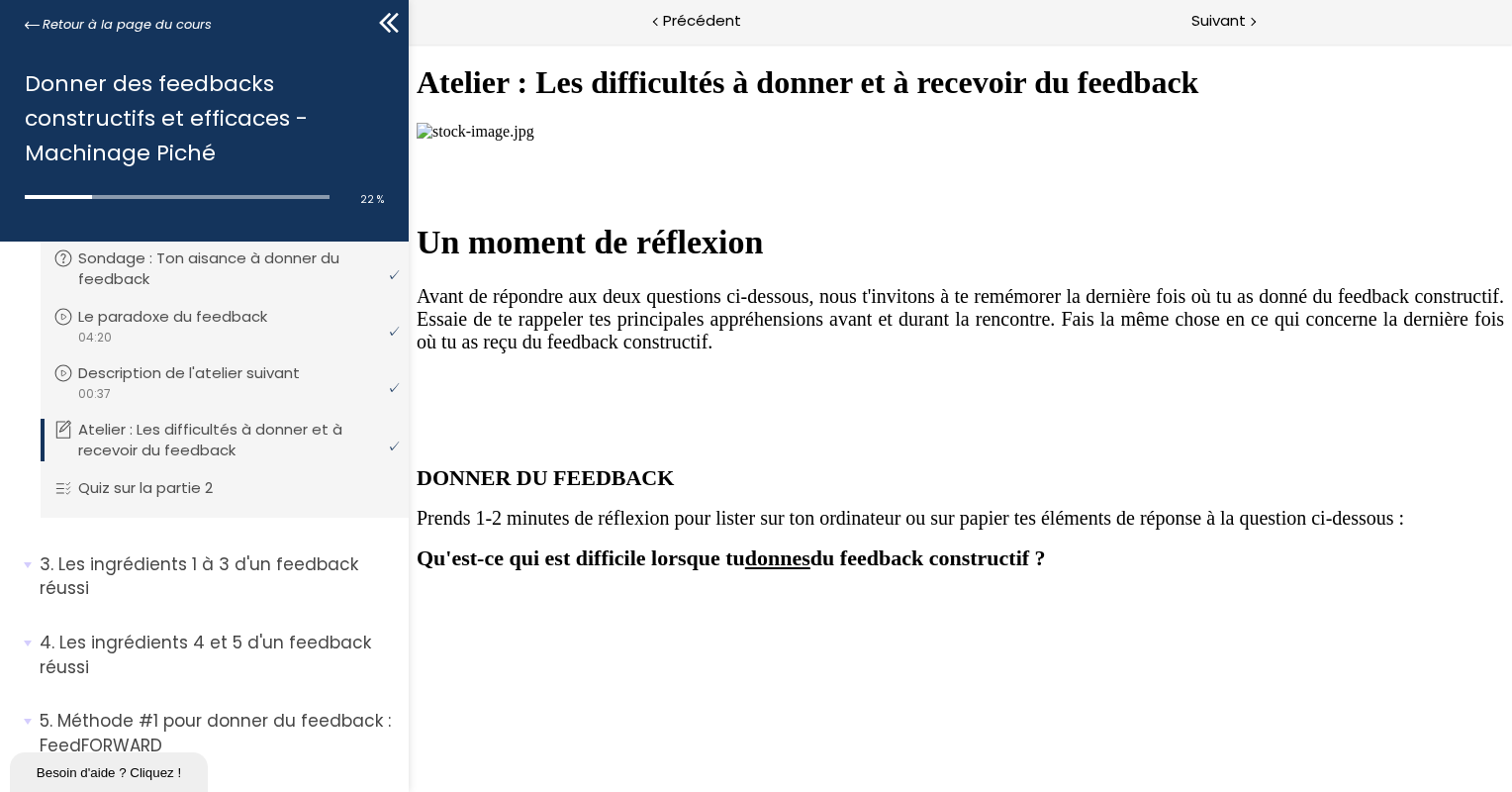 click at bounding box center [959, 141] 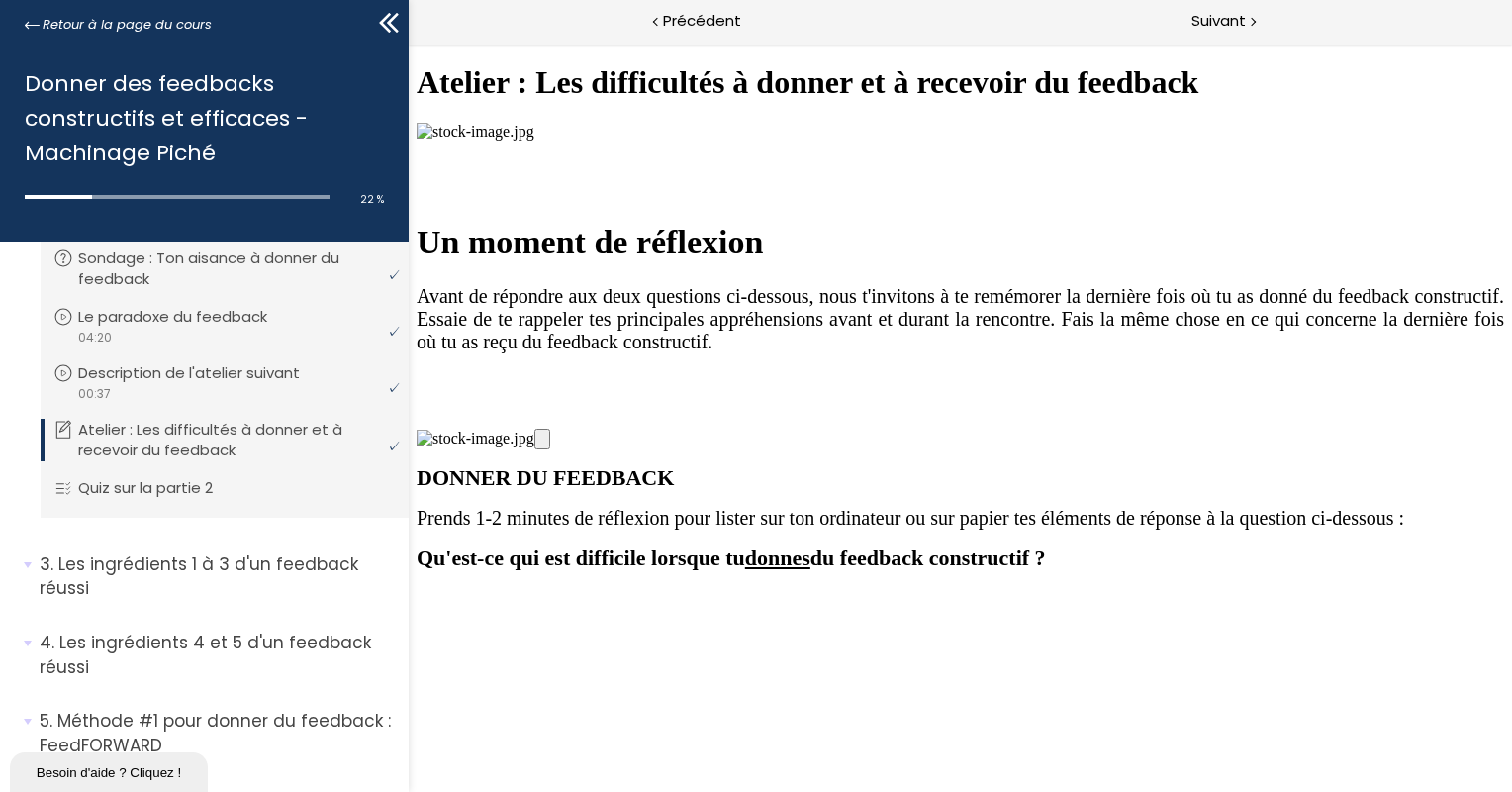 scroll, scrollTop: 752, scrollLeft: 0, axis: vertical 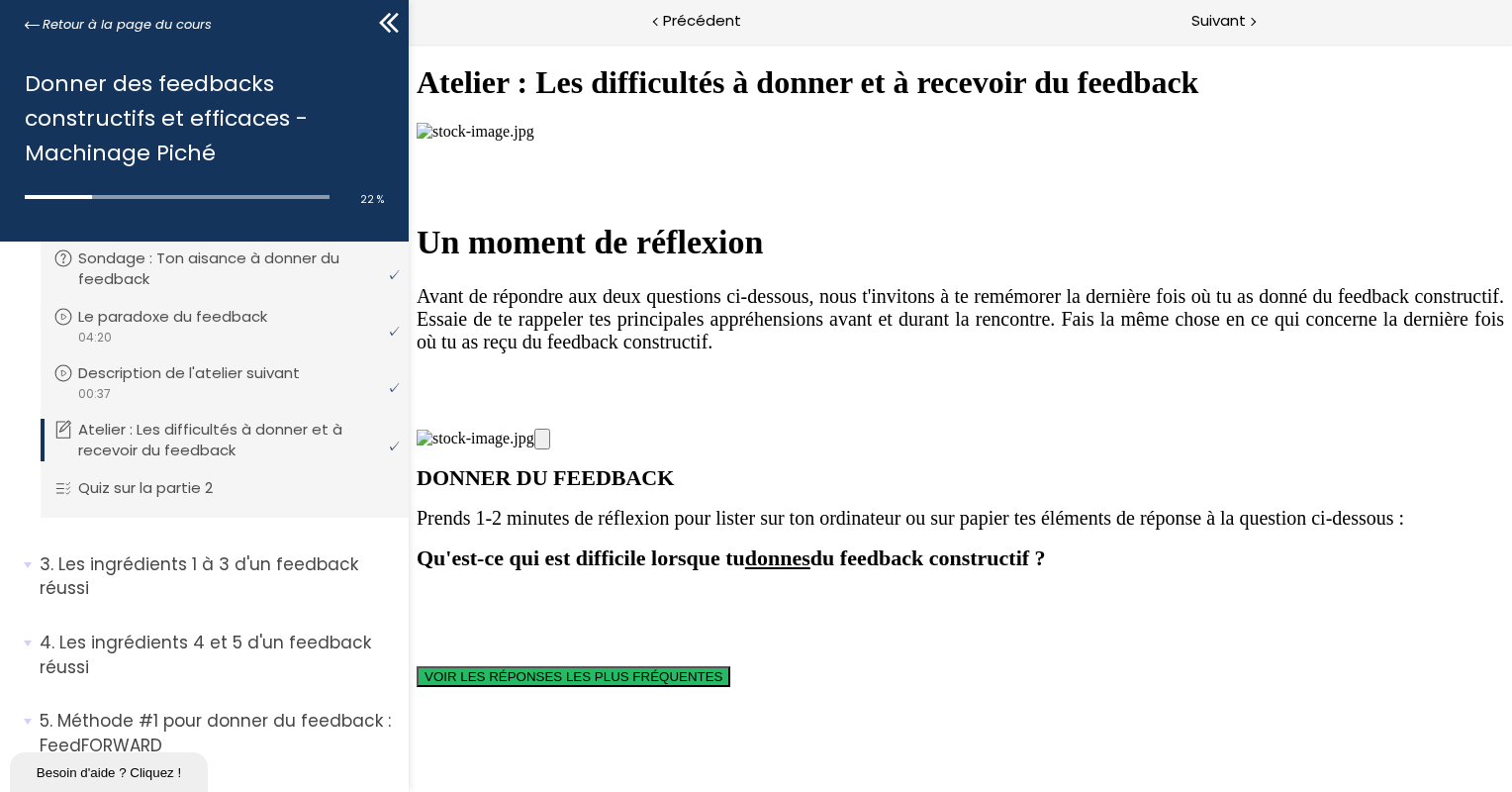 click on "VOIR LES RÉPONSES LES PLUS FRÉQUENTES" at bounding box center (572, 676) 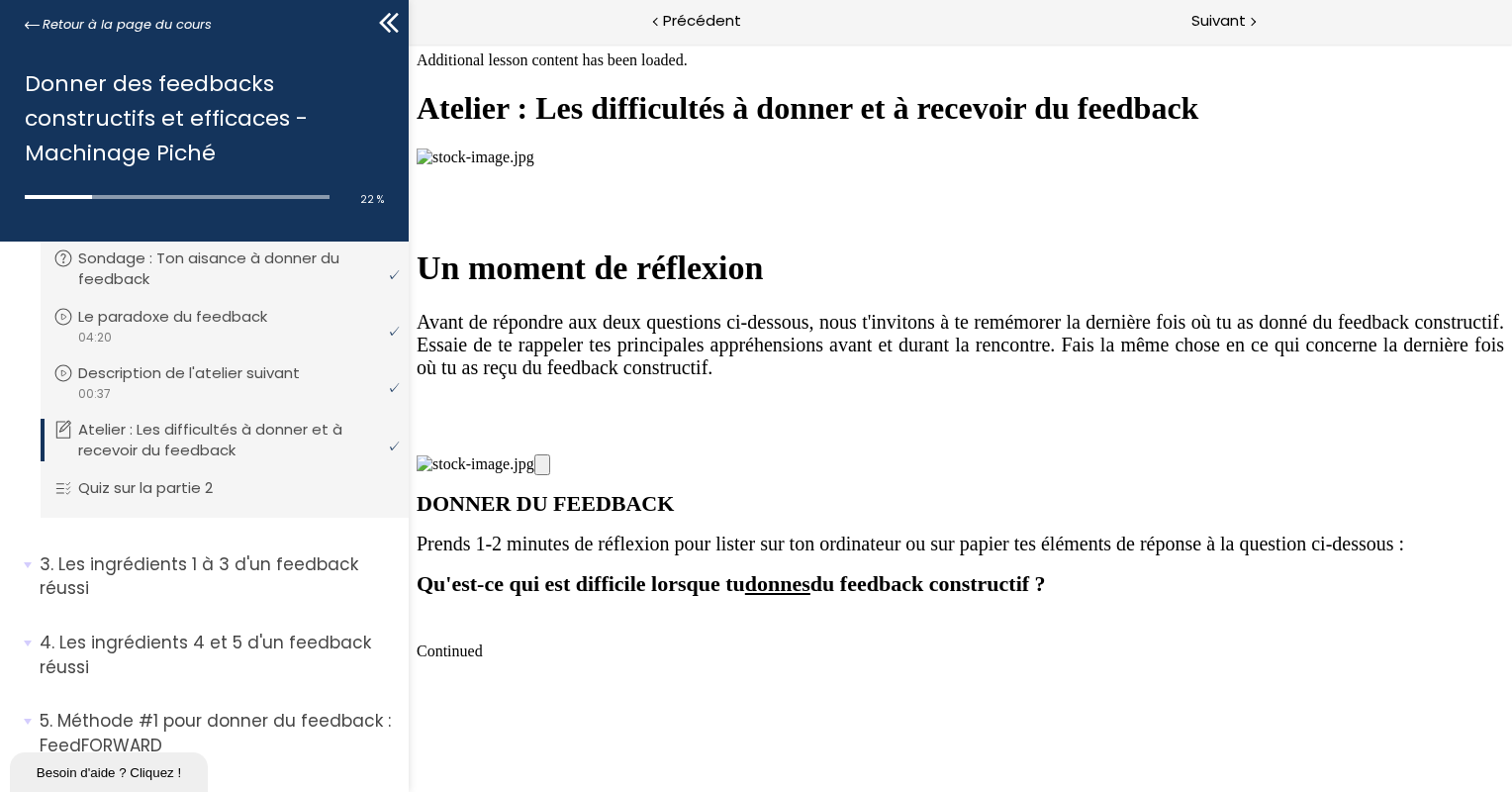 scroll, scrollTop: 1398, scrollLeft: 0, axis: vertical 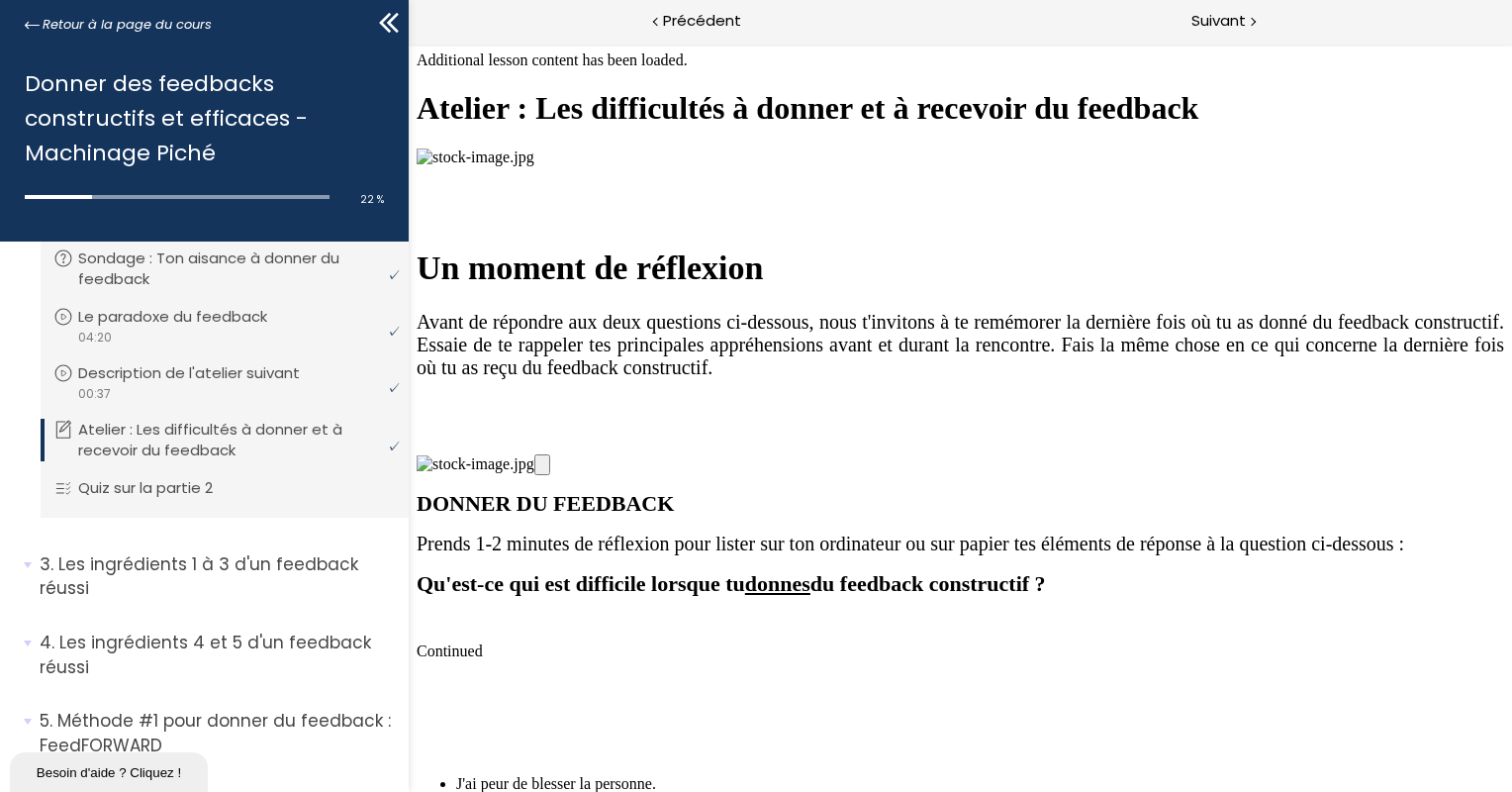 click on "VOIR LES RÉPONSES LES PLUS FRÉQUENTES" at bounding box center [572, 1827] 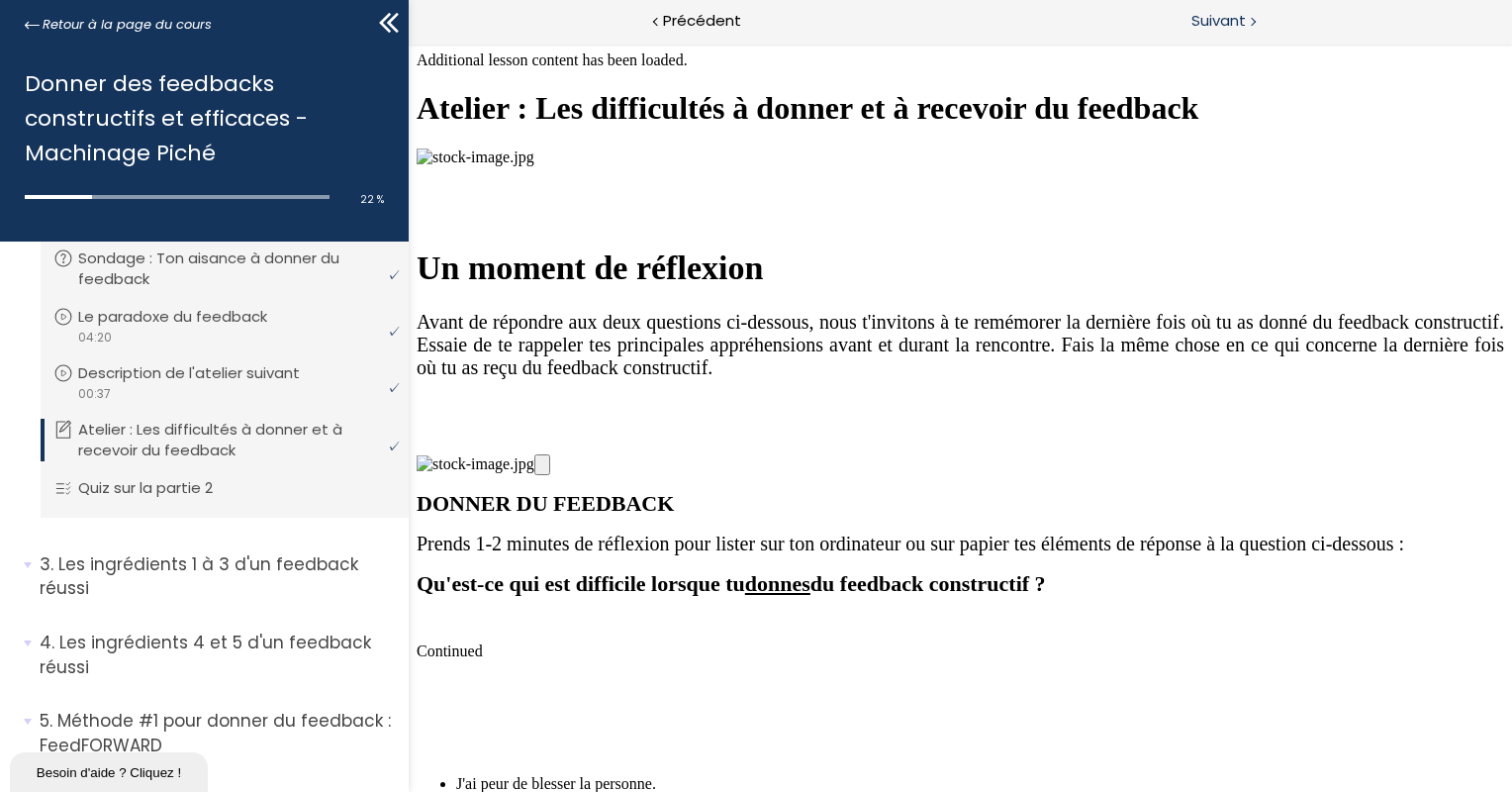 click on "Suivant" at bounding box center (1236, 22) 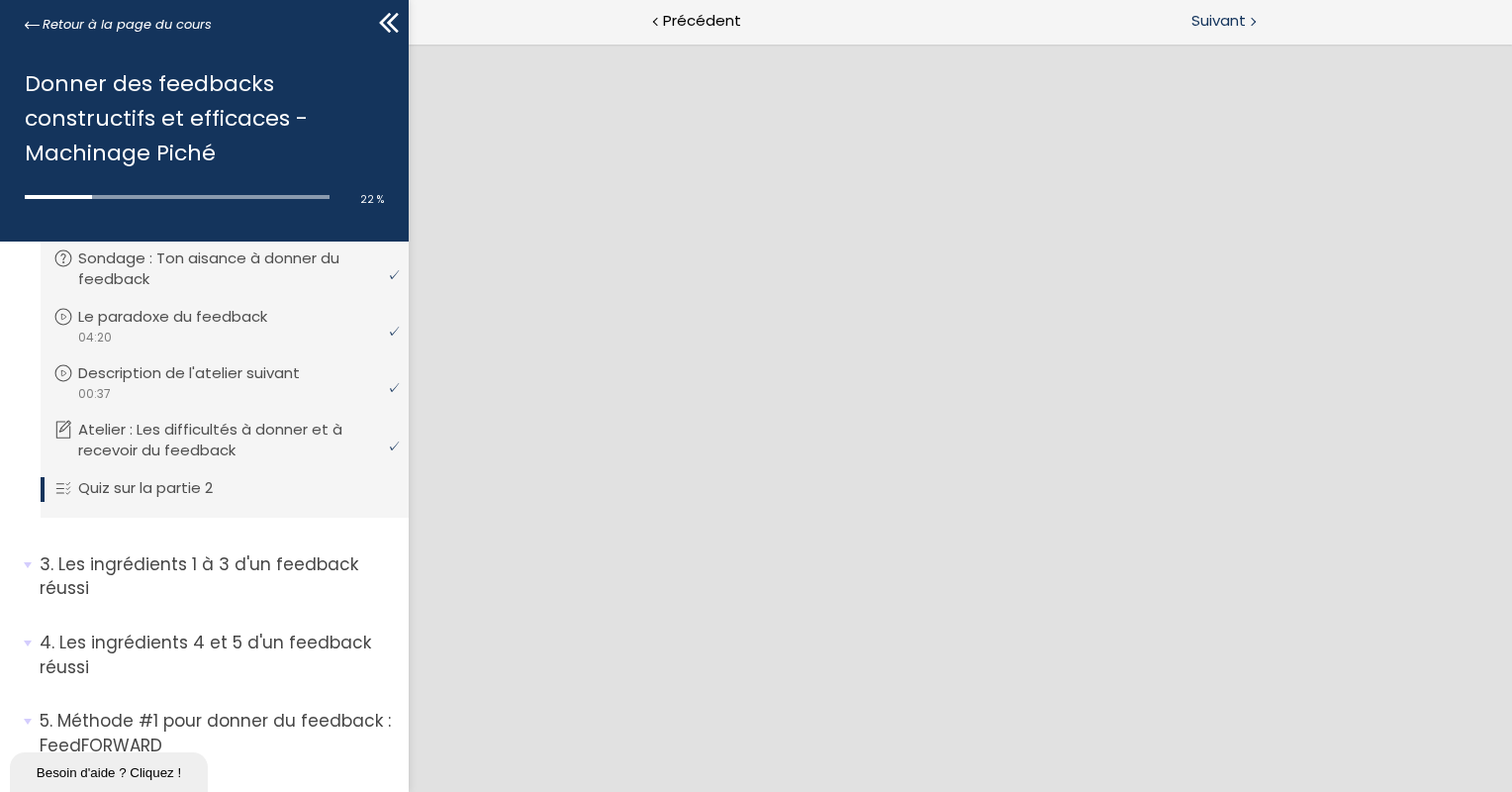 scroll, scrollTop: 0, scrollLeft: 0, axis: both 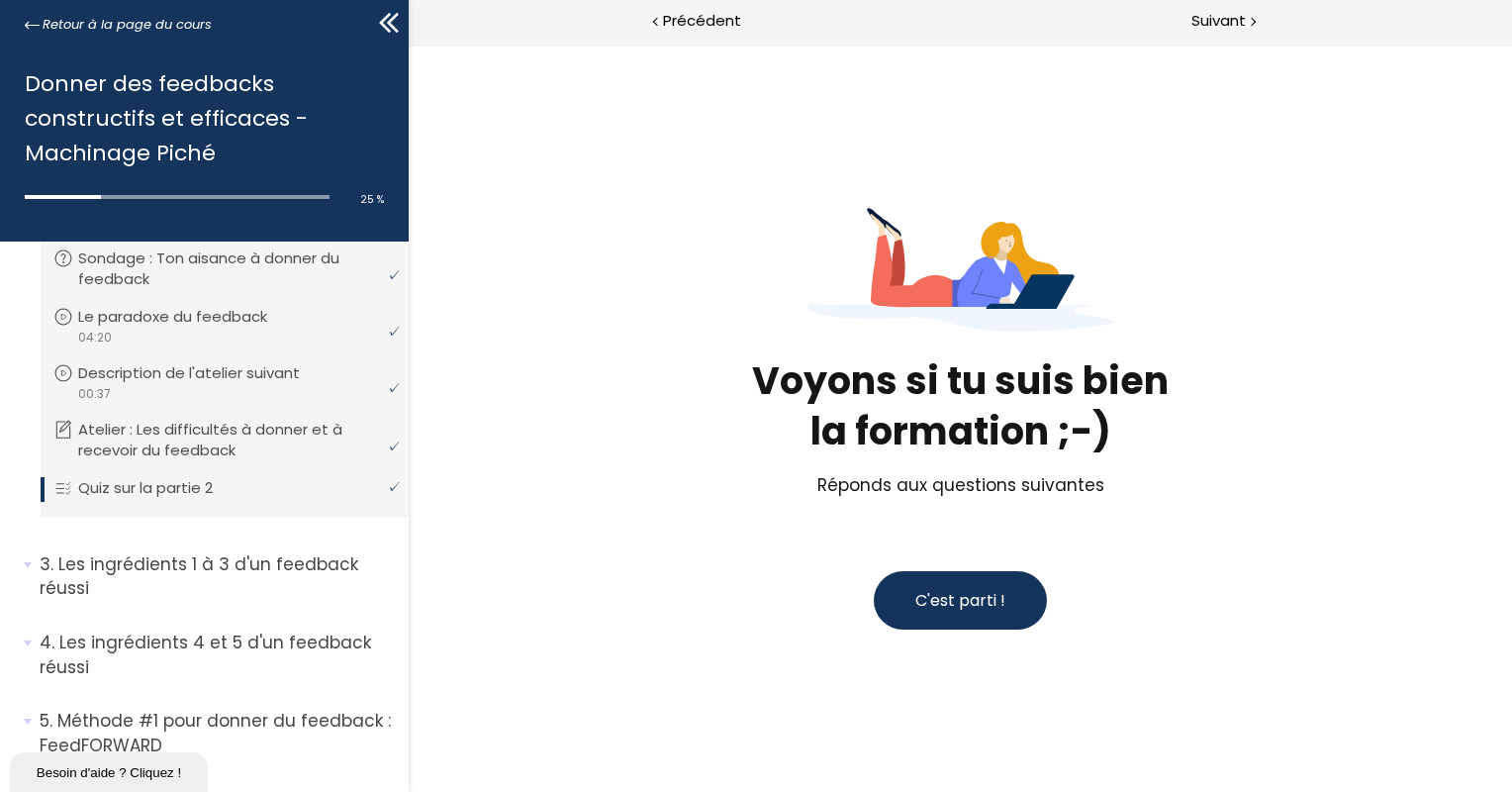 click on "C'est parti !" at bounding box center (959, 600) 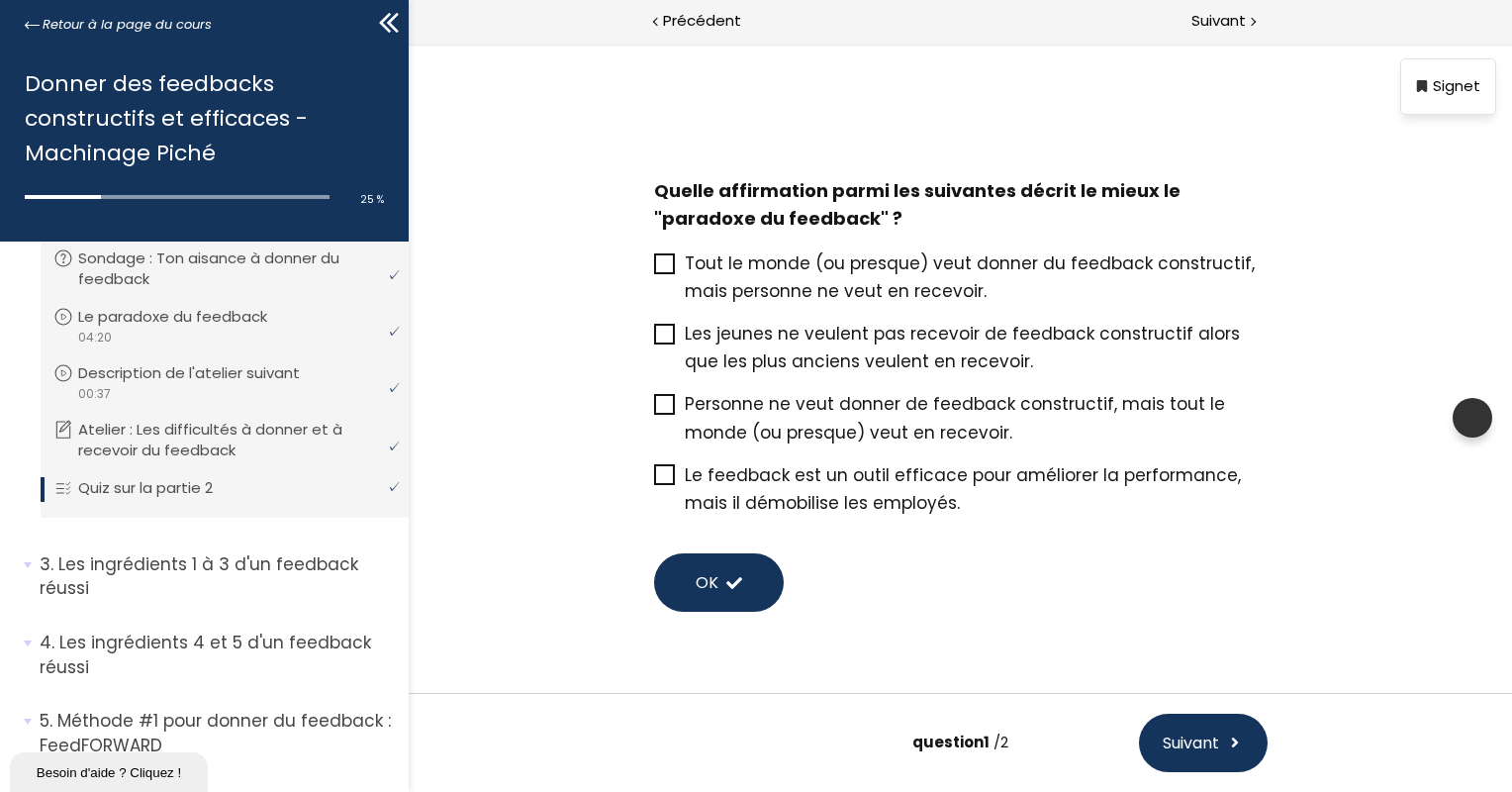 scroll, scrollTop: 58, scrollLeft: 0, axis: vertical 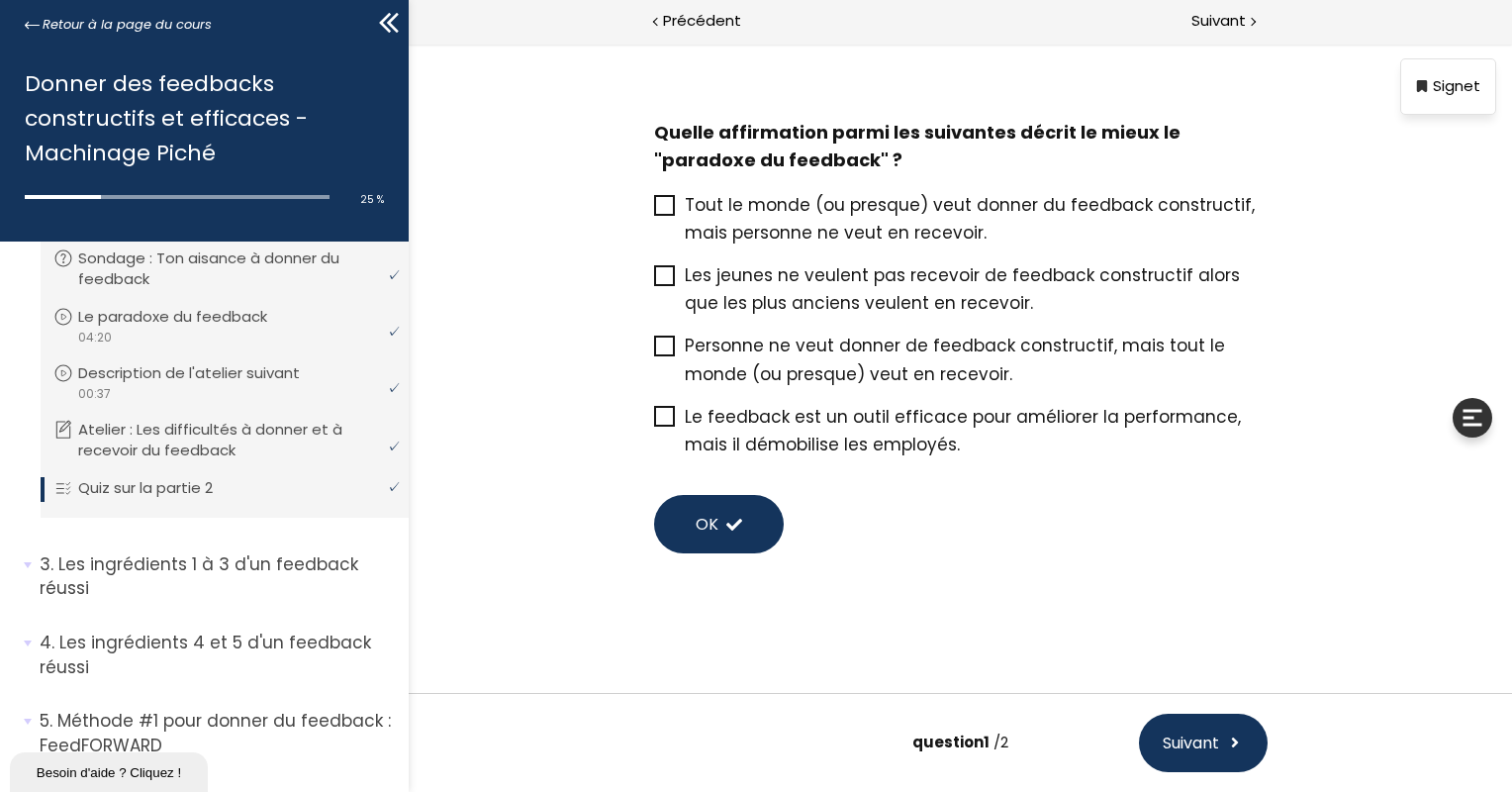 click 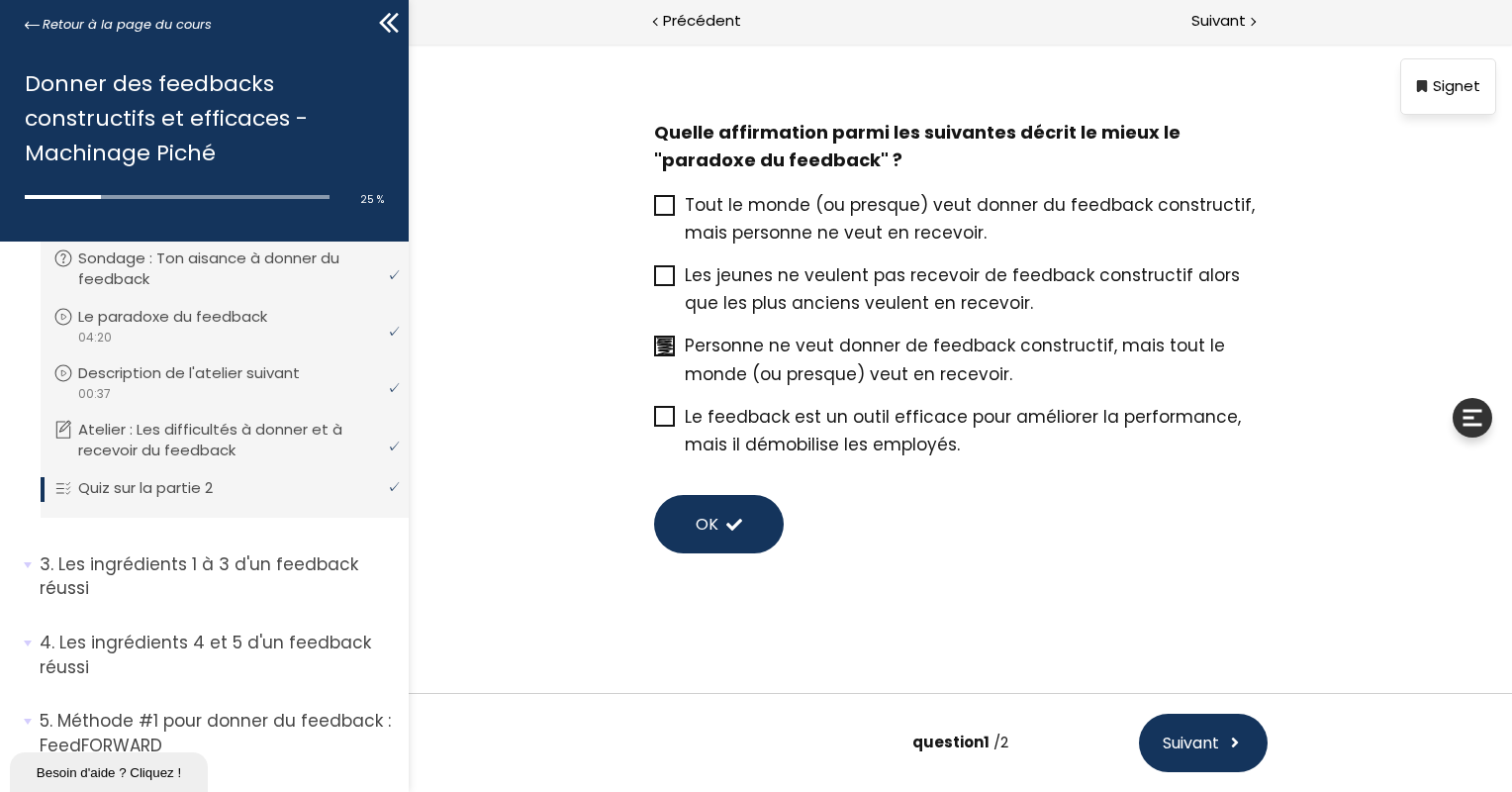click on "OK" at bounding box center [706, 524] 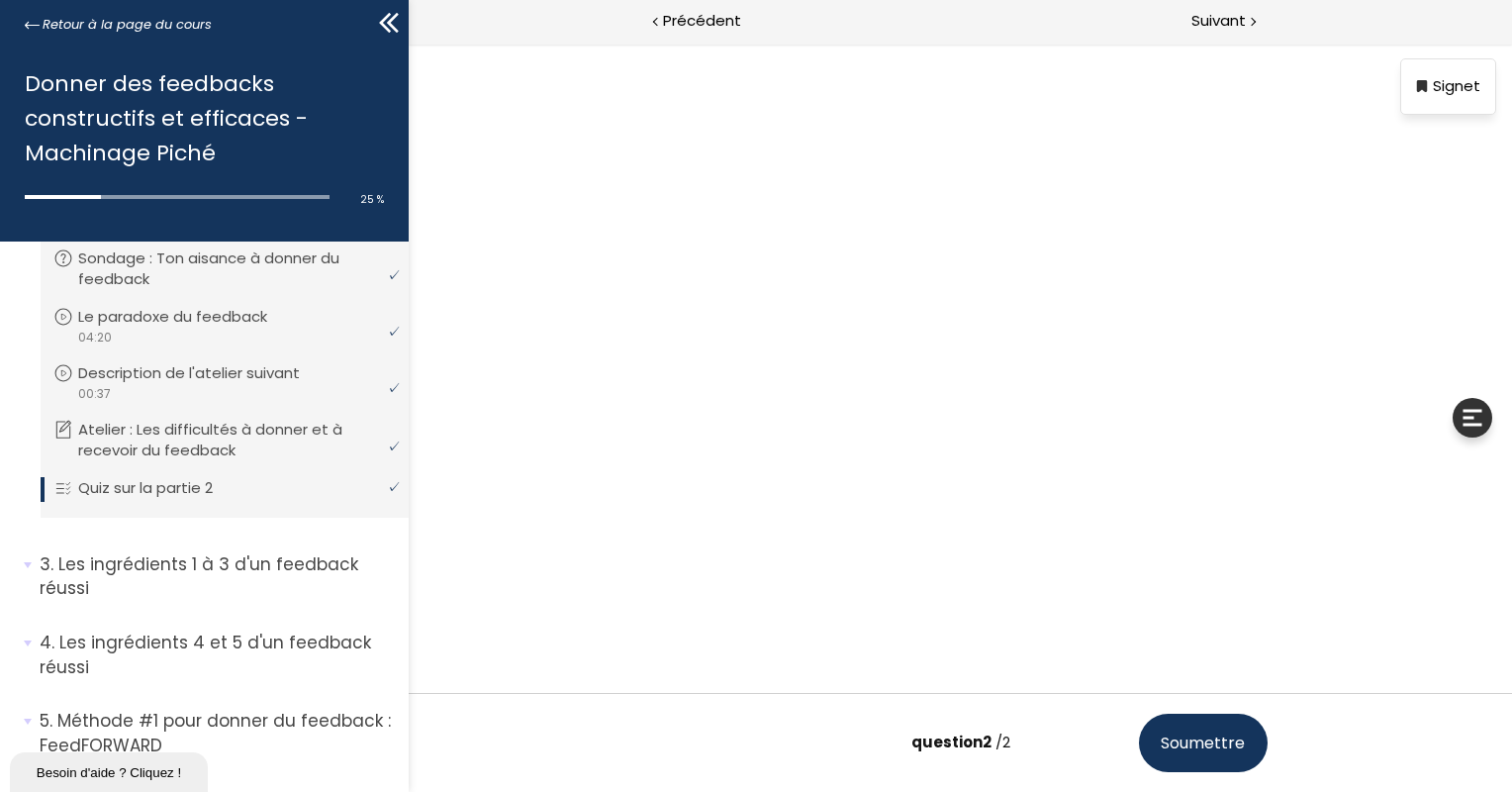 scroll, scrollTop: 0, scrollLeft: 0, axis: both 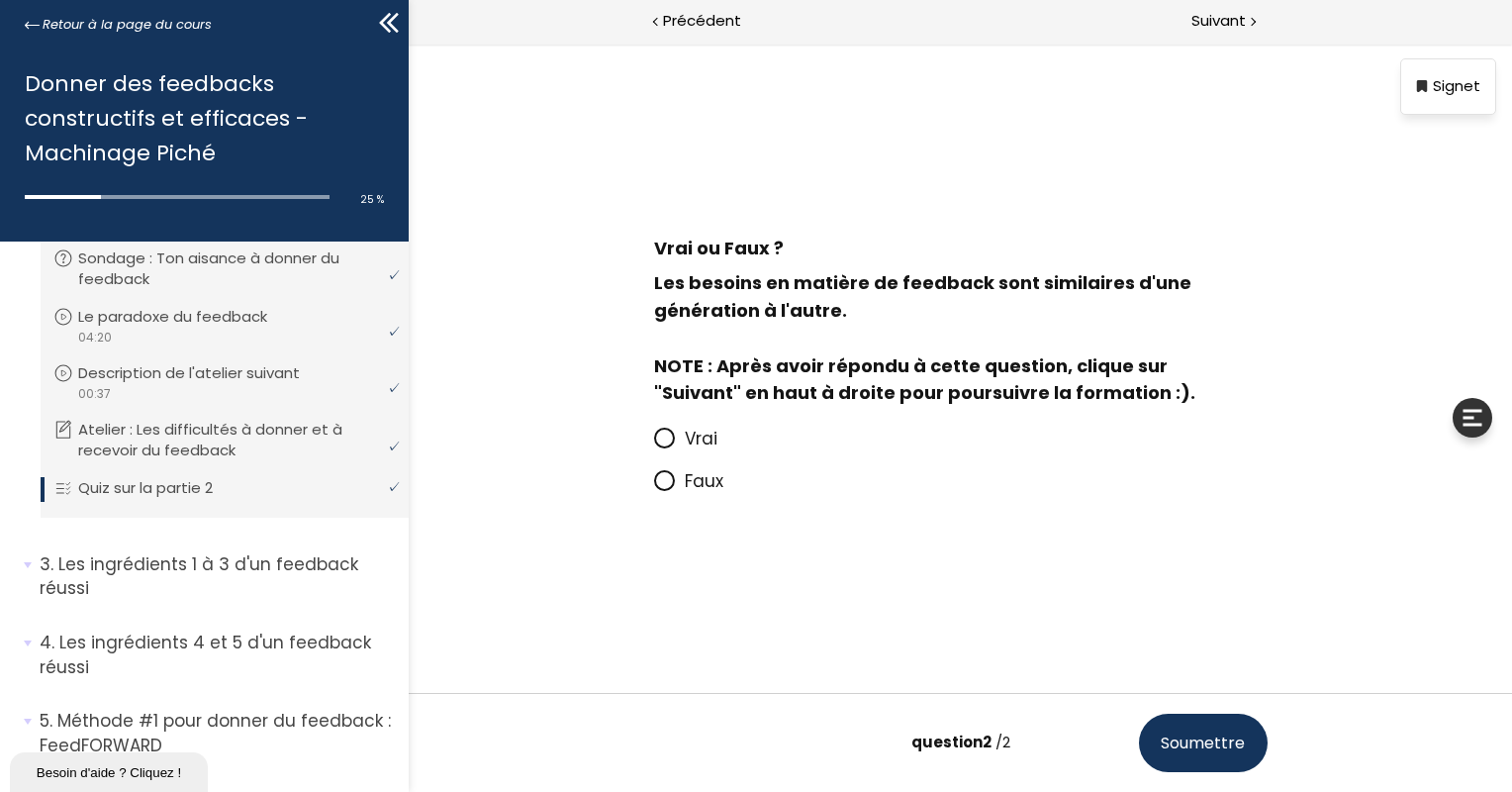click 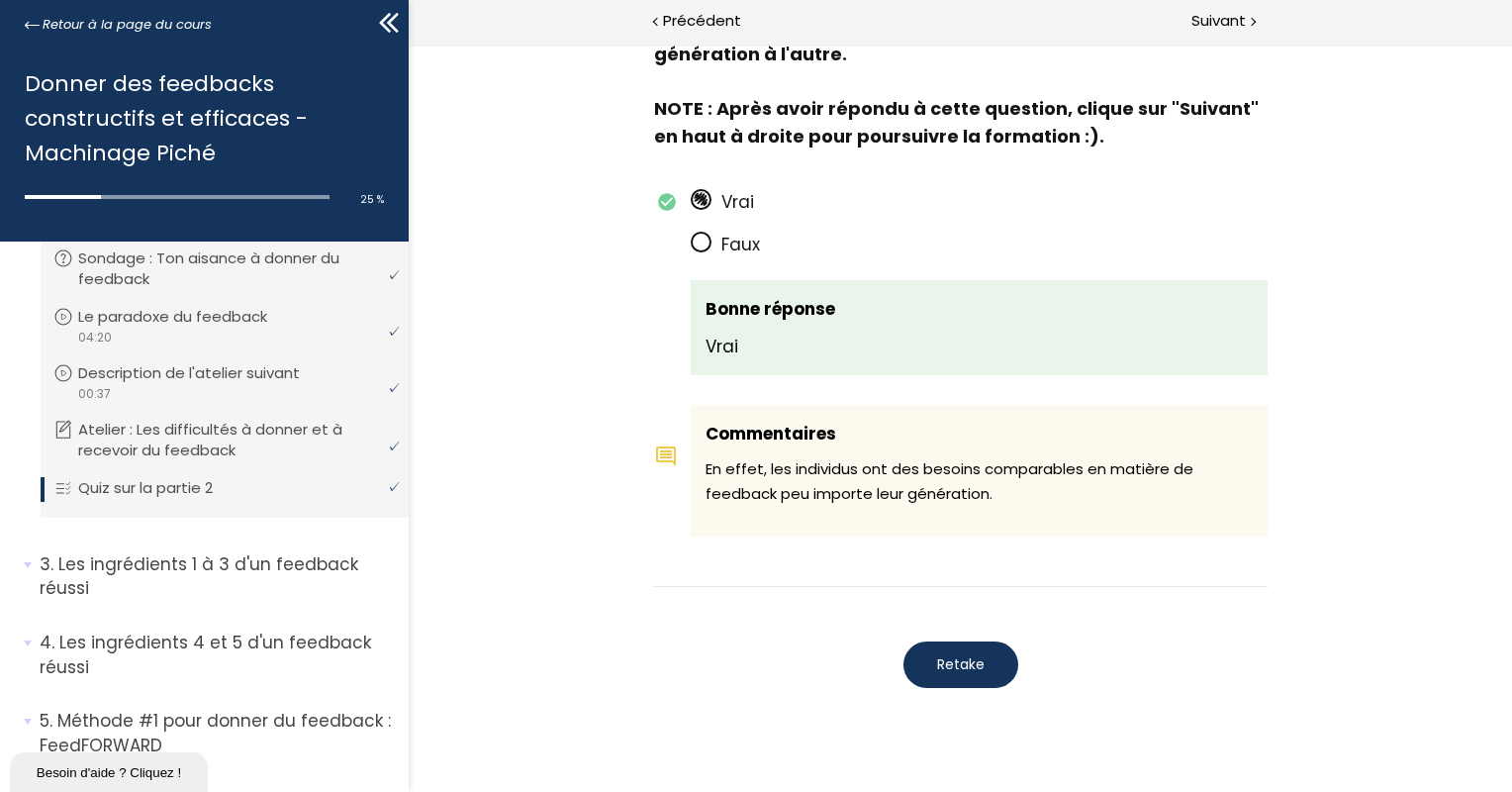 scroll, scrollTop: 1228, scrollLeft: 0, axis: vertical 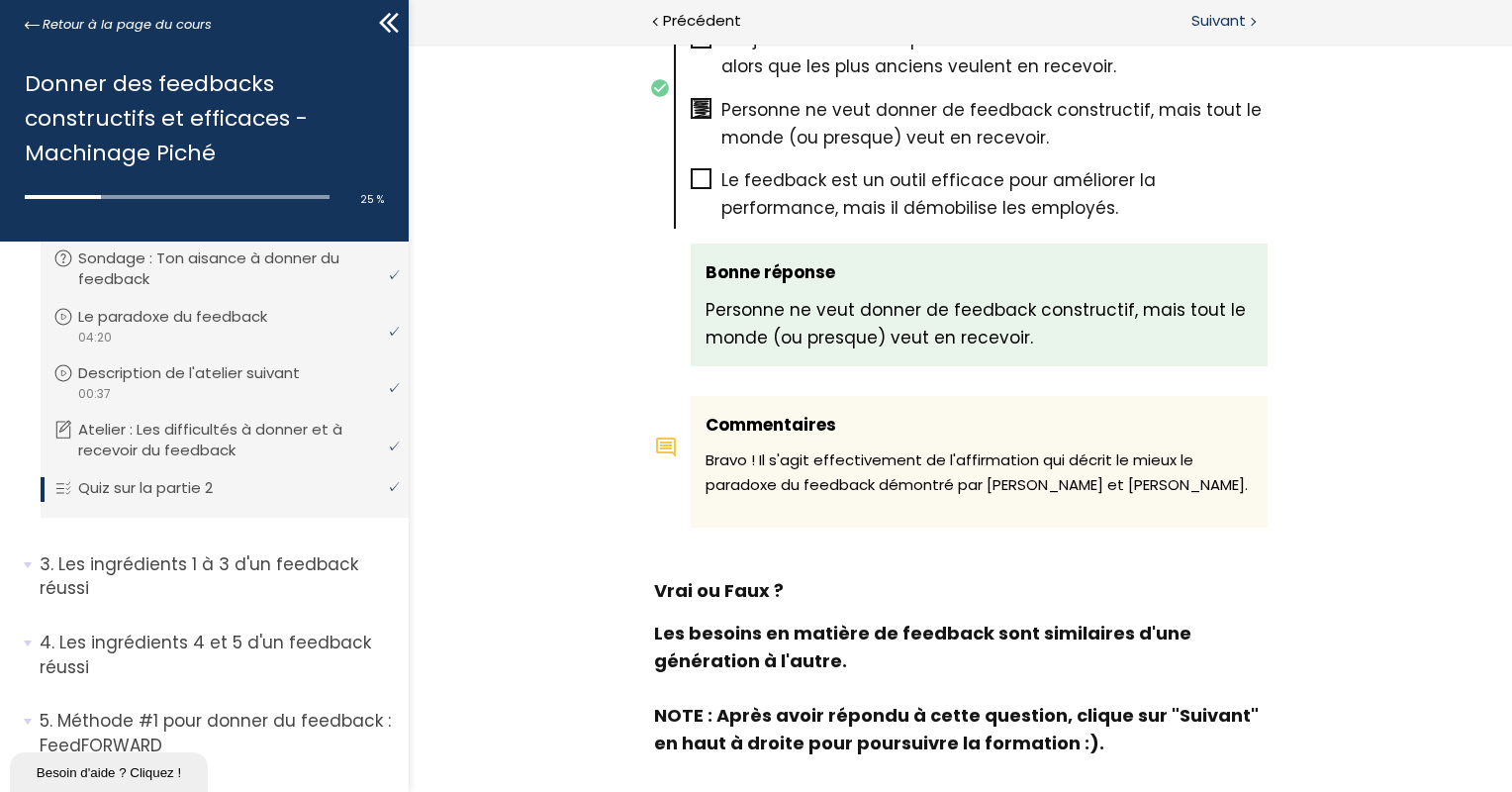 click on "Suivant" at bounding box center (1218, 21) 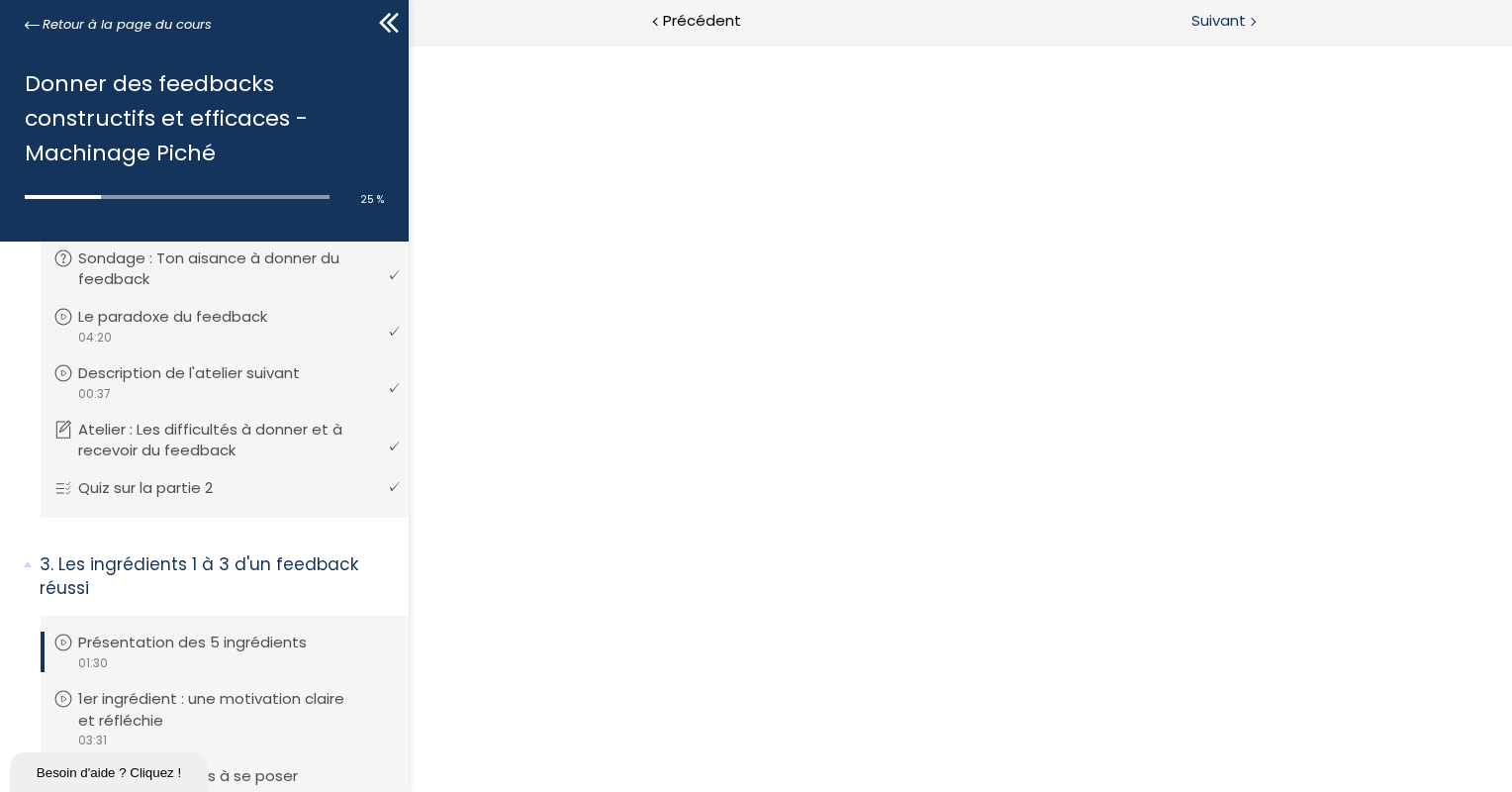 scroll, scrollTop: 0, scrollLeft: 0, axis: both 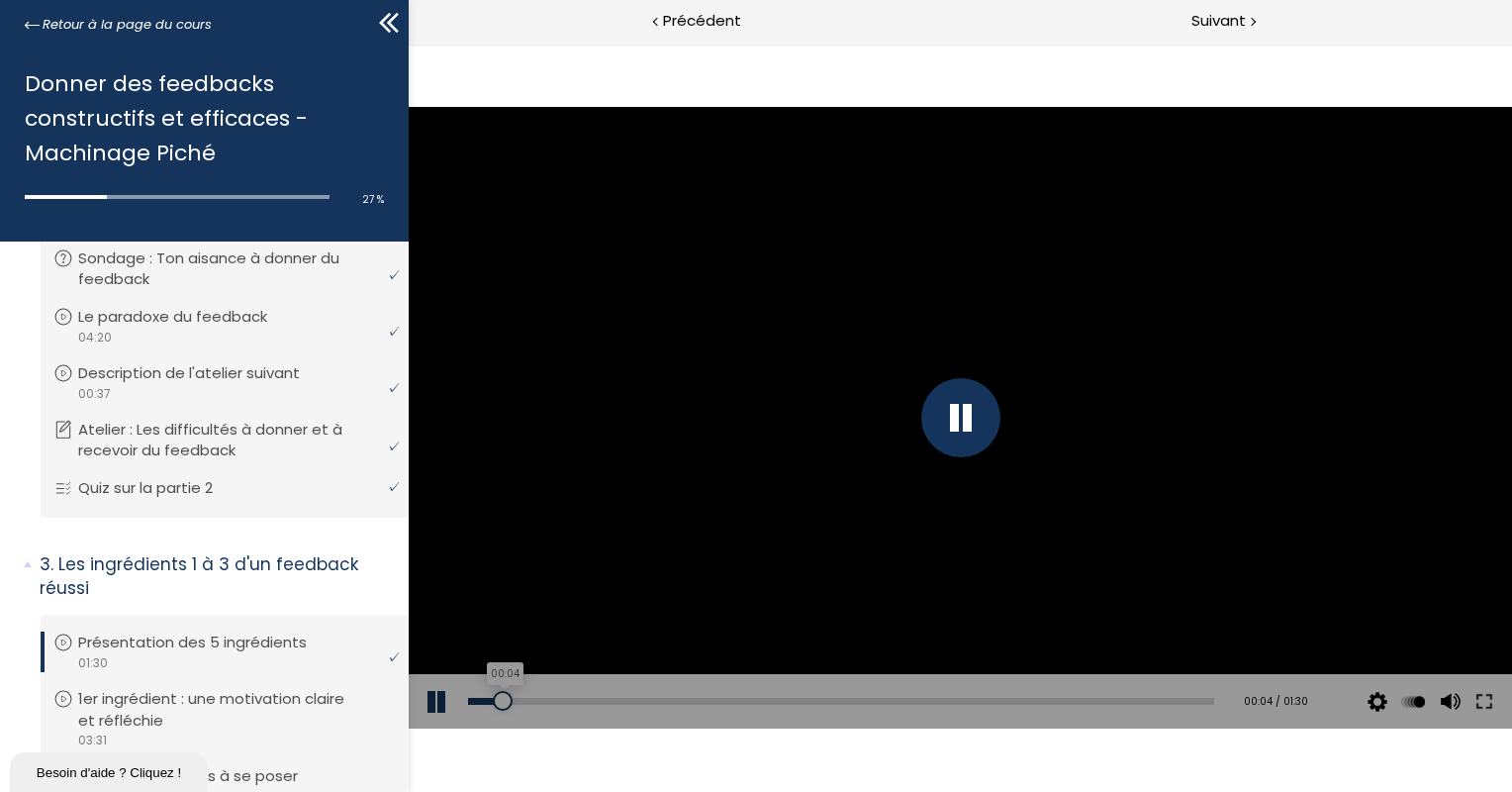 click on "00:04" at bounding box center [840, 701] 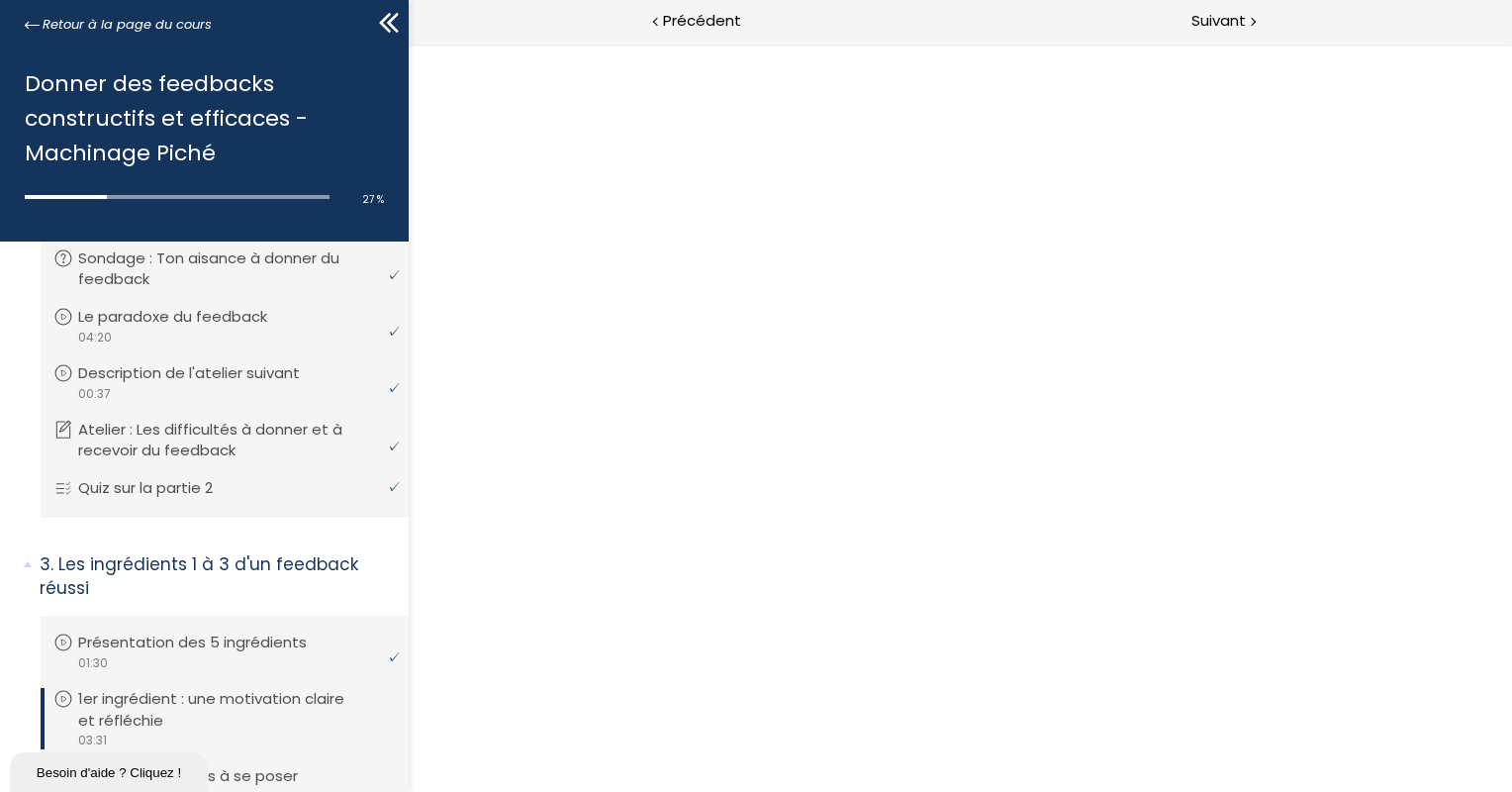 scroll, scrollTop: 0, scrollLeft: 0, axis: both 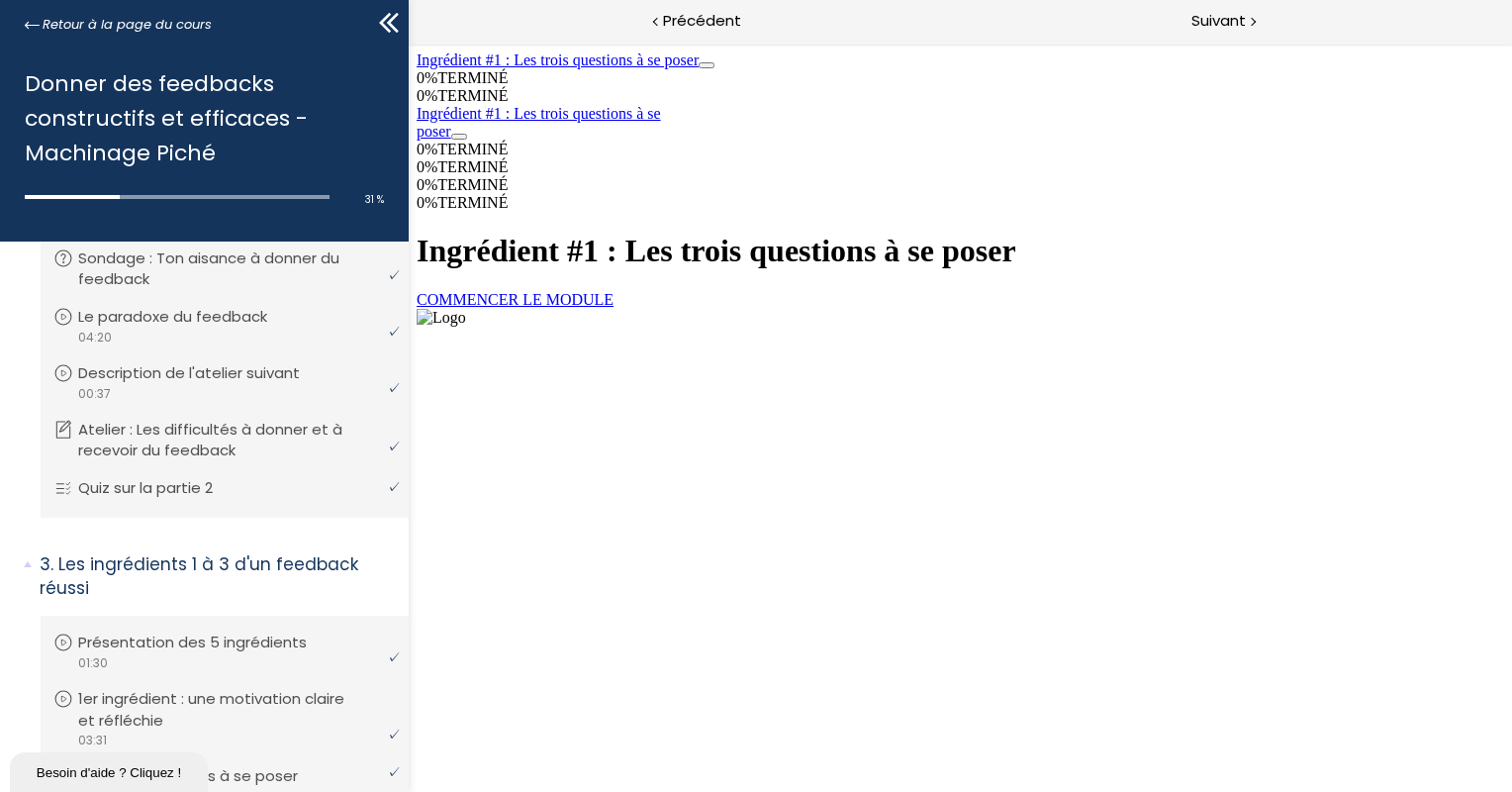 click on "COMMENCER LE MODULE" at bounding box center (514, 299) 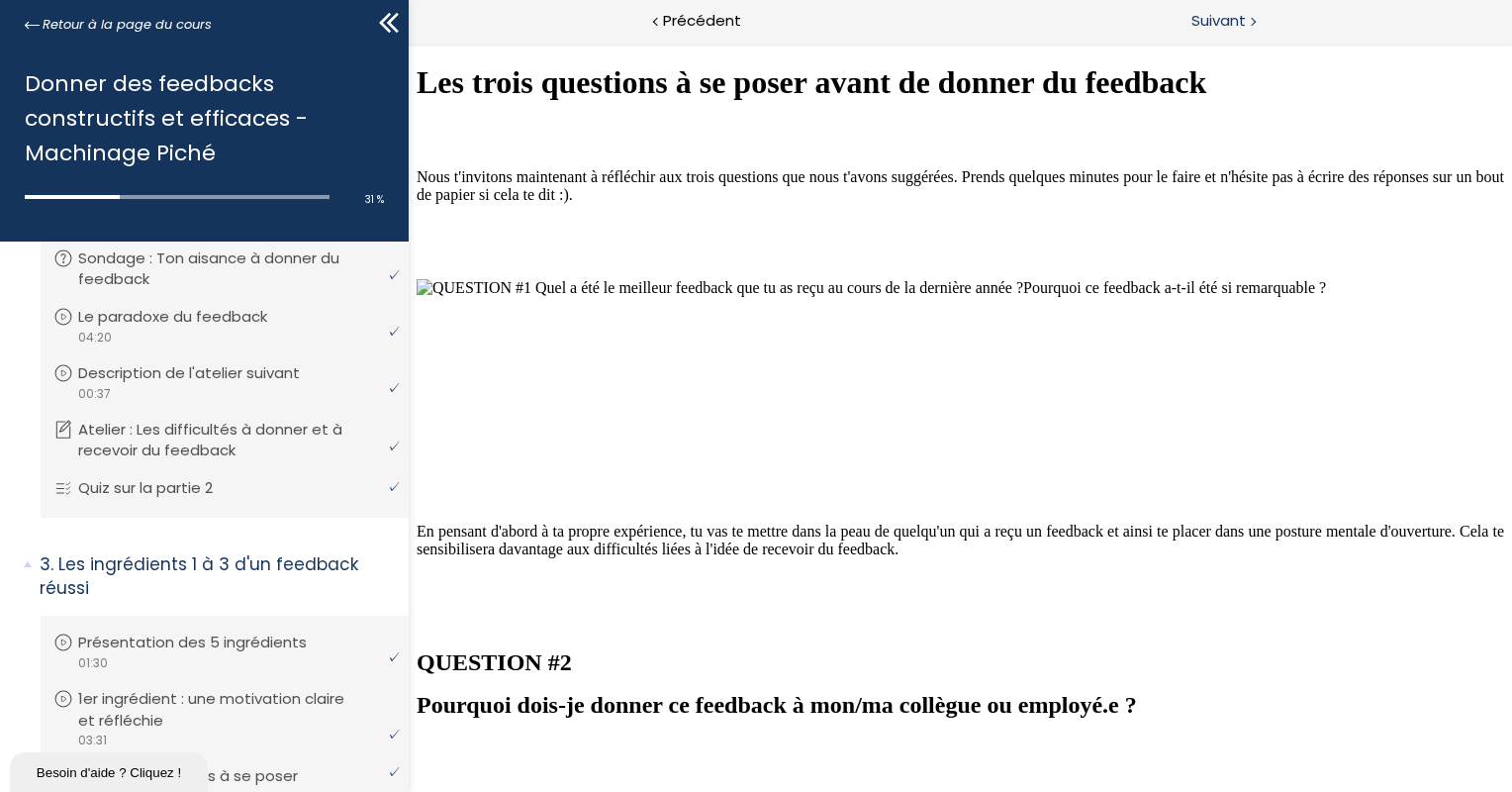 click at bounding box center [1252, 20] 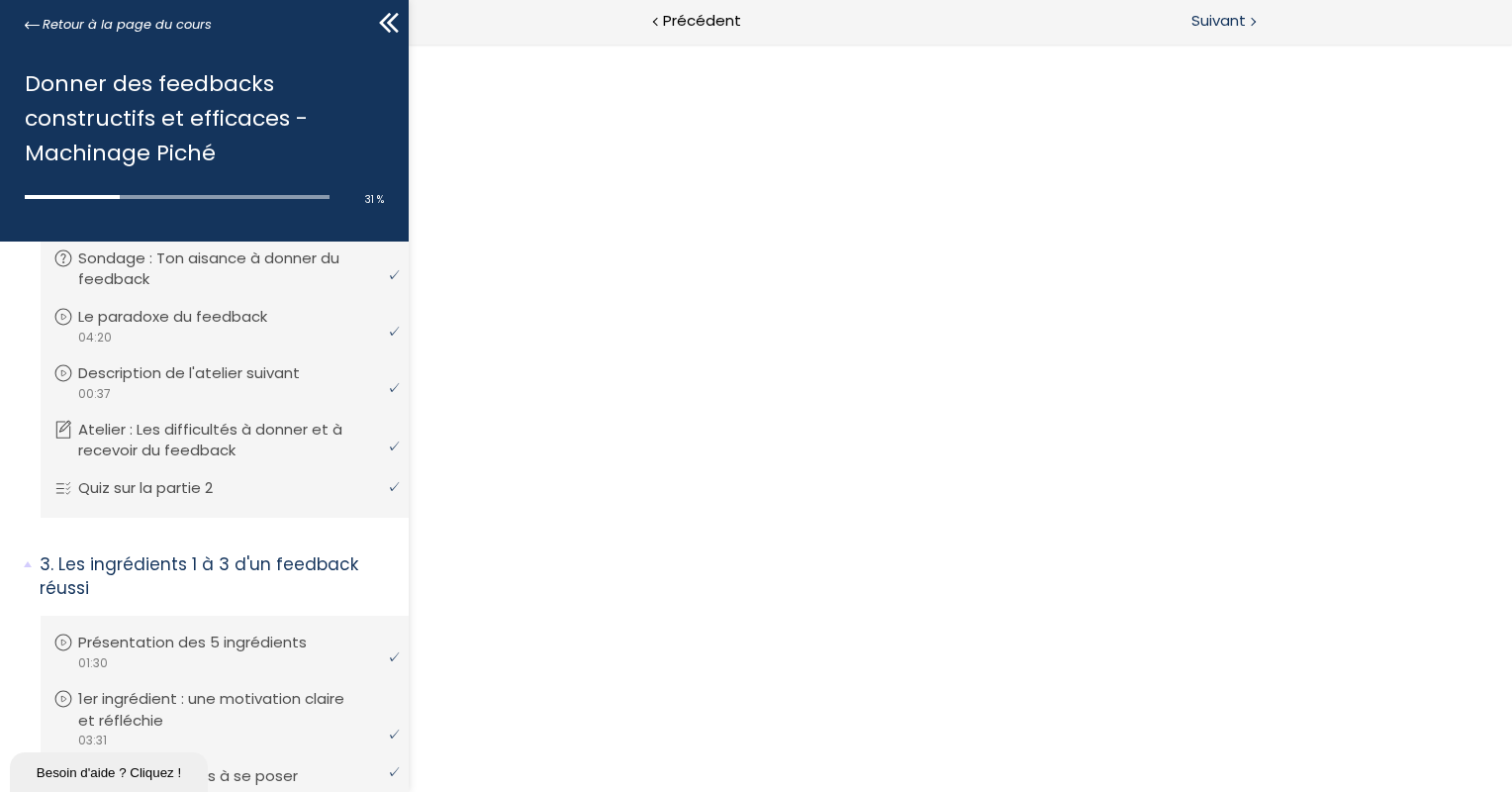 scroll, scrollTop: 0, scrollLeft: 0, axis: both 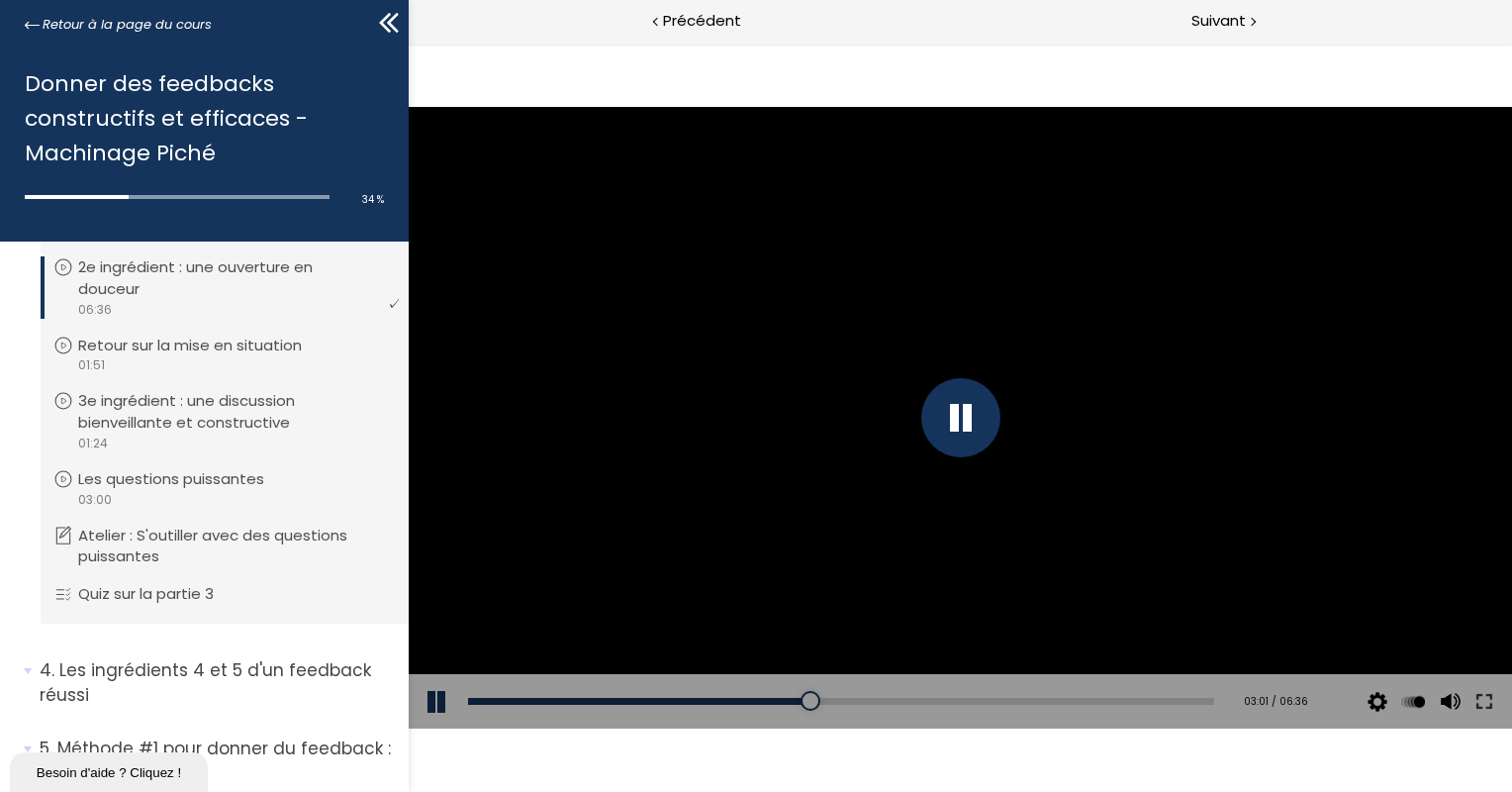 click at bounding box center [959, 417] 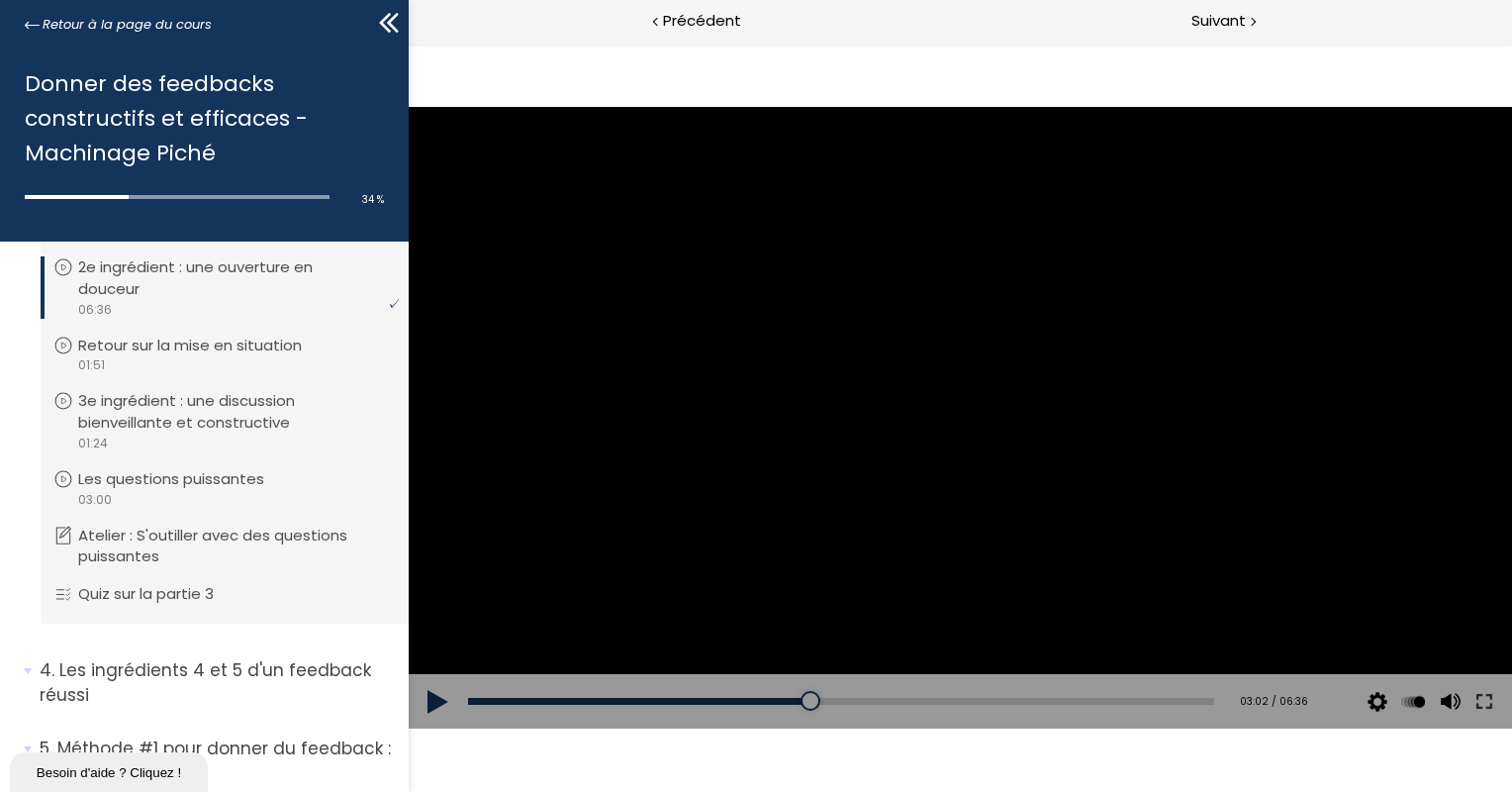 click at bounding box center [959, 417] 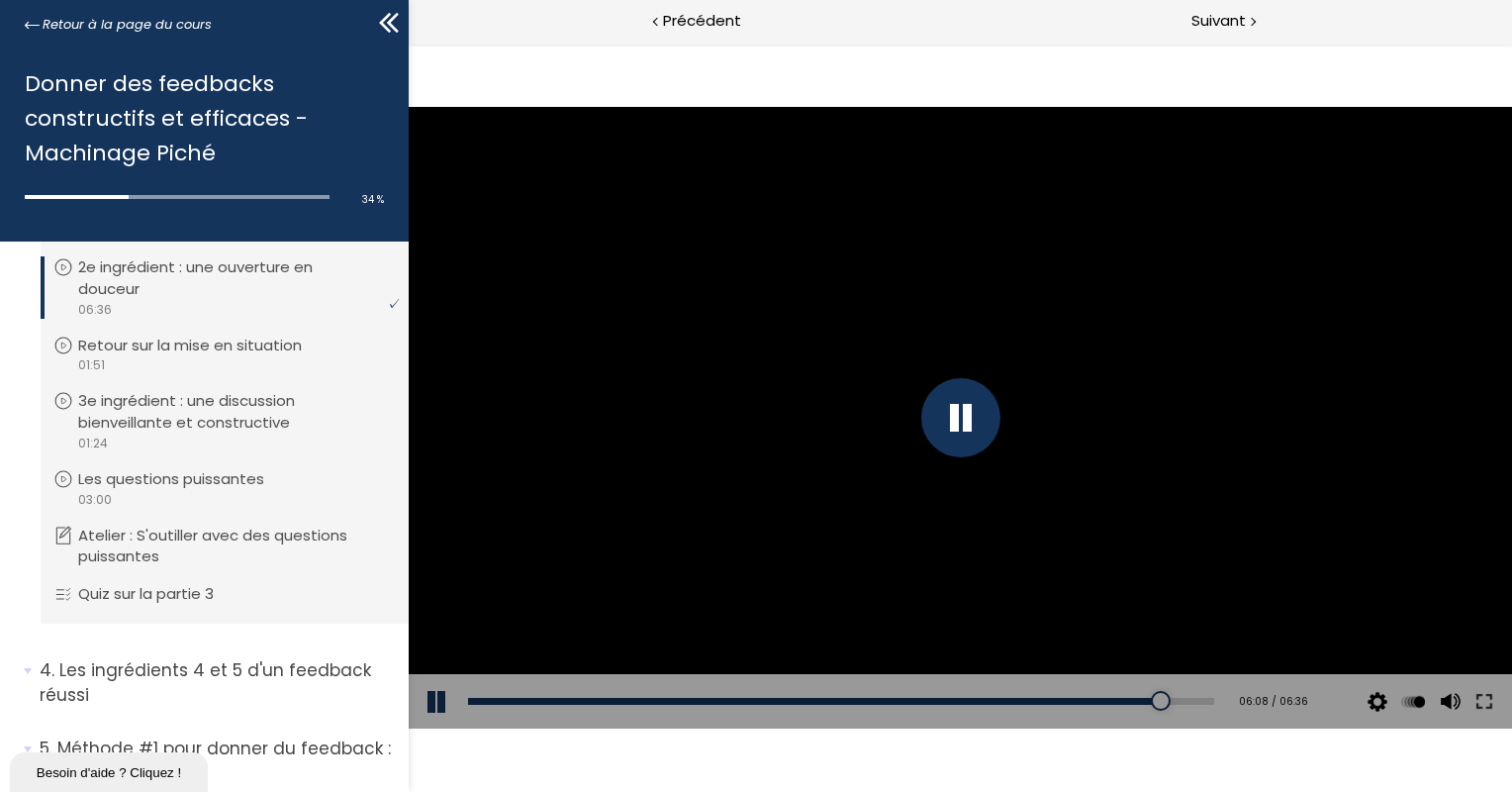 click at bounding box center [959, 417] 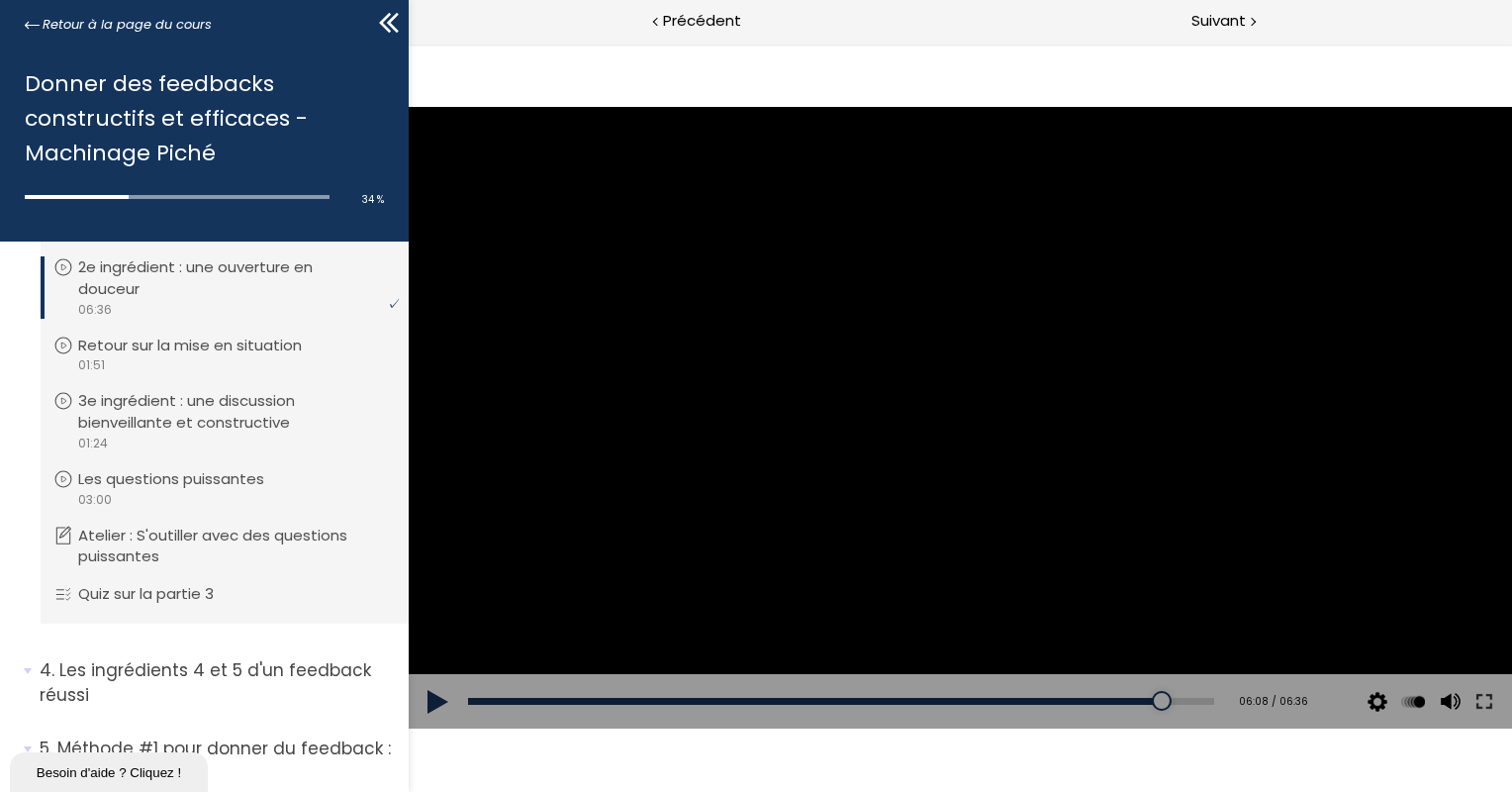 click at bounding box center [959, 417] 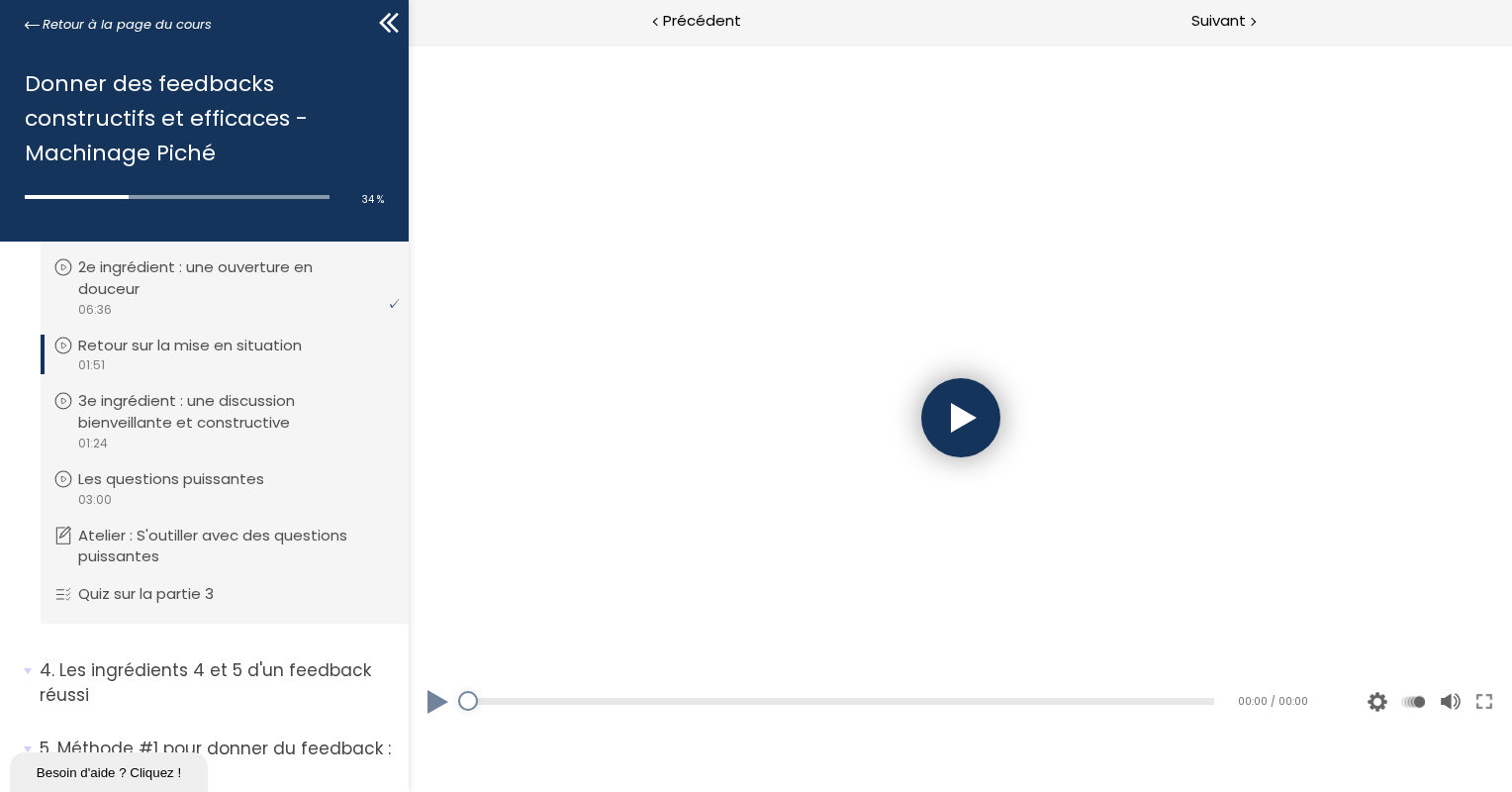 scroll, scrollTop: 0, scrollLeft: 0, axis: both 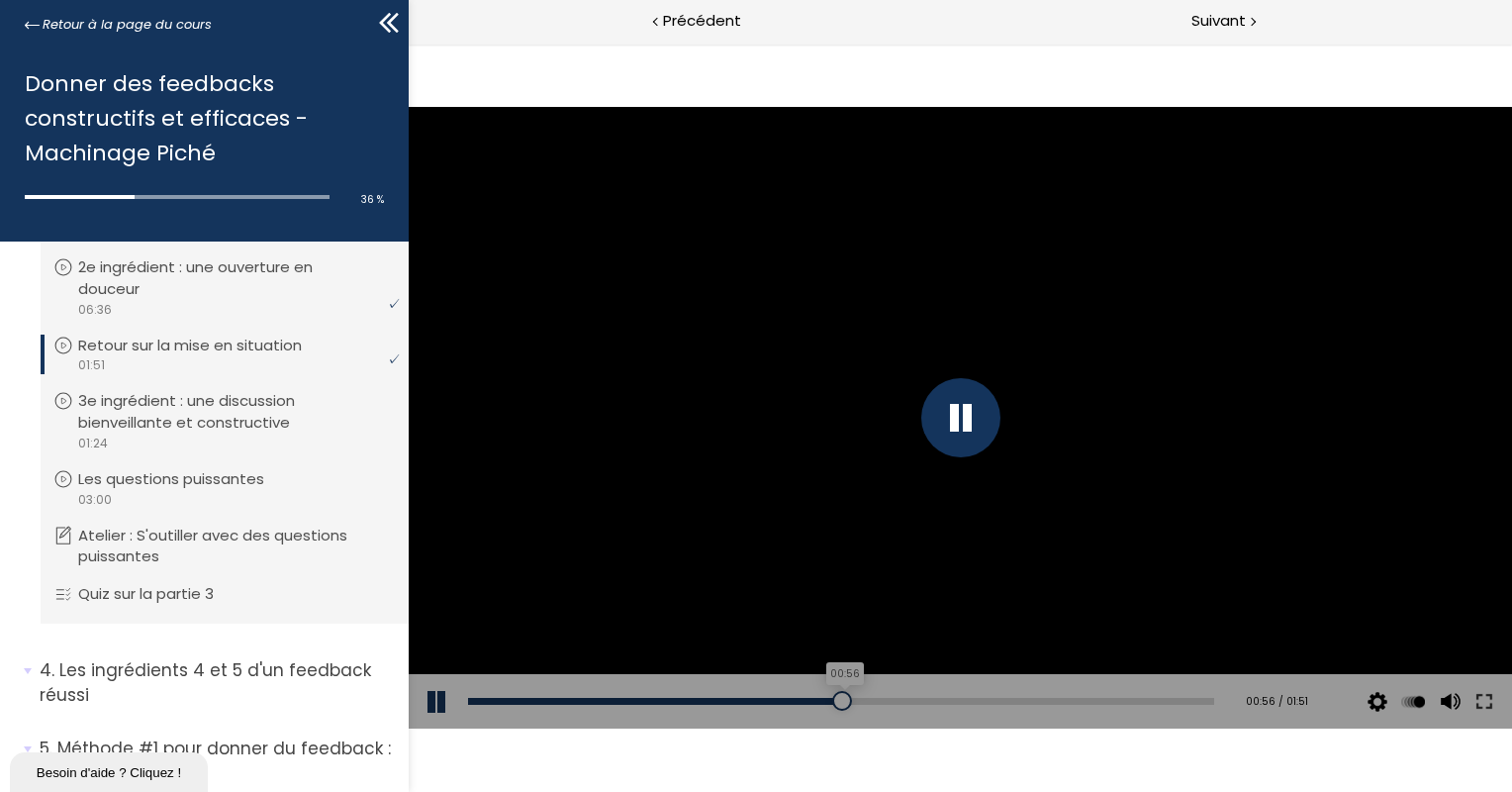 click on "00:56" at bounding box center (840, 701) 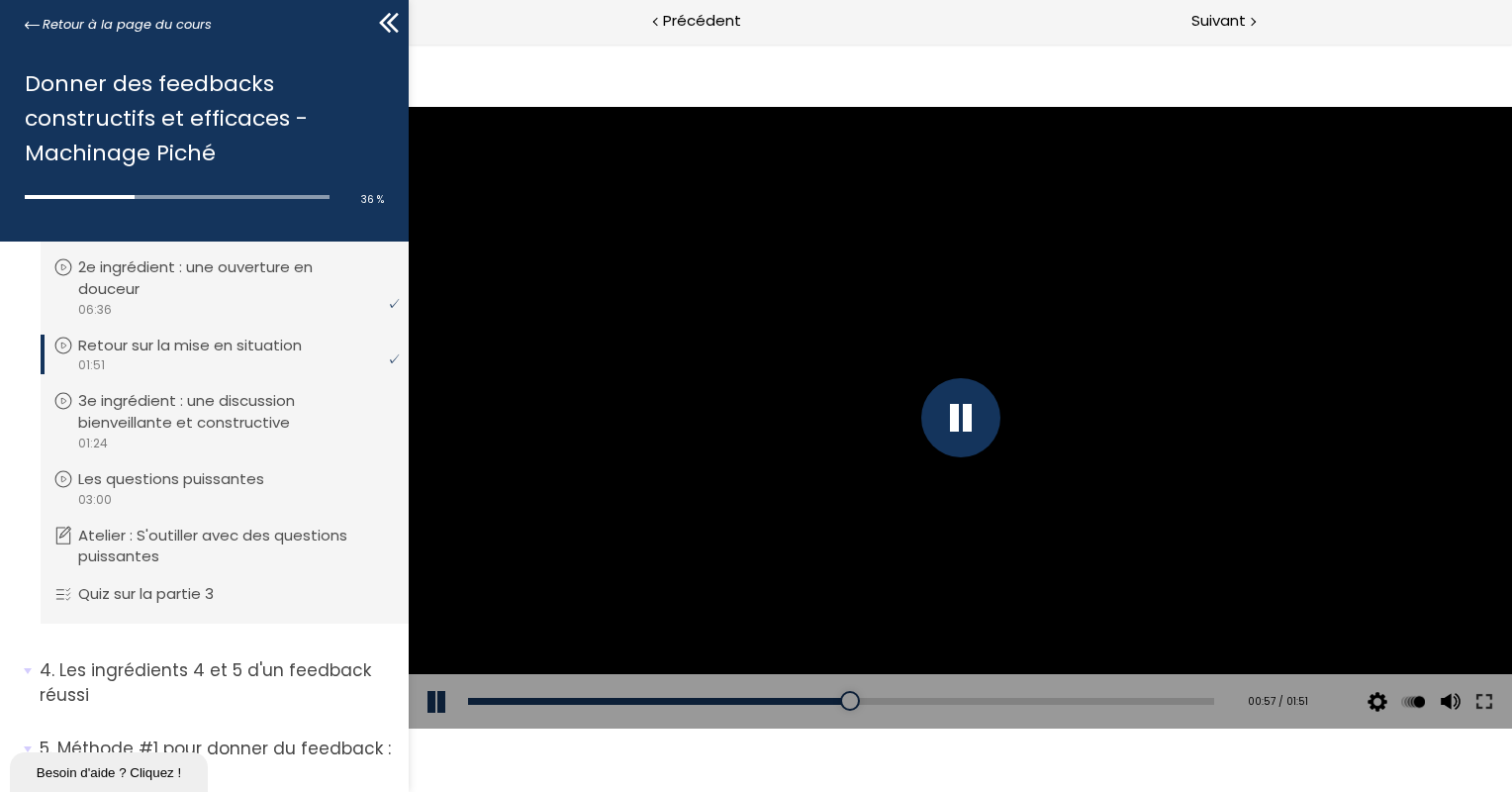 click at bounding box center (960, 418) 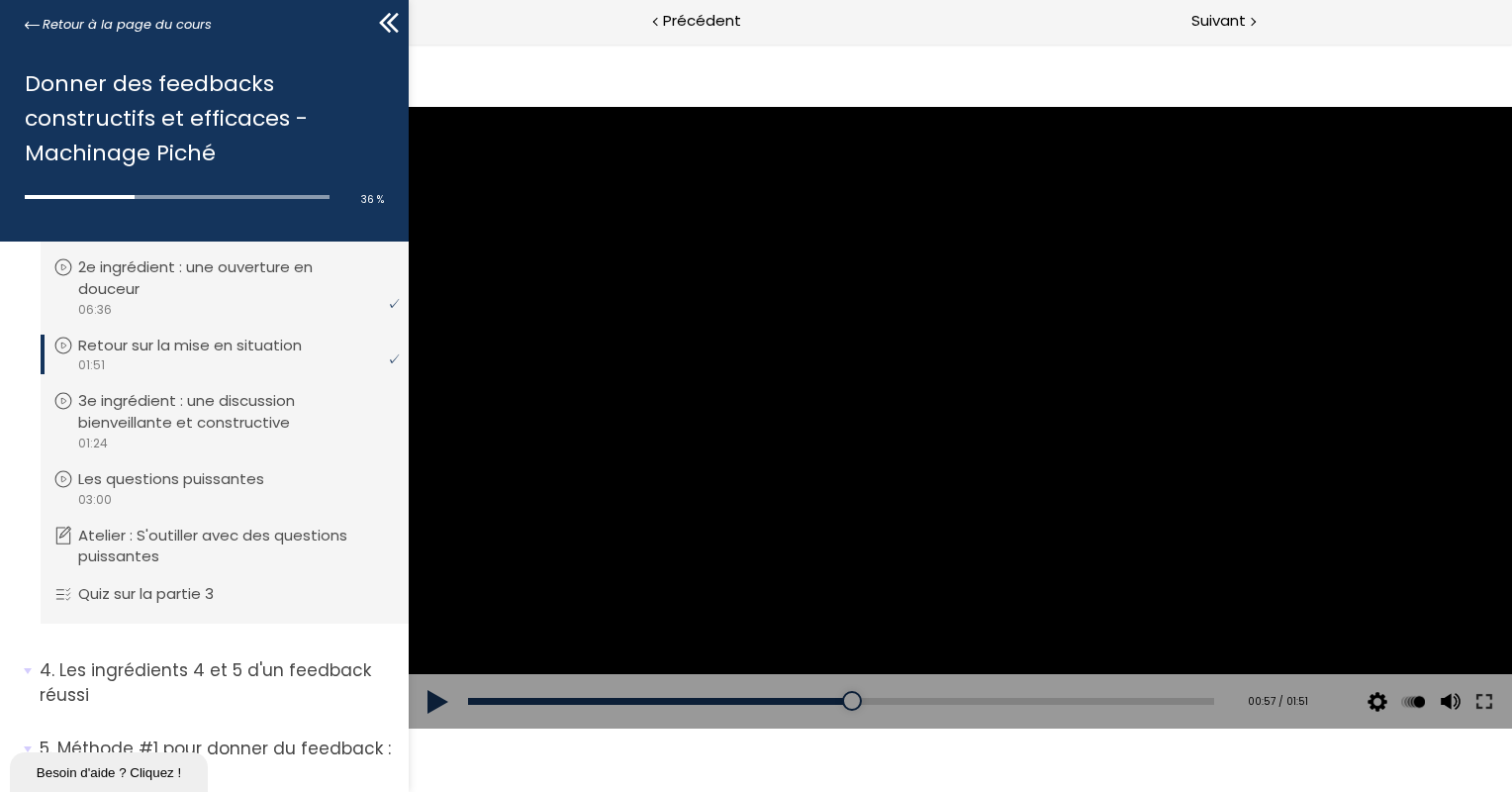 click at bounding box center (959, 417) 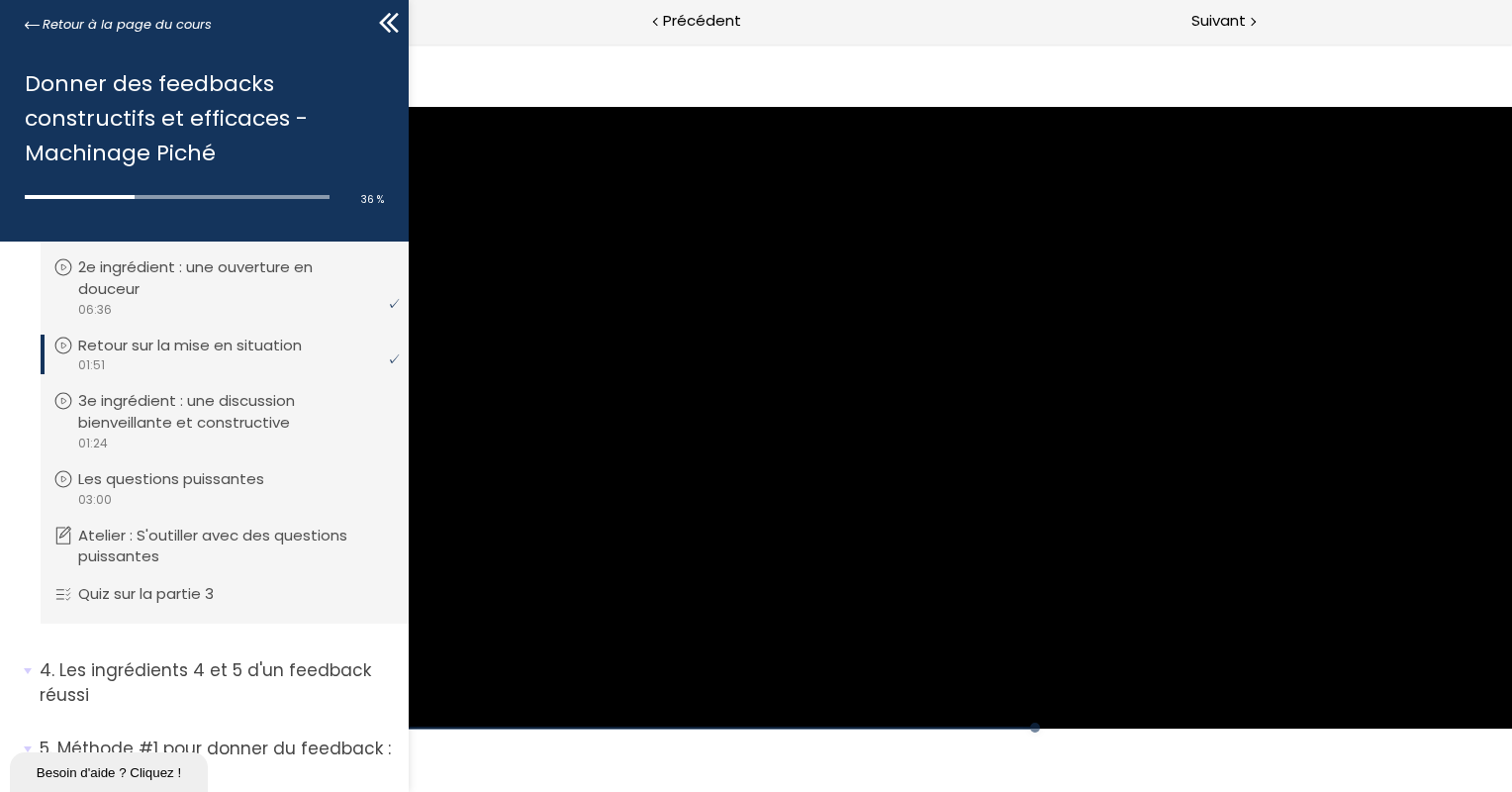 click at bounding box center [959, 417] 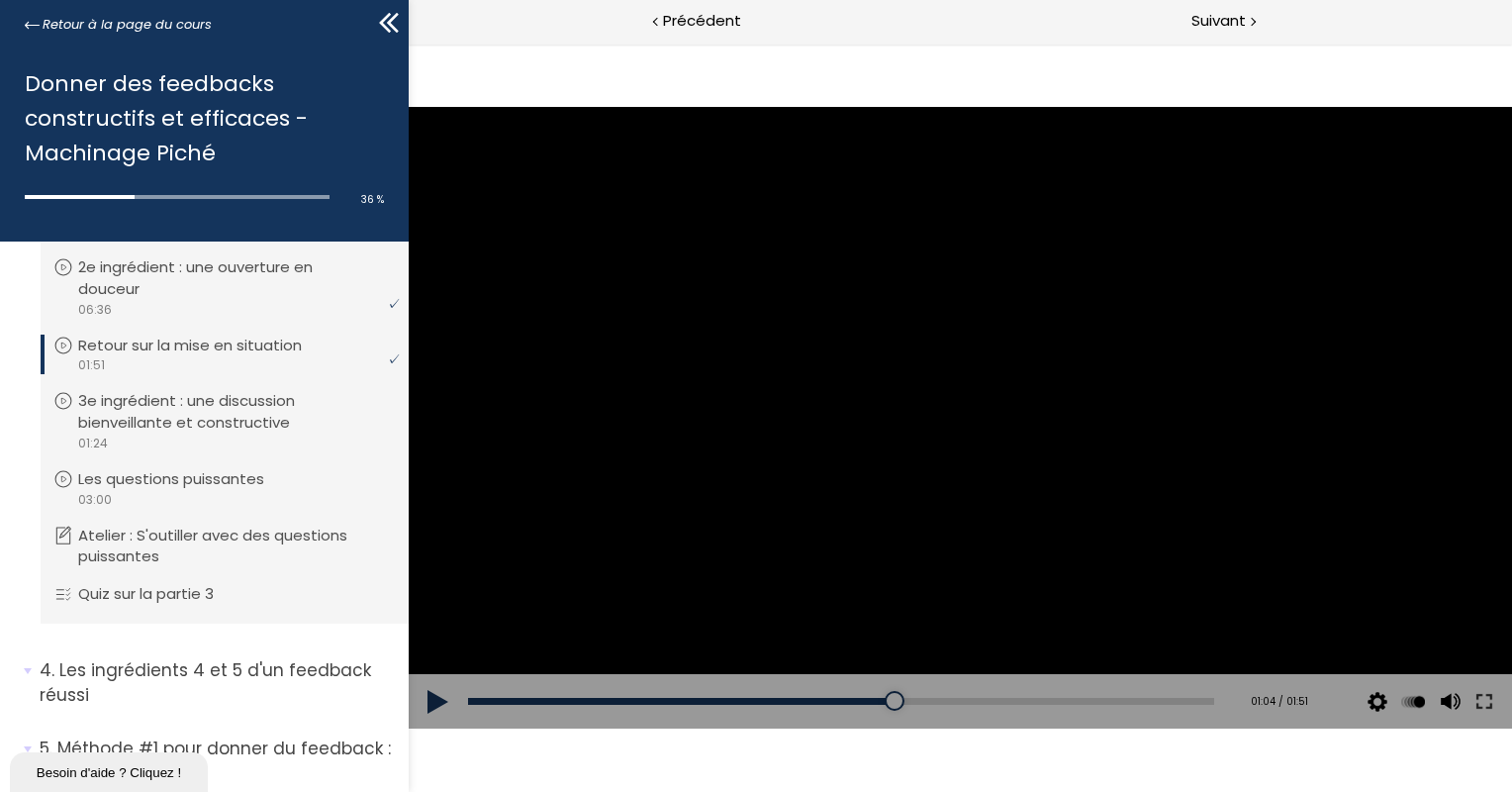 click at bounding box center (959, 417) 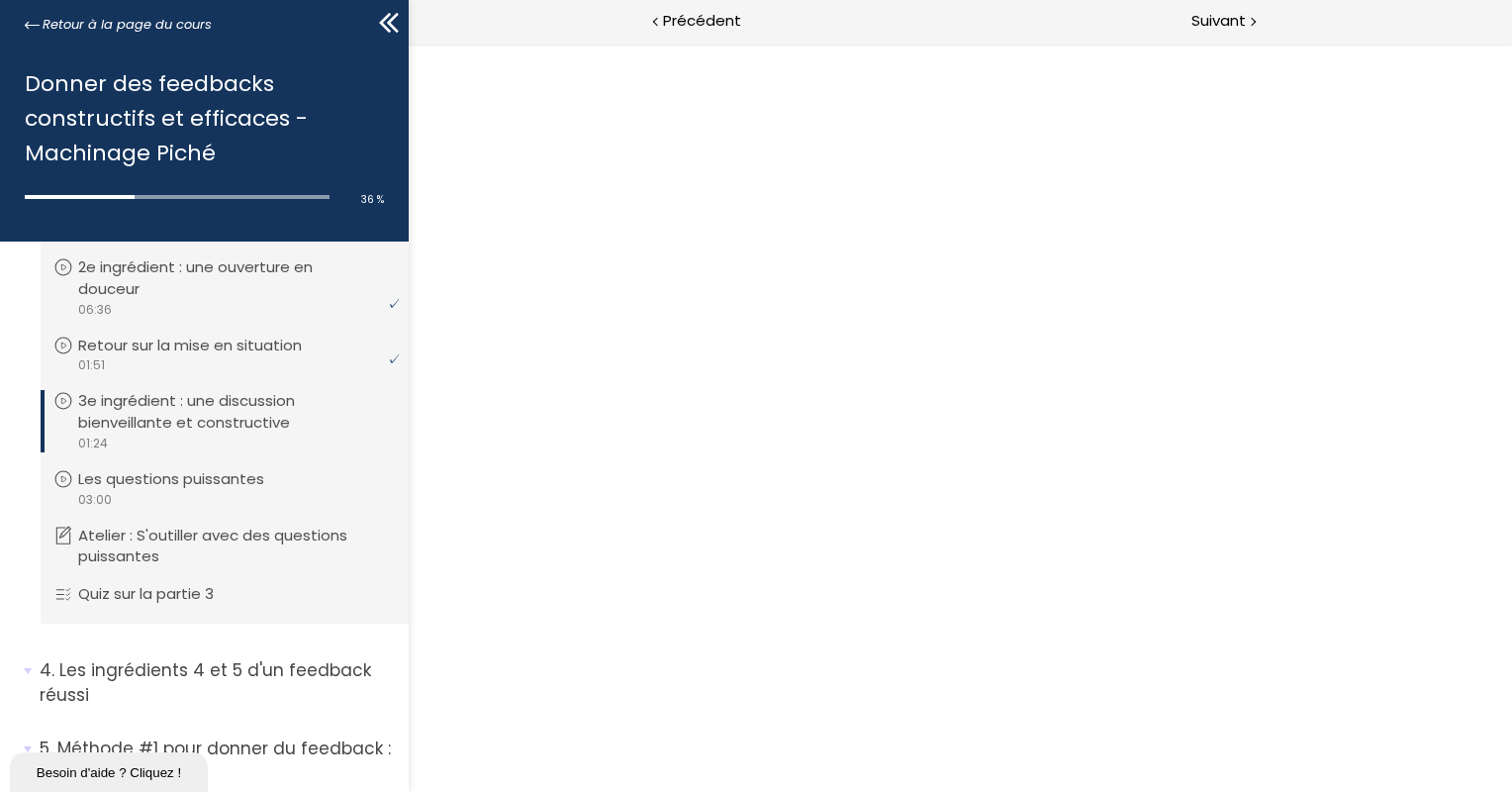 scroll, scrollTop: 0, scrollLeft: 0, axis: both 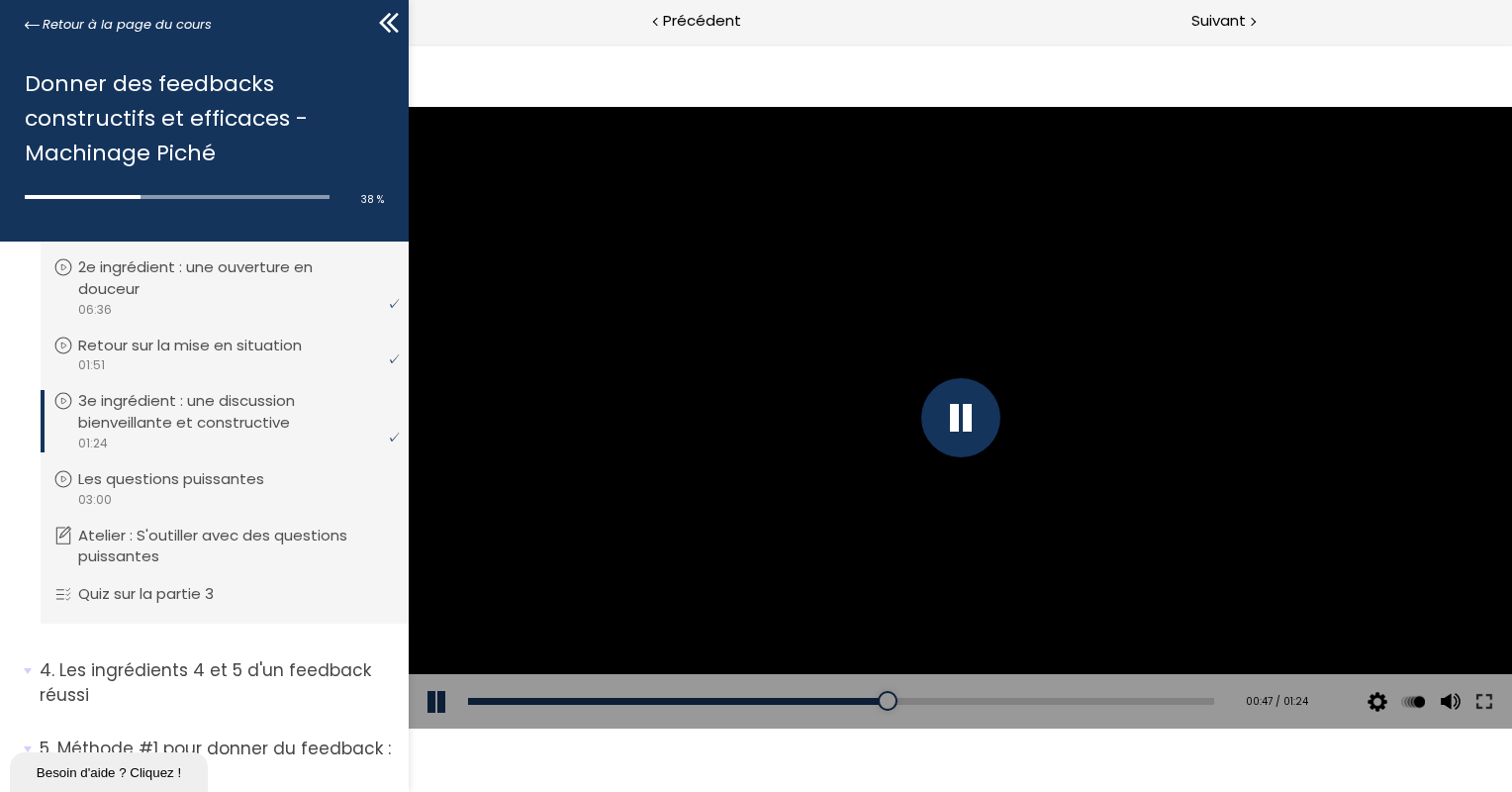 click at bounding box center [960, 418] 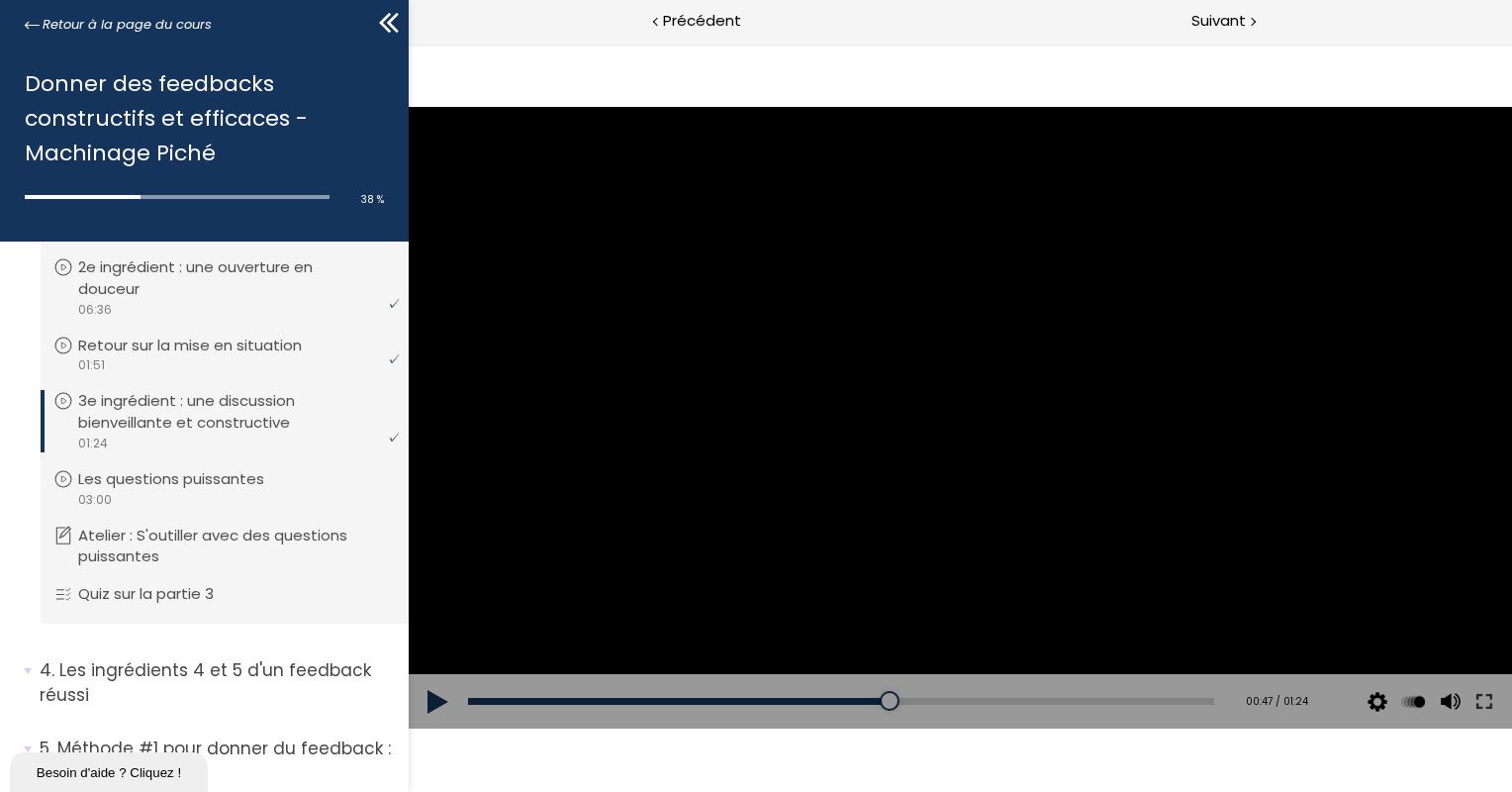 click at bounding box center [959, 417] 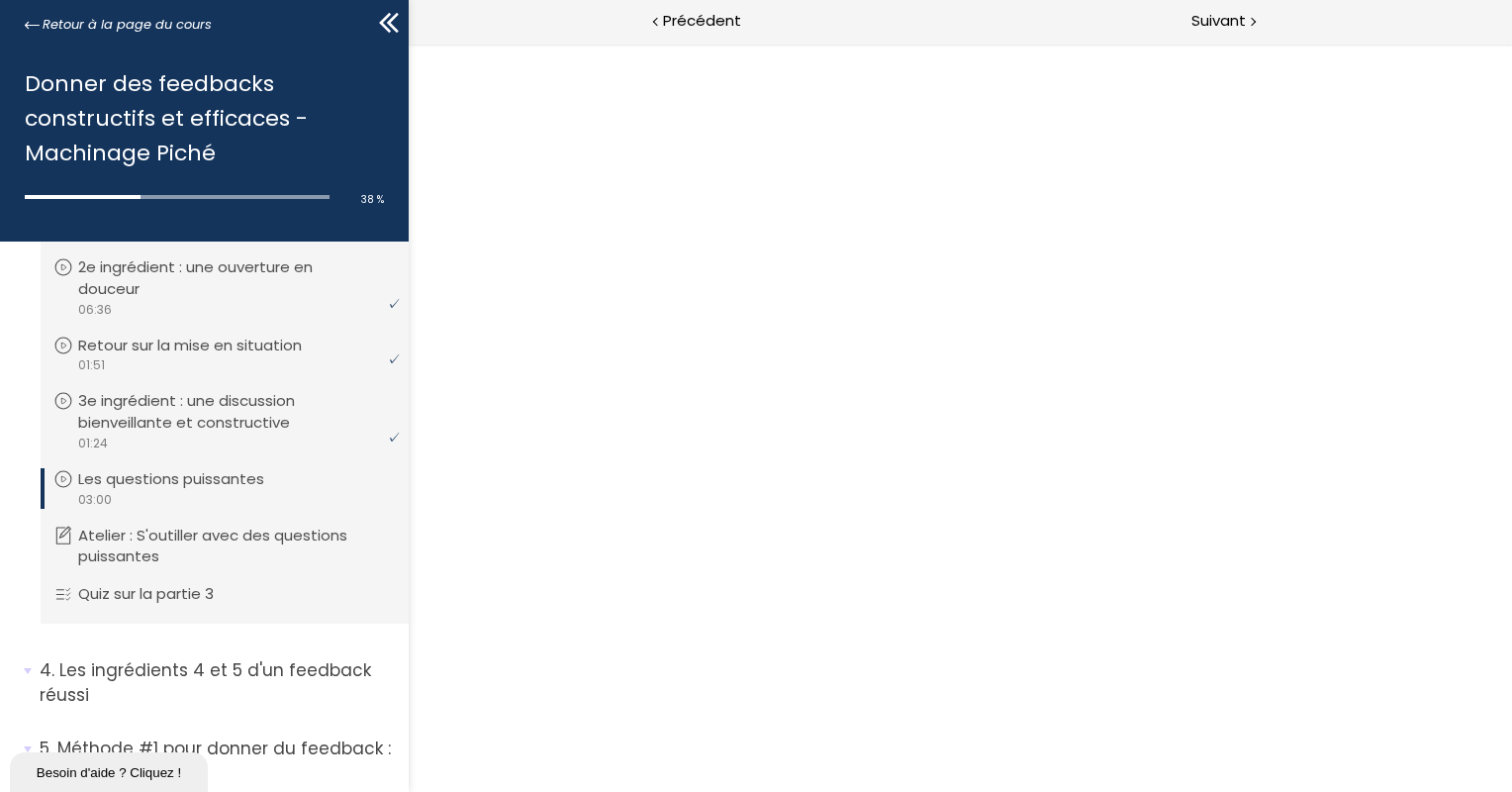 scroll, scrollTop: 0, scrollLeft: 0, axis: both 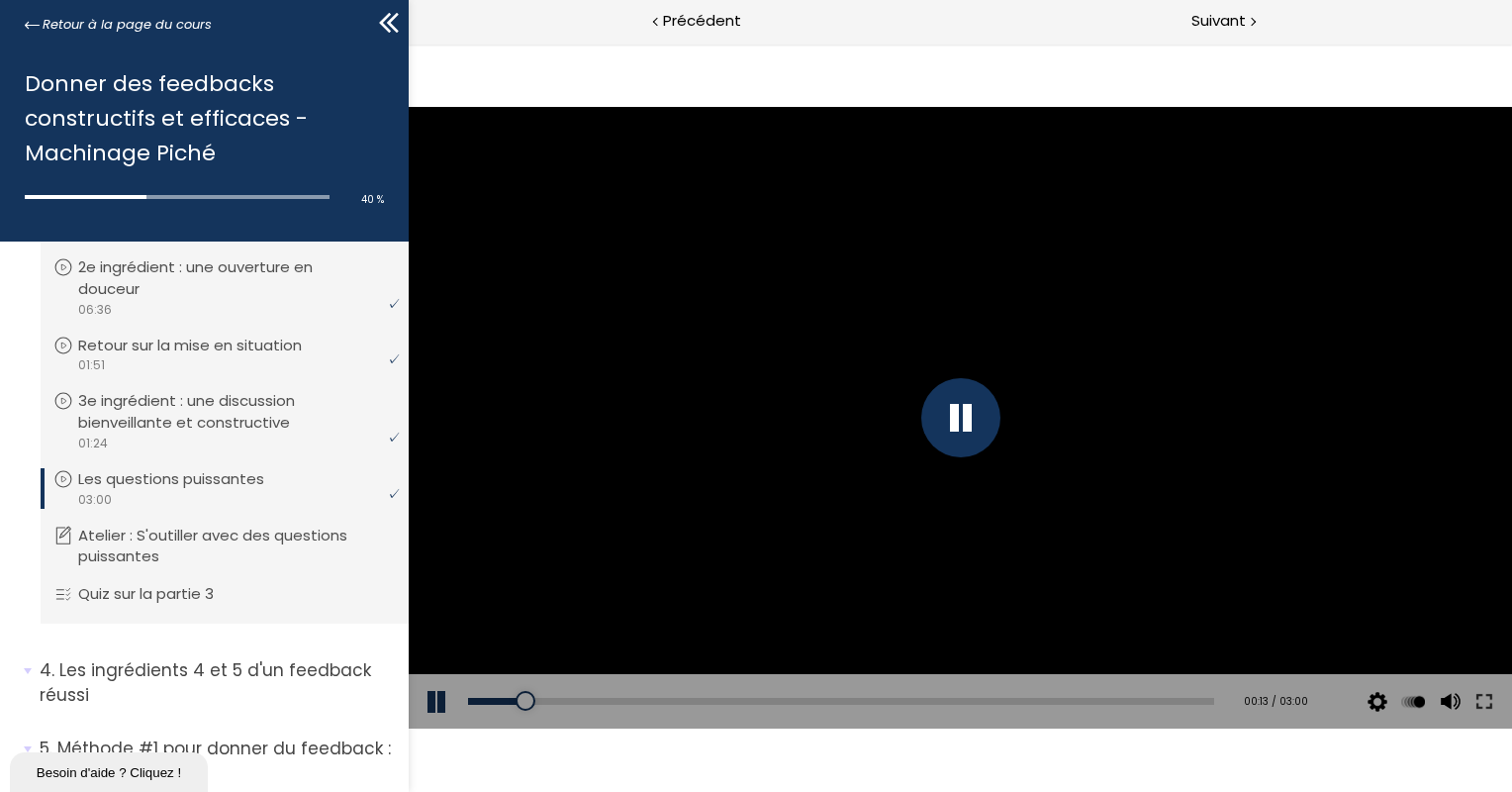 click at bounding box center (959, 417) 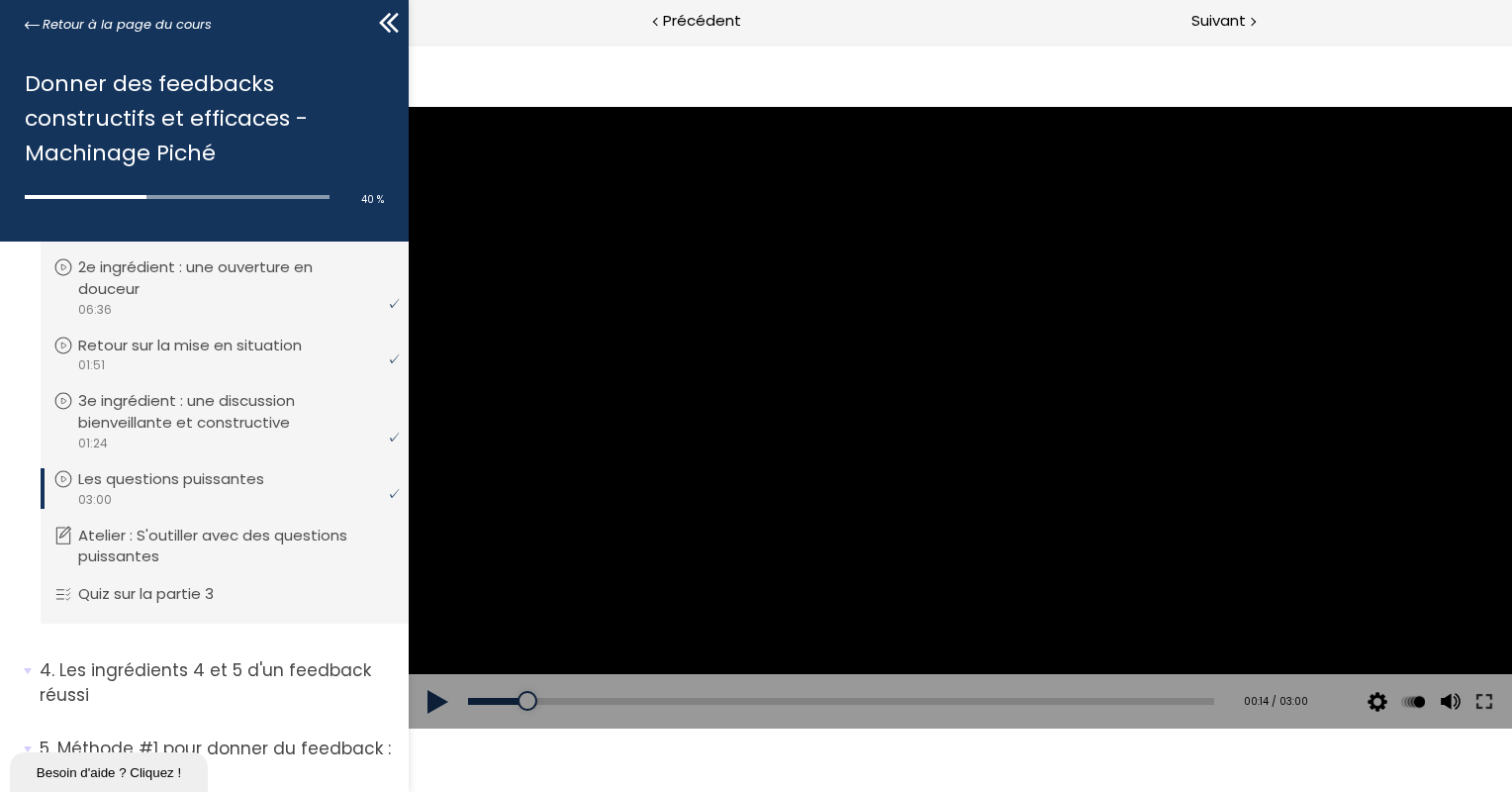 click at bounding box center (959, 417) 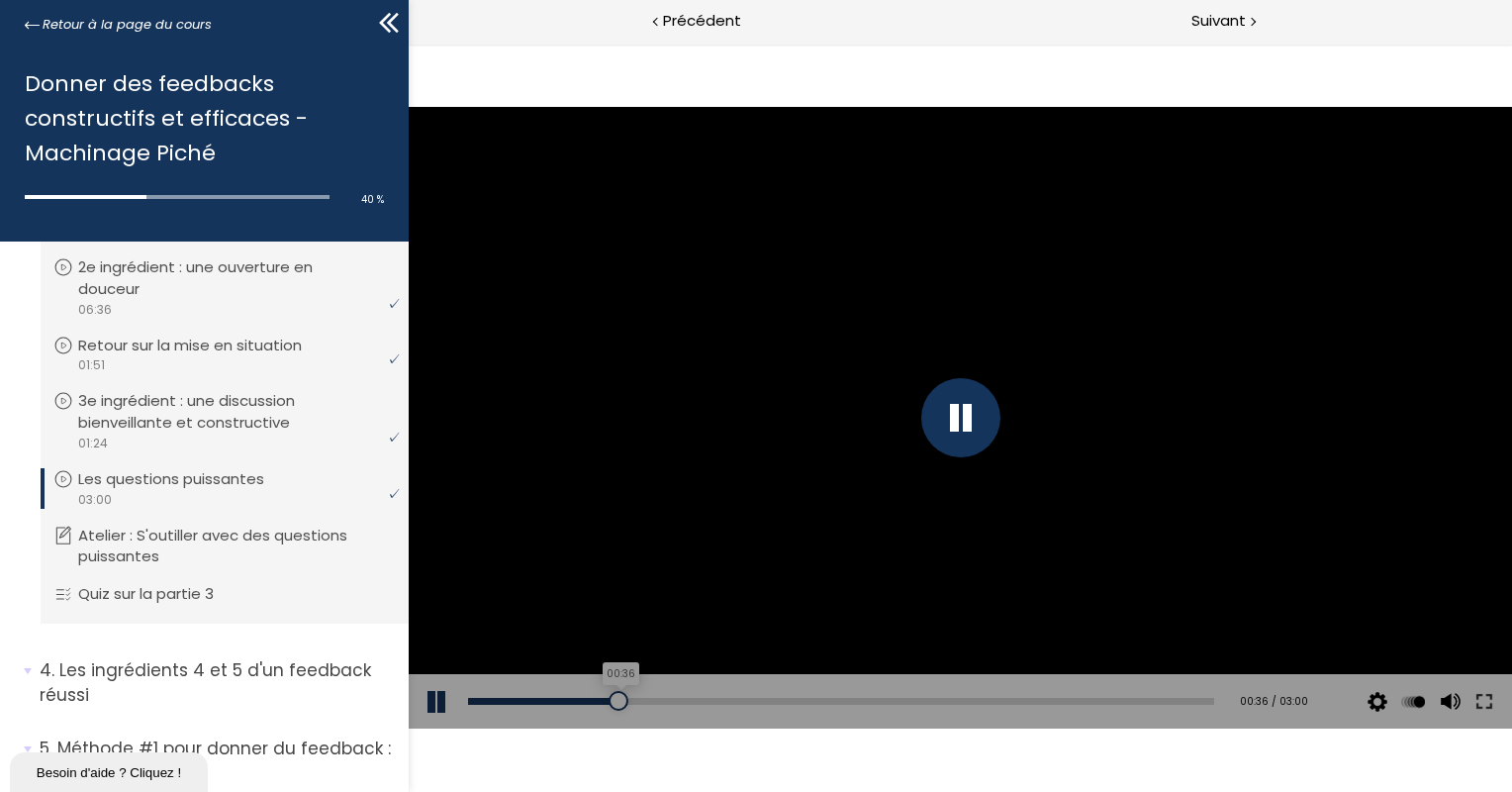 drag, startPoint x: 562, startPoint y: 702, endPoint x: 619, endPoint y: 707, distance: 57.21888 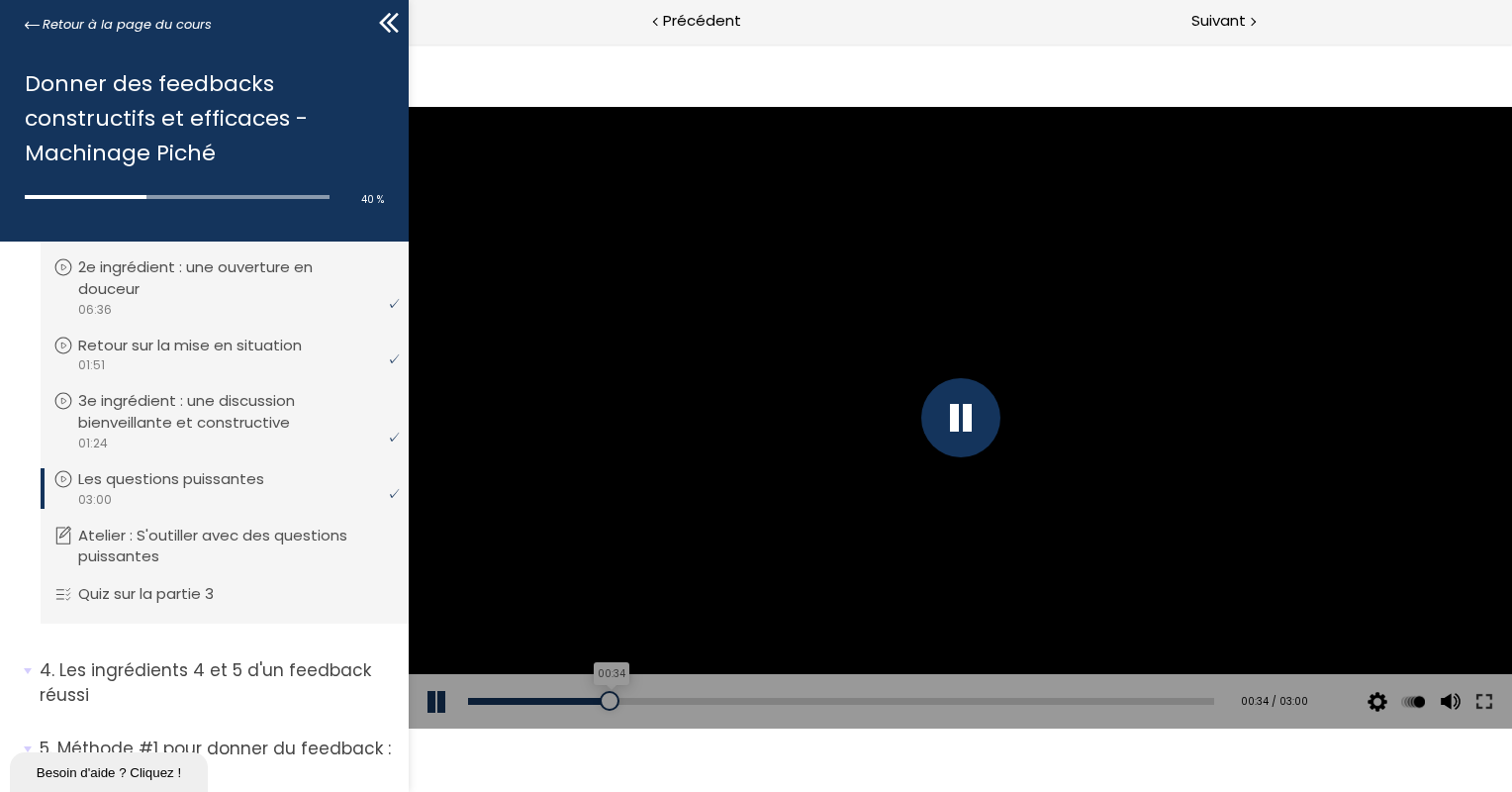 drag, startPoint x: 618, startPoint y: 699, endPoint x: 606, endPoint y: 699, distance: 12 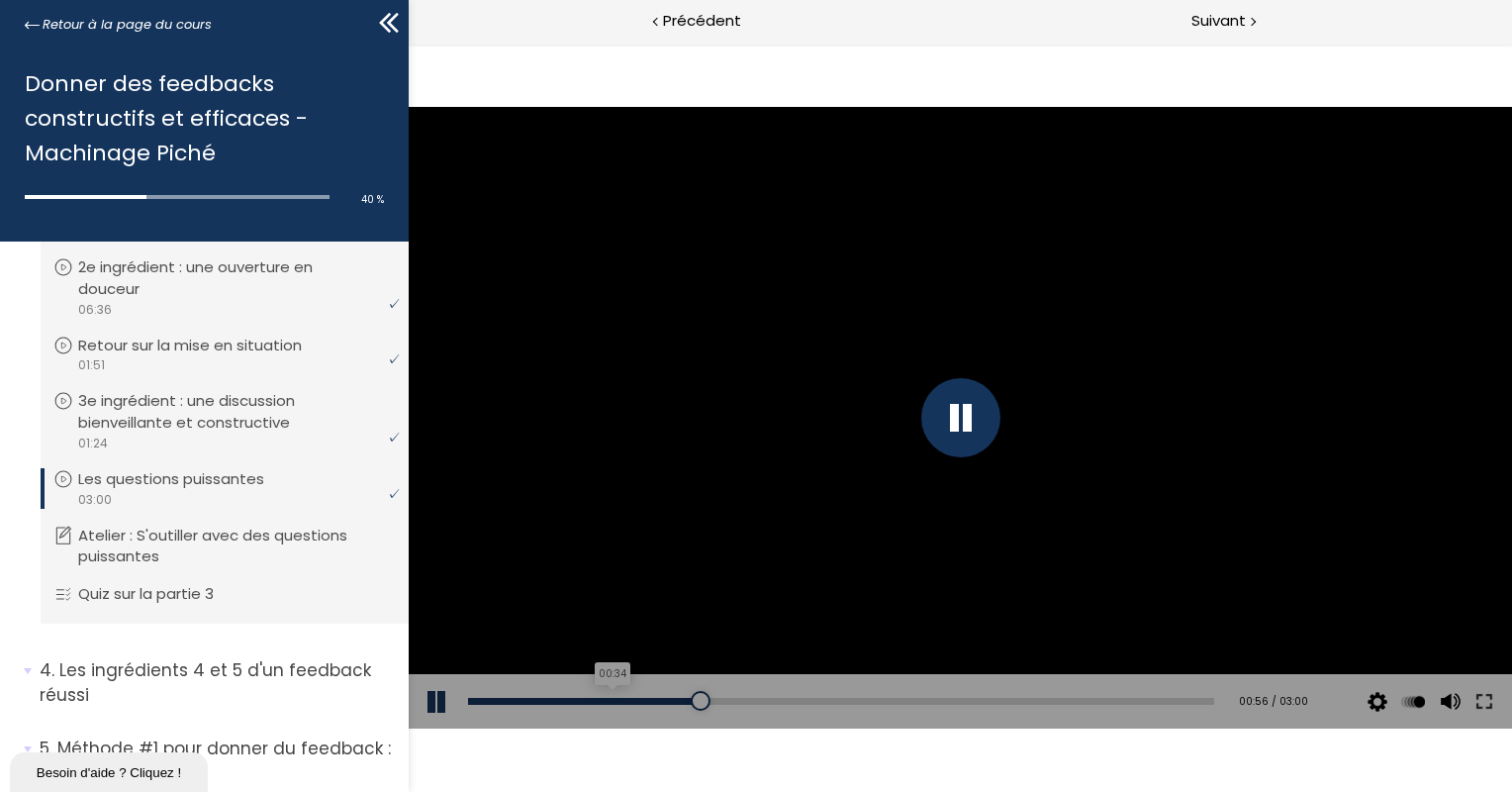 click on "00:34" at bounding box center [840, 701] 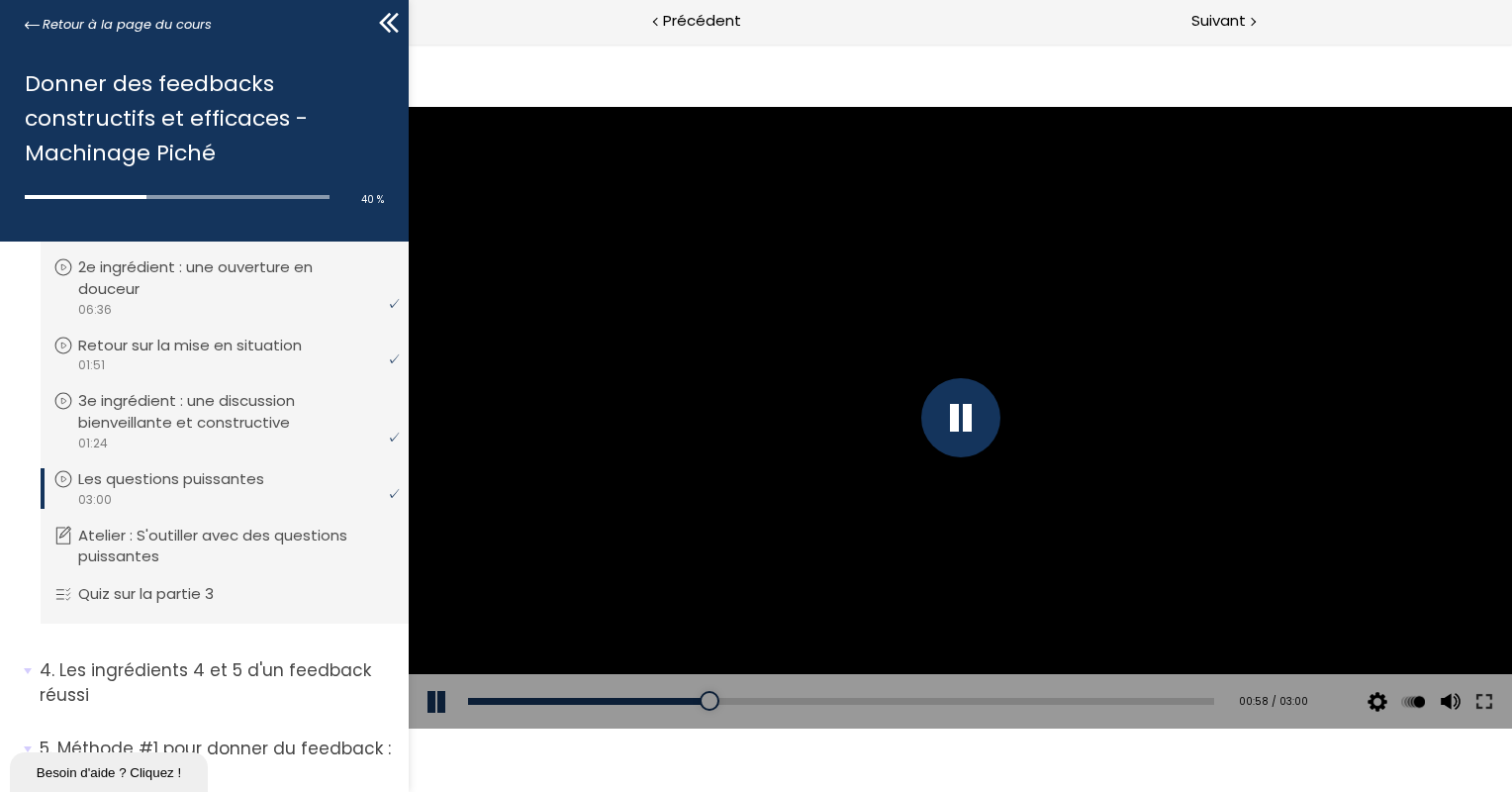 click at bounding box center (960, 418) 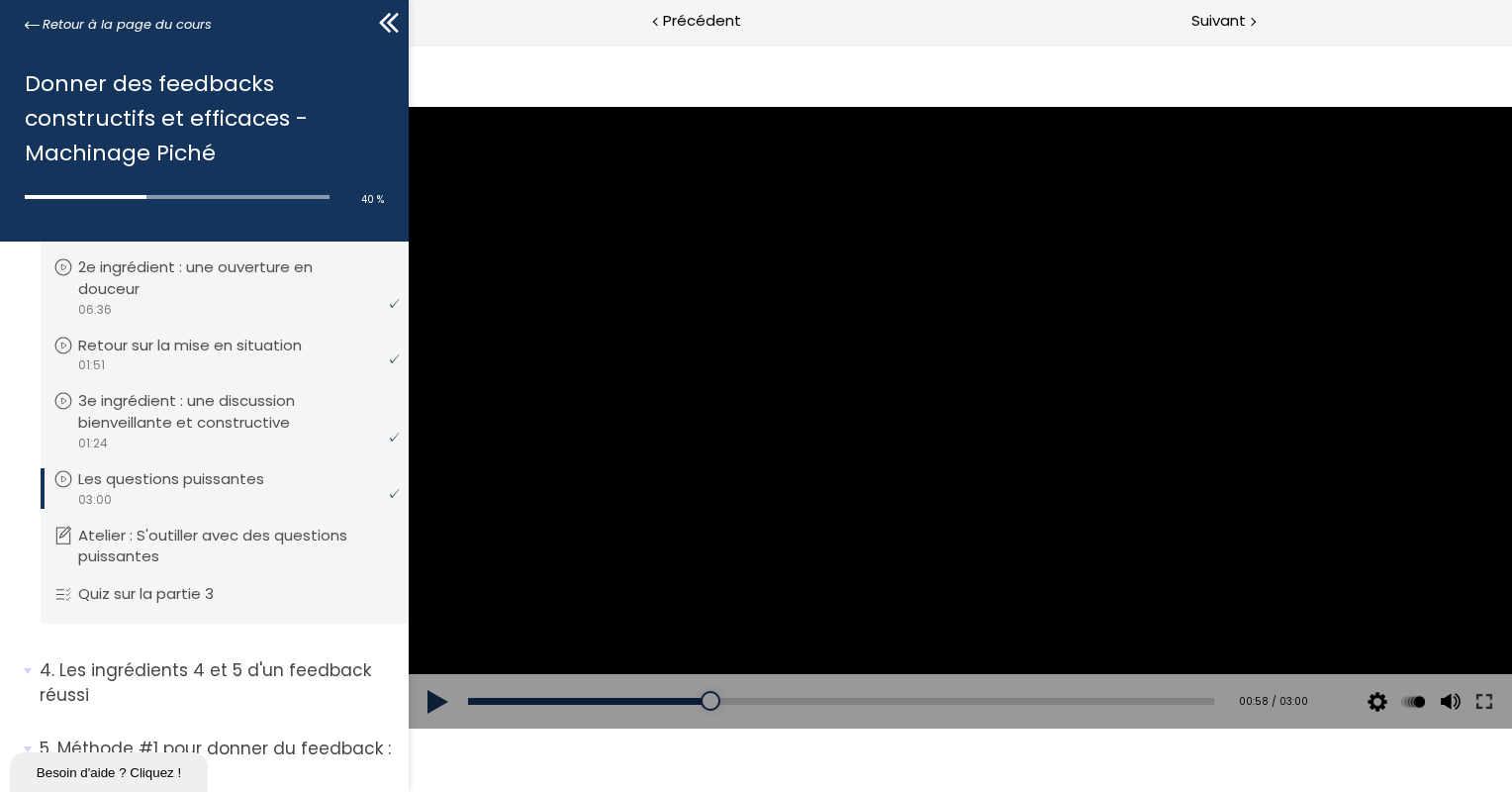 click at bounding box center (959, 417) 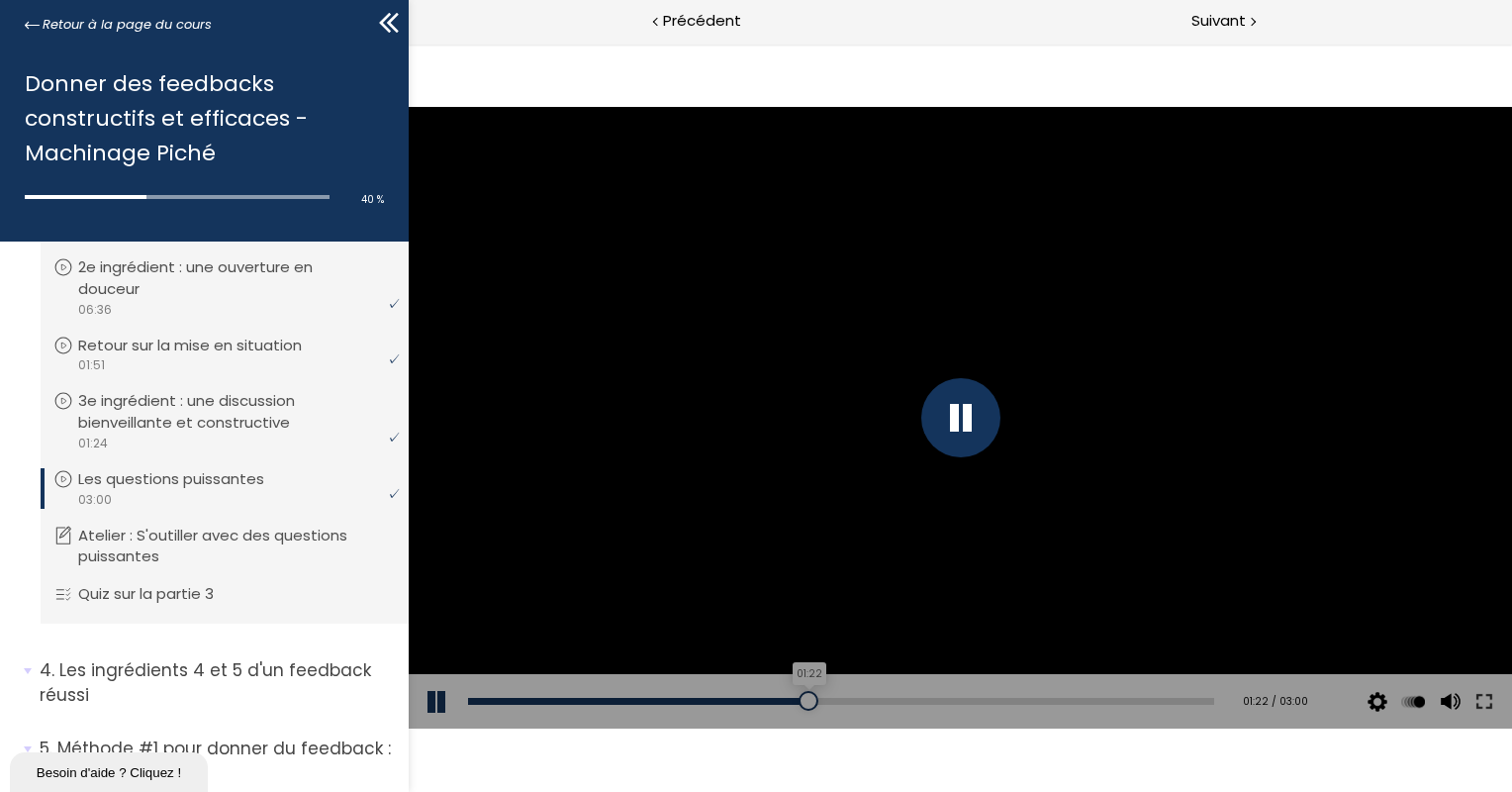click on "01:22" at bounding box center [840, 701] 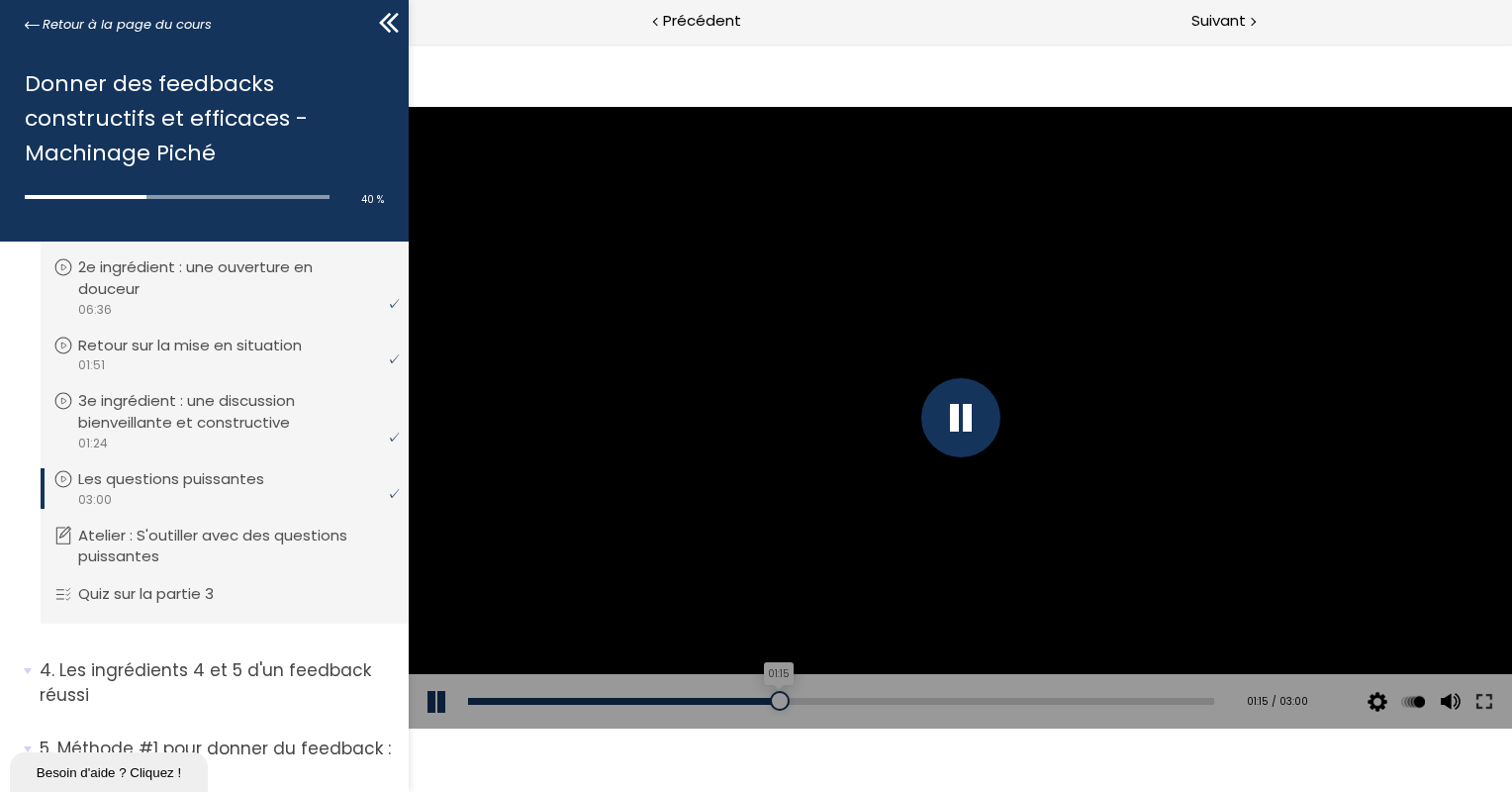 drag, startPoint x: 801, startPoint y: 698, endPoint x: 773, endPoint y: 694, distance: 28.284271 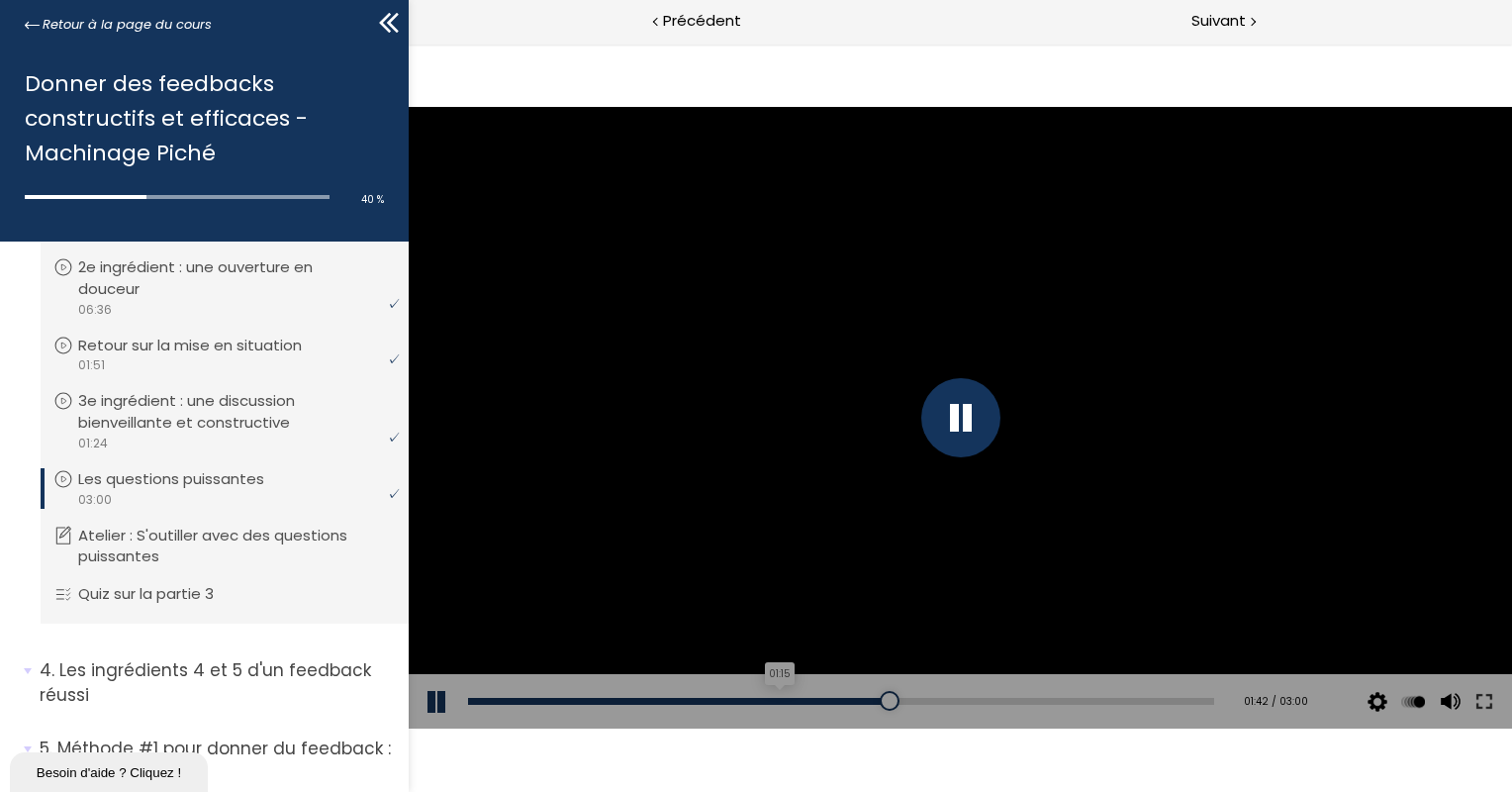 click on "Click for sound
@keyframes VOLUME_SMALL_WAVE_FLASH {
0% { opacity: 0; }
33% { opacity: 1; }
66% { opacity: 1; }
100% { opacity: 0; }
}
@keyframes VOLUME_LARGE_WAVE_FLASH {
0% { opacity: 0; }
33% { opacity: 1; }
66% { opacity: 1; }
100% { opacity: 0; }
}
.volume__small-wave {
animation: VOLUME_SMALL_WAVE_FLASH 2s infinite;
opacity: 0;
}
.volume__large-wave {
animation: VOLUME_LARGE_WAVE_FLASH 2s infinite .3s;
opacity: 0;
}
Add chapter
01:15
01:42 / 03:00
Subtitles       None           Auto     4k   2026p   1012p   676p   506p   338p   210p       x   2   x   1.5   x   1.25   x   1   x   0.75   x   0.5" at bounding box center [959, 417] 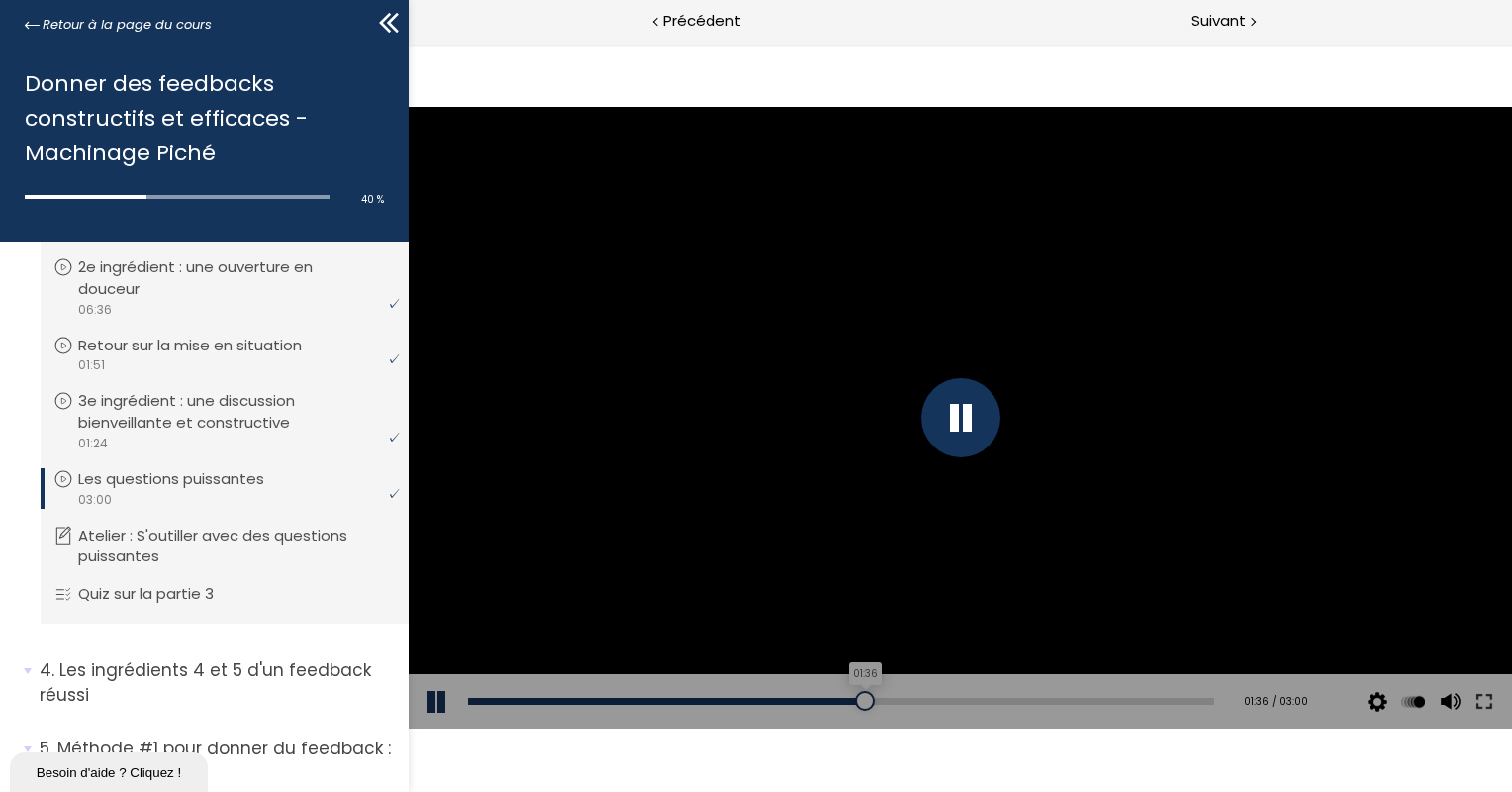 click on "01:36" at bounding box center (840, 701) 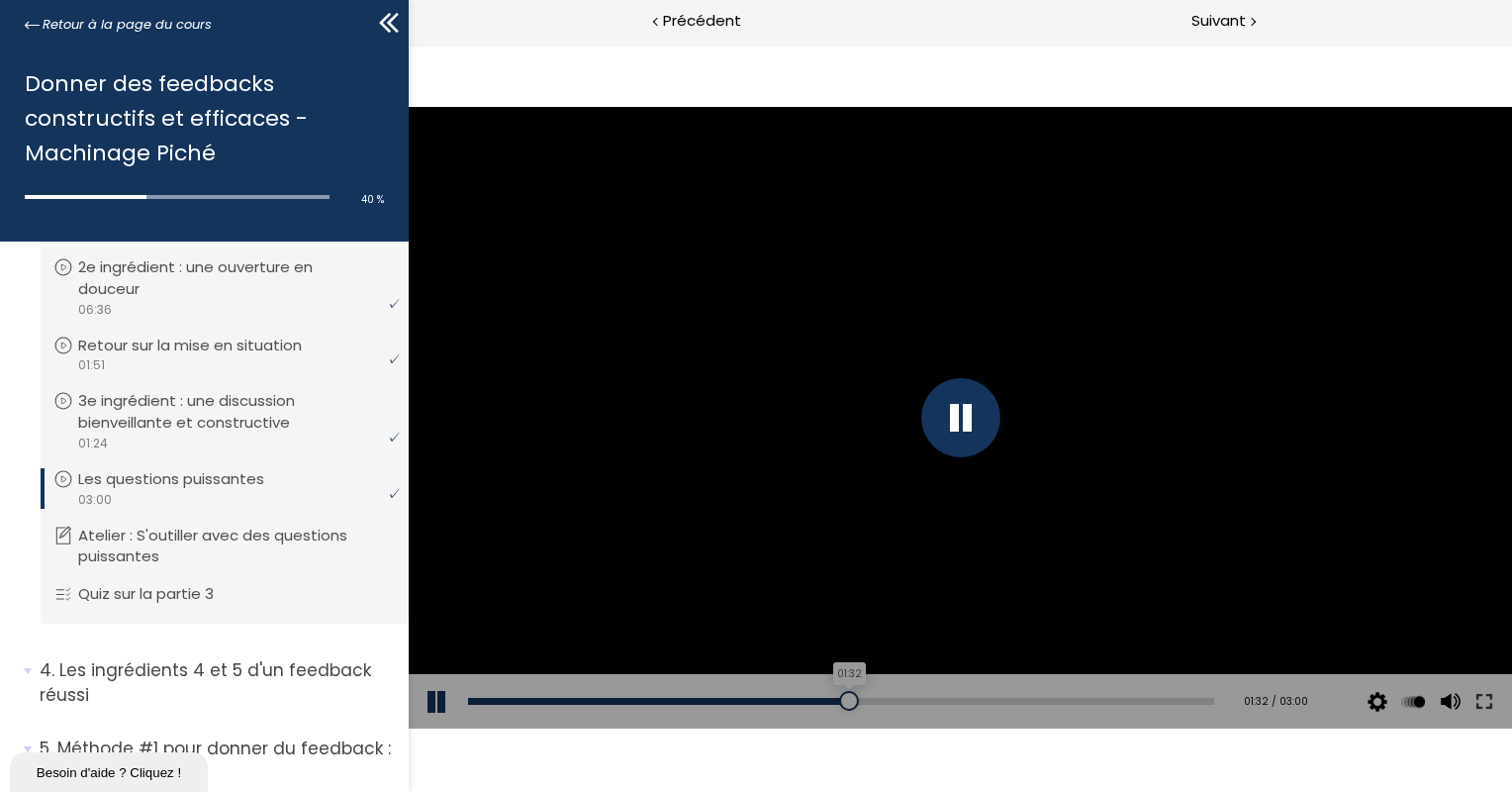 click on "01:32" at bounding box center (840, 701) 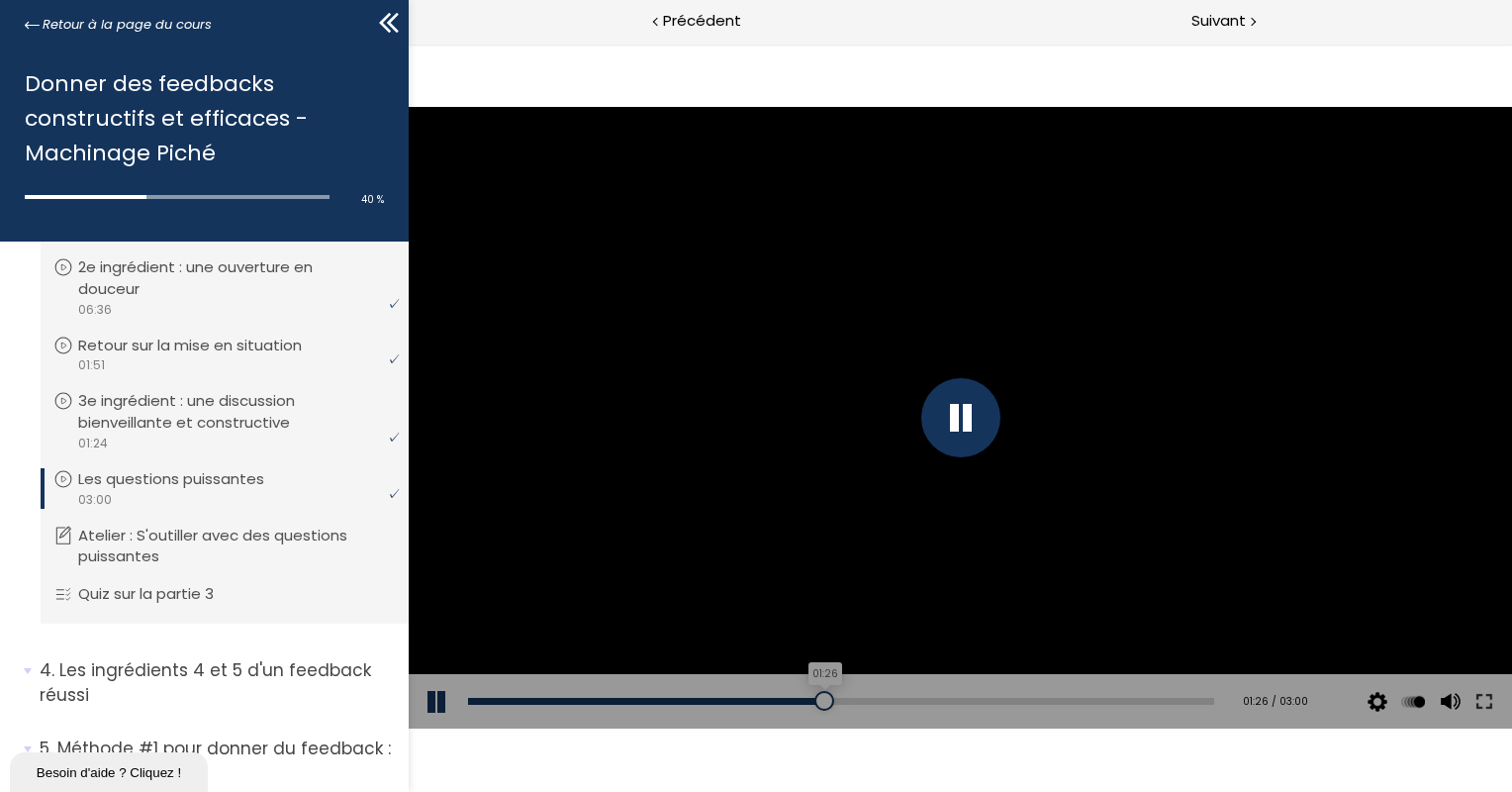 click on "01:26" at bounding box center [840, 701] 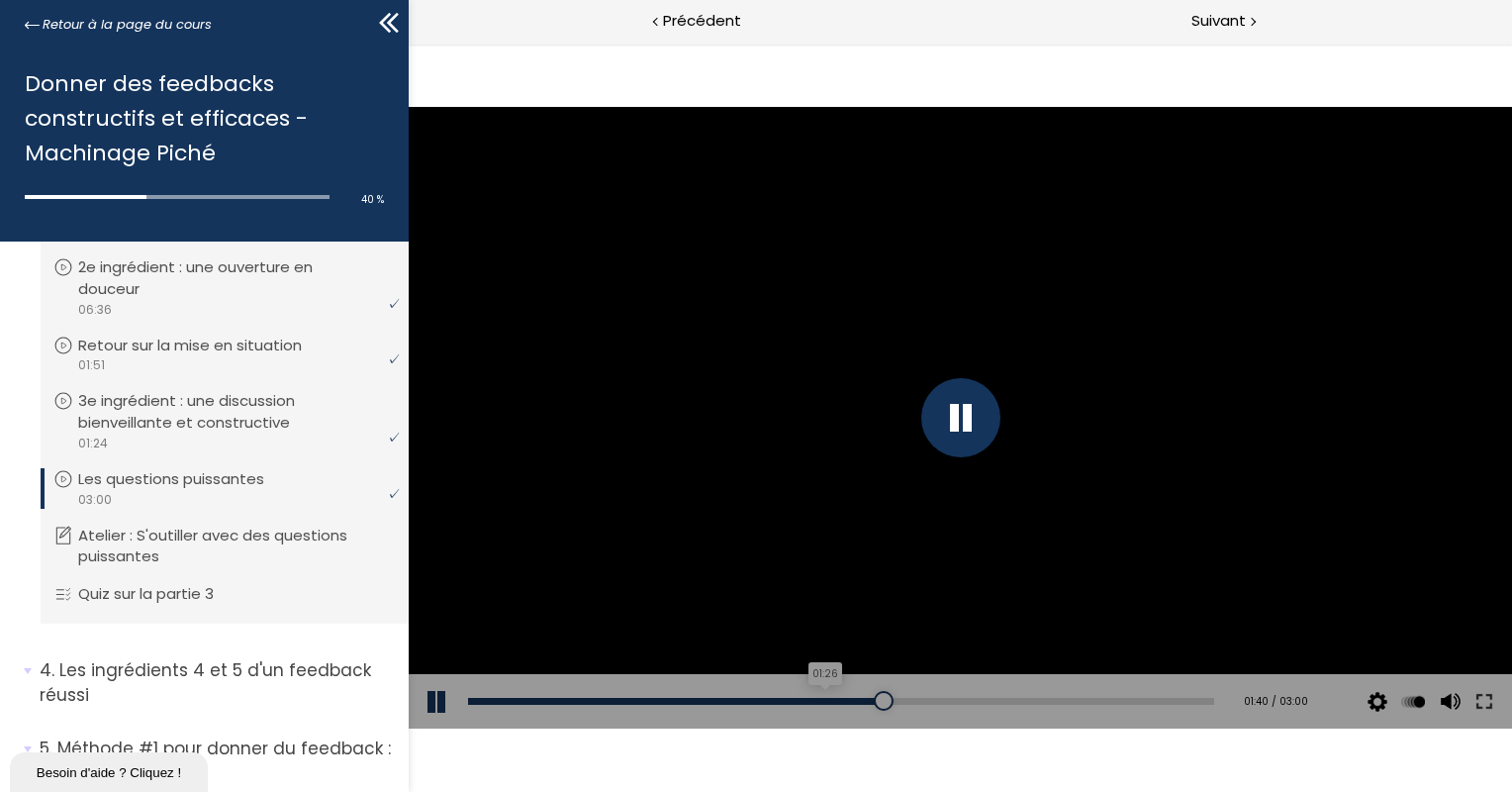 click on "Click for sound
@keyframes VOLUME_SMALL_WAVE_FLASH {
0% { opacity: 0; }
33% { opacity: 1; }
66% { opacity: 1; }
100% { opacity: 0; }
}
@keyframes VOLUME_LARGE_WAVE_FLASH {
0% { opacity: 0; }
33% { opacity: 1; }
66% { opacity: 1; }
100% { opacity: 0; }
}
.volume__small-wave {
animation: VOLUME_SMALL_WAVE_FLASH 2s infinite;
opacity: 0;
}
.volume__large-wave {
animation: VOLUME_LARGE_WAVE_FLASH 2s infinite .3s;
opacity: 0;
}
Add chapter
01:26
01:40 / 03:00
Subtitles       None           Auto     4k   2026p   1012p   676p   506p   338p   210p       x   2   x   1.5   x   1.25   x   1   x   0.75   x   0.5" at bounding box center [959, 417] 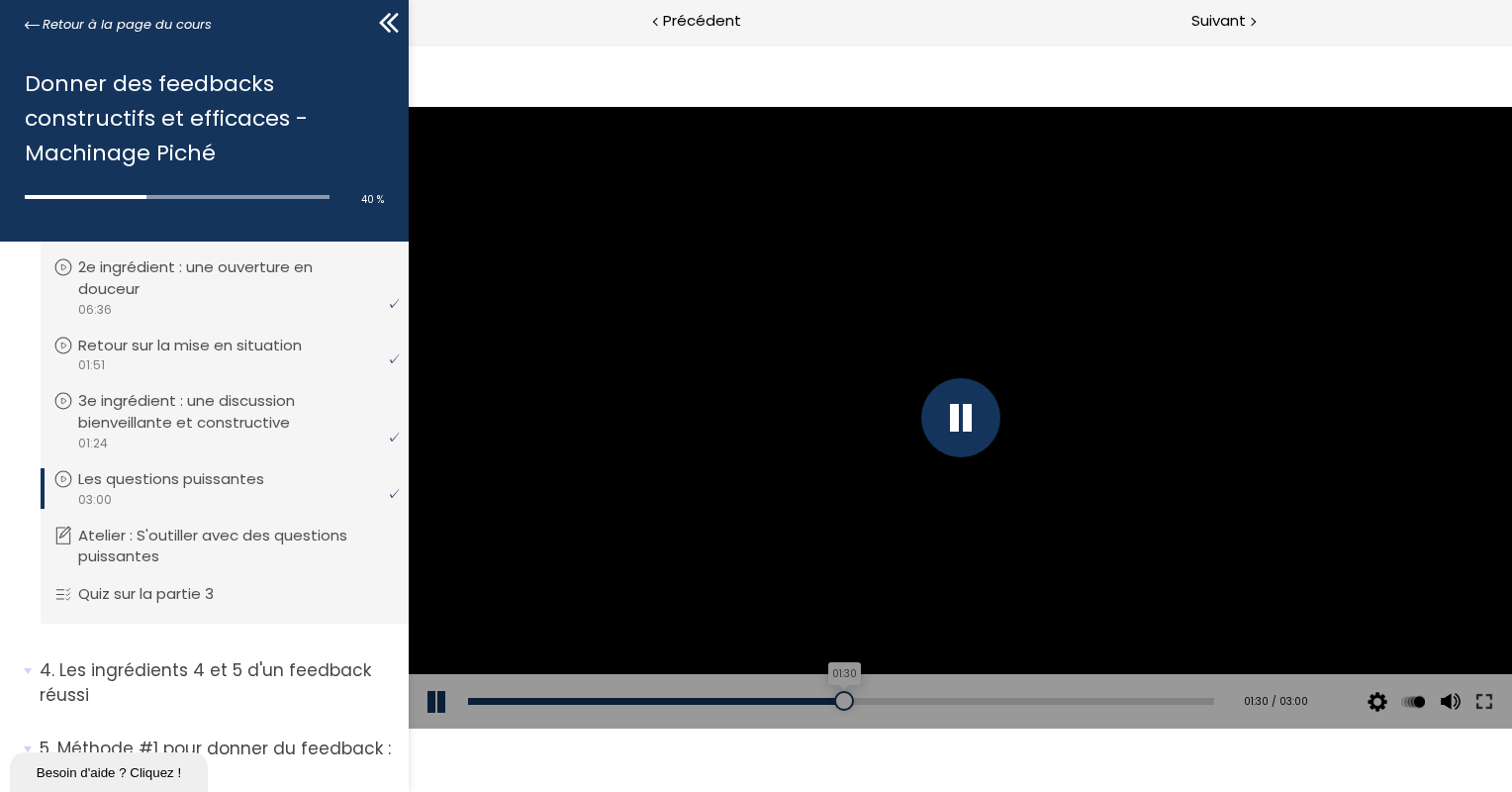 click on "01:30" at bounding box center [840, 701] 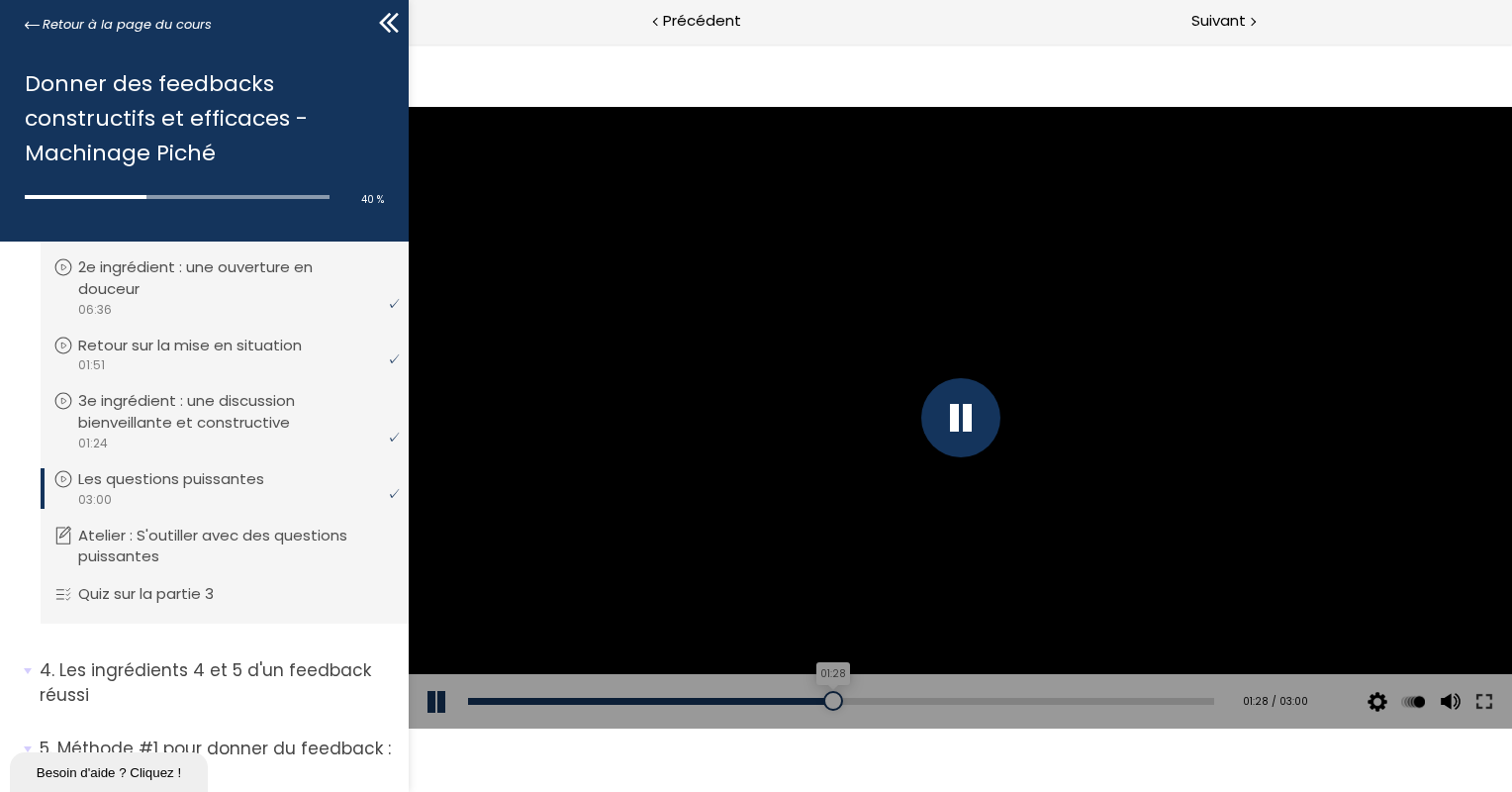 click on "01:28" at bounding box center [840, 701] 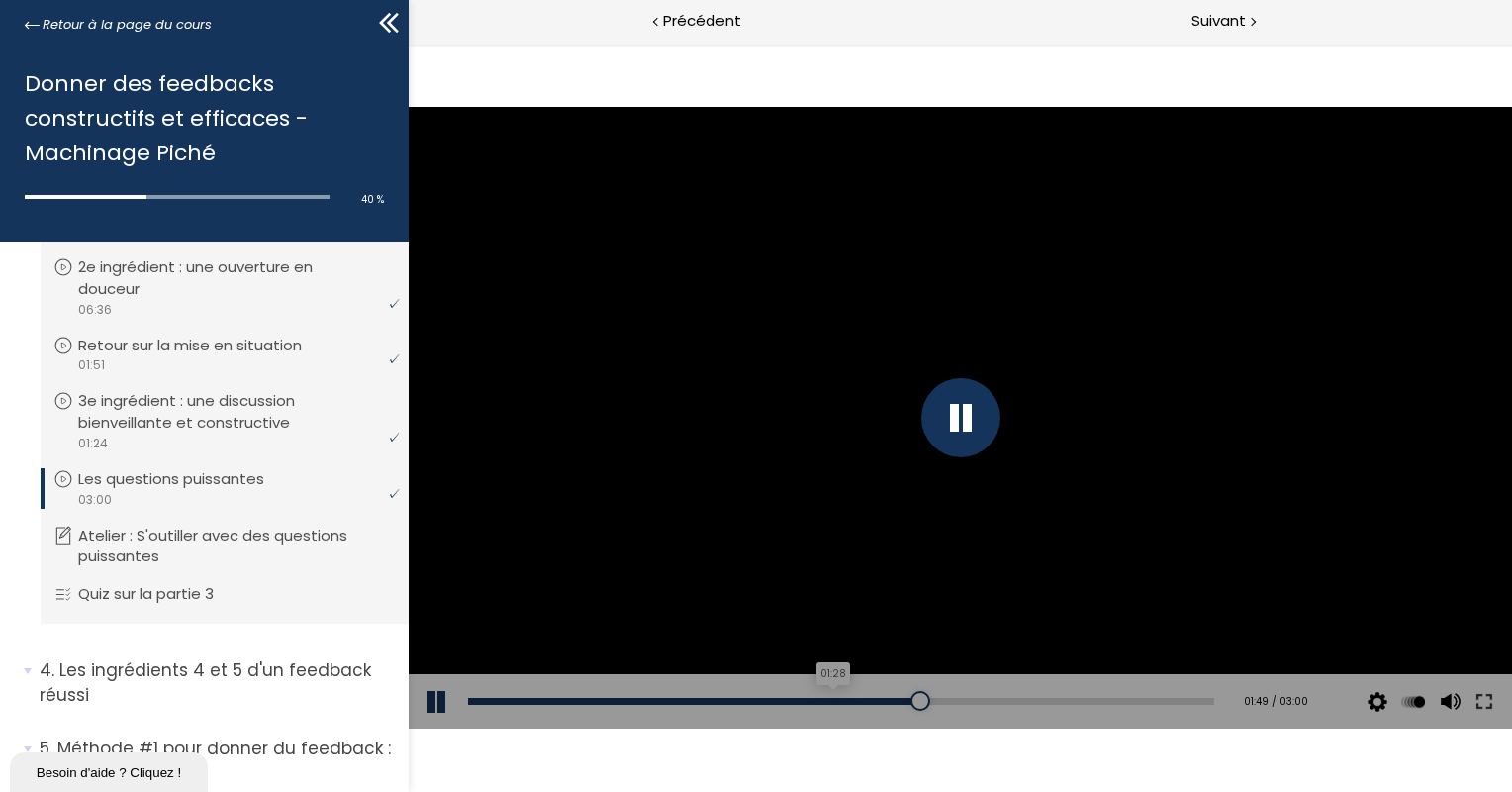 click on "Click for sound
@keyframes VOLUME_SMALL_WAVE_FLASH {
0% { opacity: 0; }
33% { opacity: 1; }
66% { opacity: 1; }
100% { opacity: 0; }
}
@keyframes VOLUME_LARGE_WAVE_FLASH {
0% { opacity: 0; }
33% { opacity: 1; }
66% { opacity: 1; }
100% { opacity: 0; }
}
.volume__small-wave {
animation: VOLUME_SMALL_WAVE_FLASH 2s infinite;
opacity: 0;
}
.volume__large-wave {
animation: VOLUME_LARGE_WAVE_FLASH 2s infinite .3s;
opacity: 0;
}
Add chapter
01:28
01:49 / 03:00
Subtitles       None           Auto     4k   2026p   1012p   676p   506p   338p   210p       x   2   x   1.5   x   1.25   x   1   x   0.75   x   0.5" at bounding box center (959, 417) 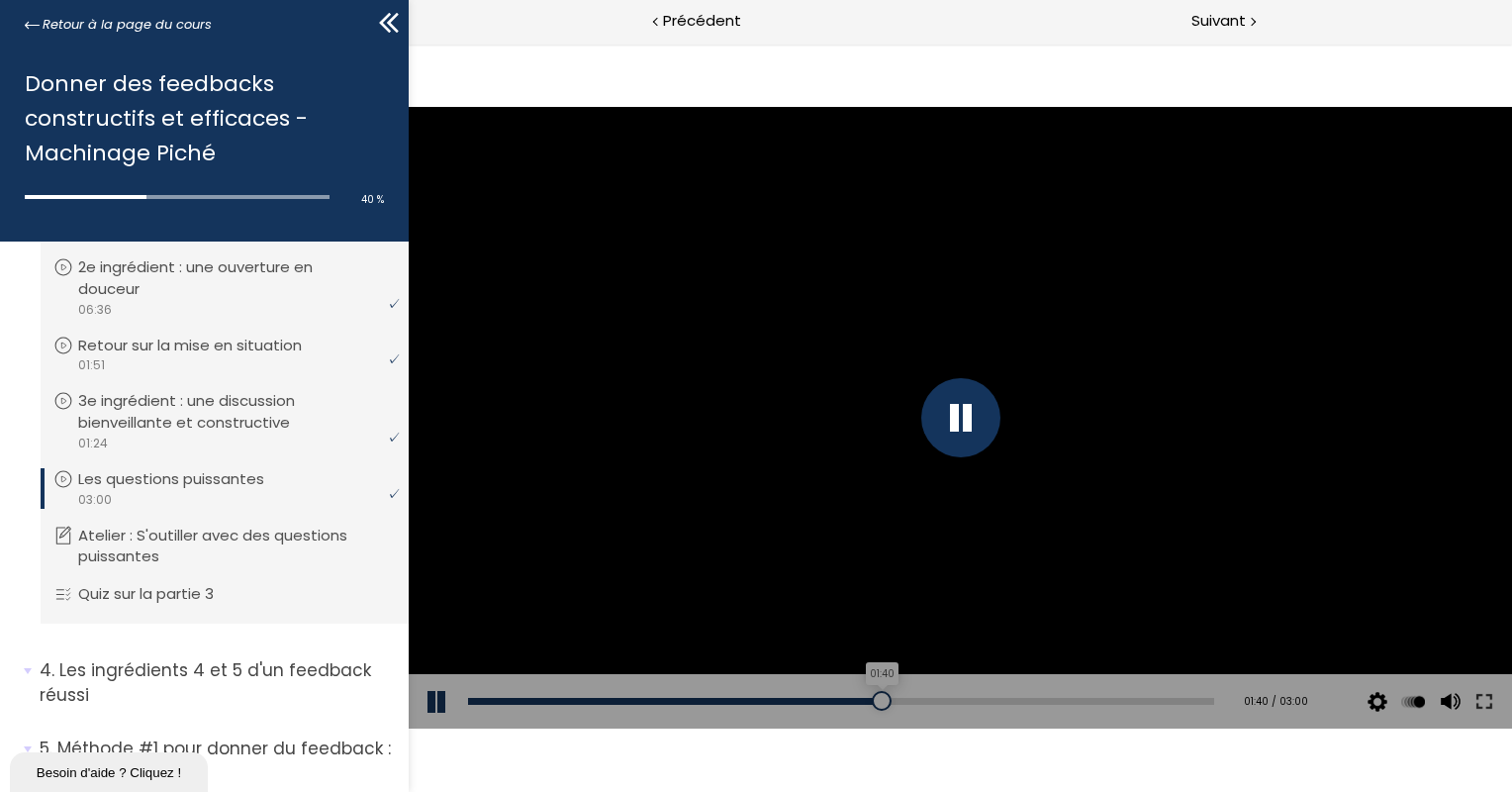 click on "01:40" at bounding box center [840, 701] 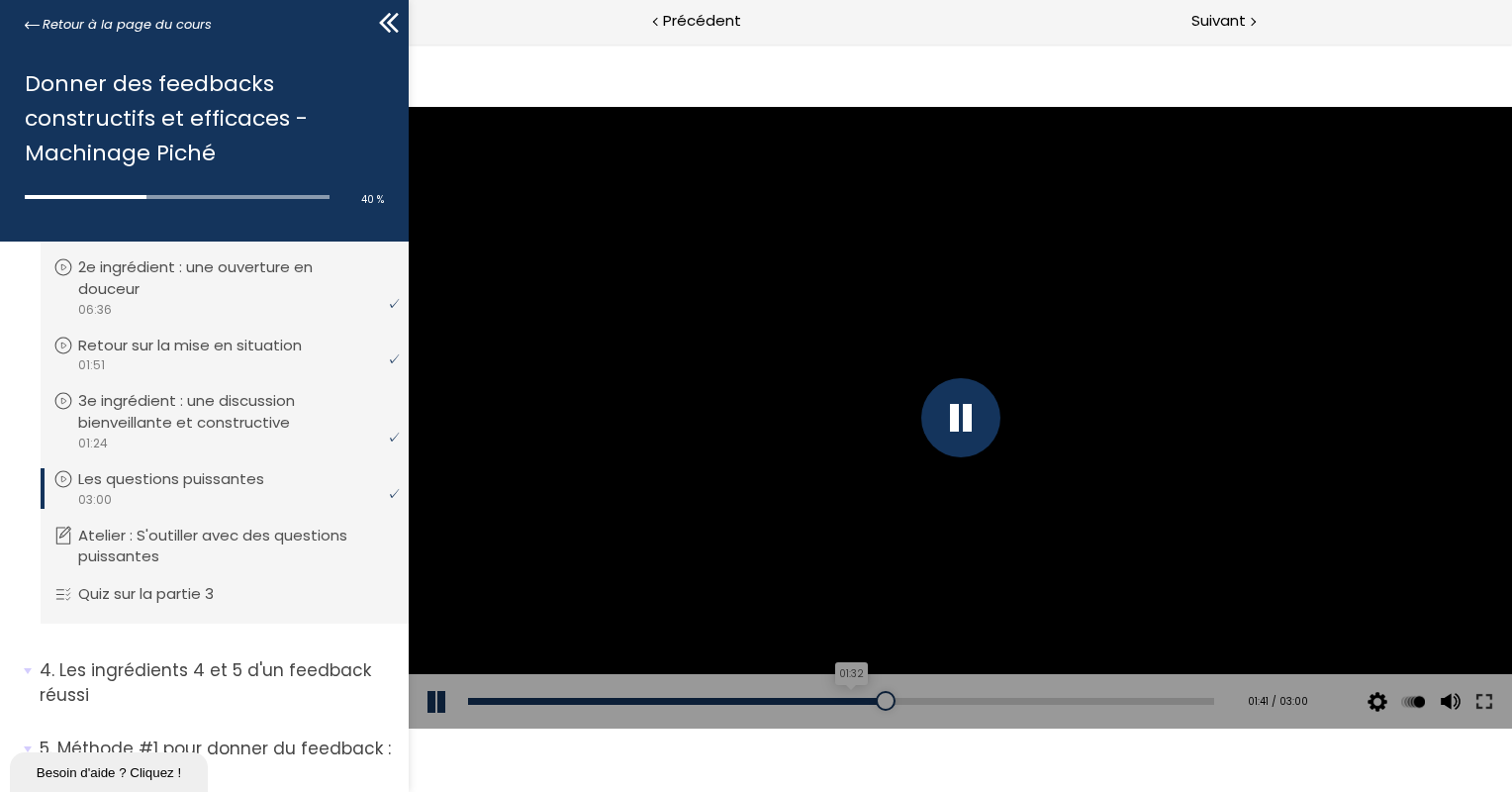 click on "01:32" at bounding box center [840, 701] 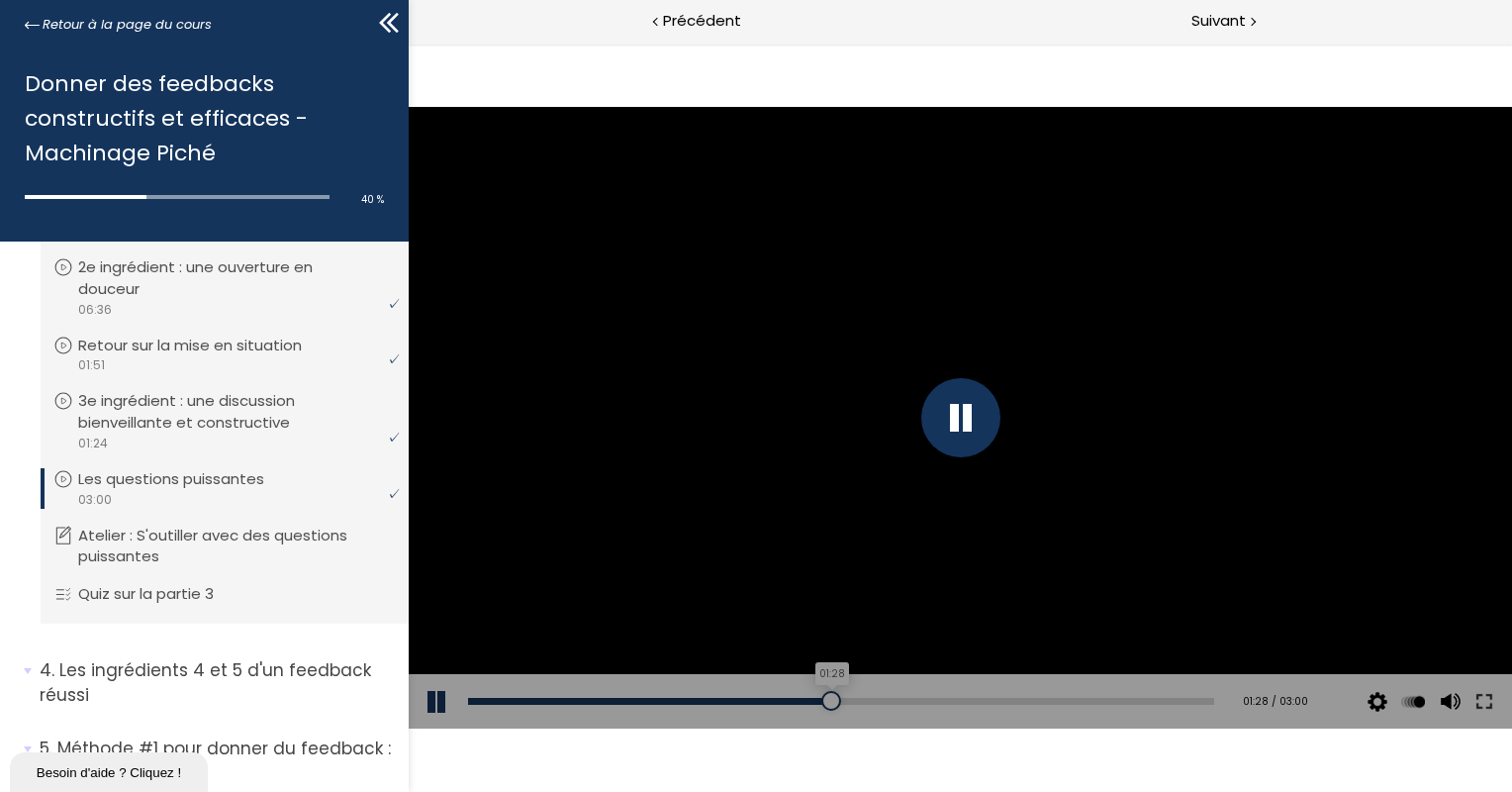 click on "01:28" at bounding box center (840, 701) 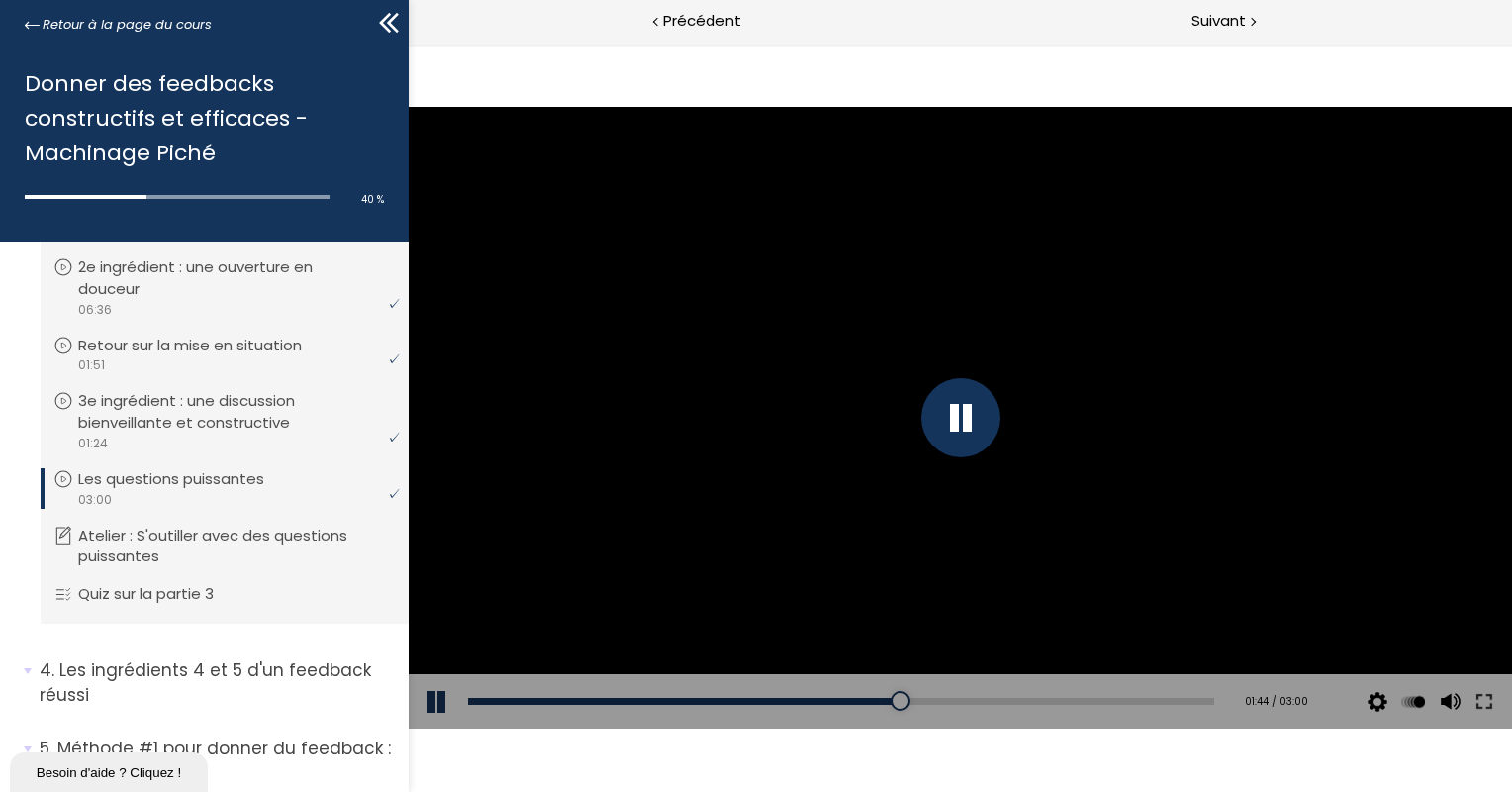 click at bounding box center (959, 417) 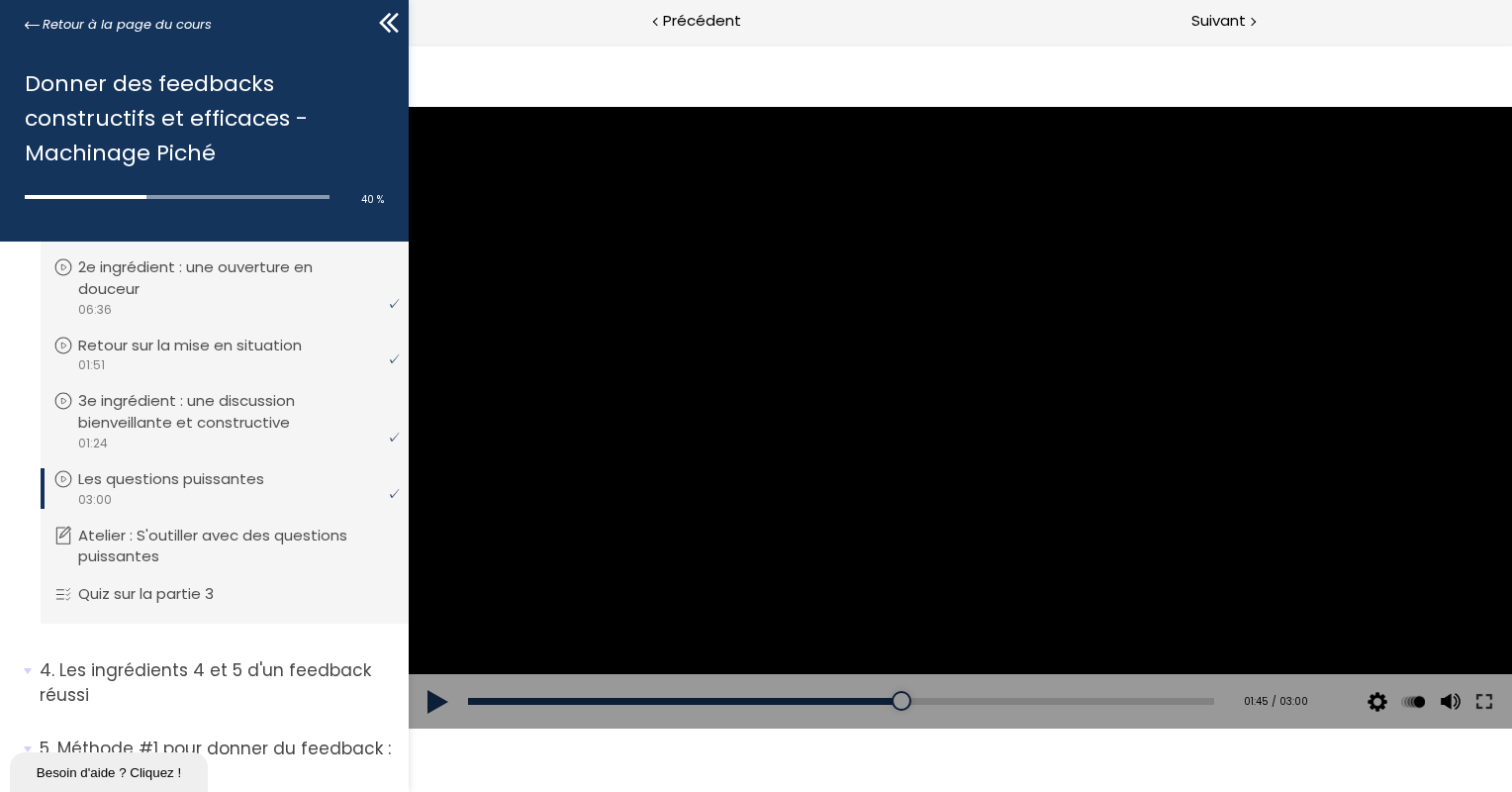 click at bounding box center (959, 417) 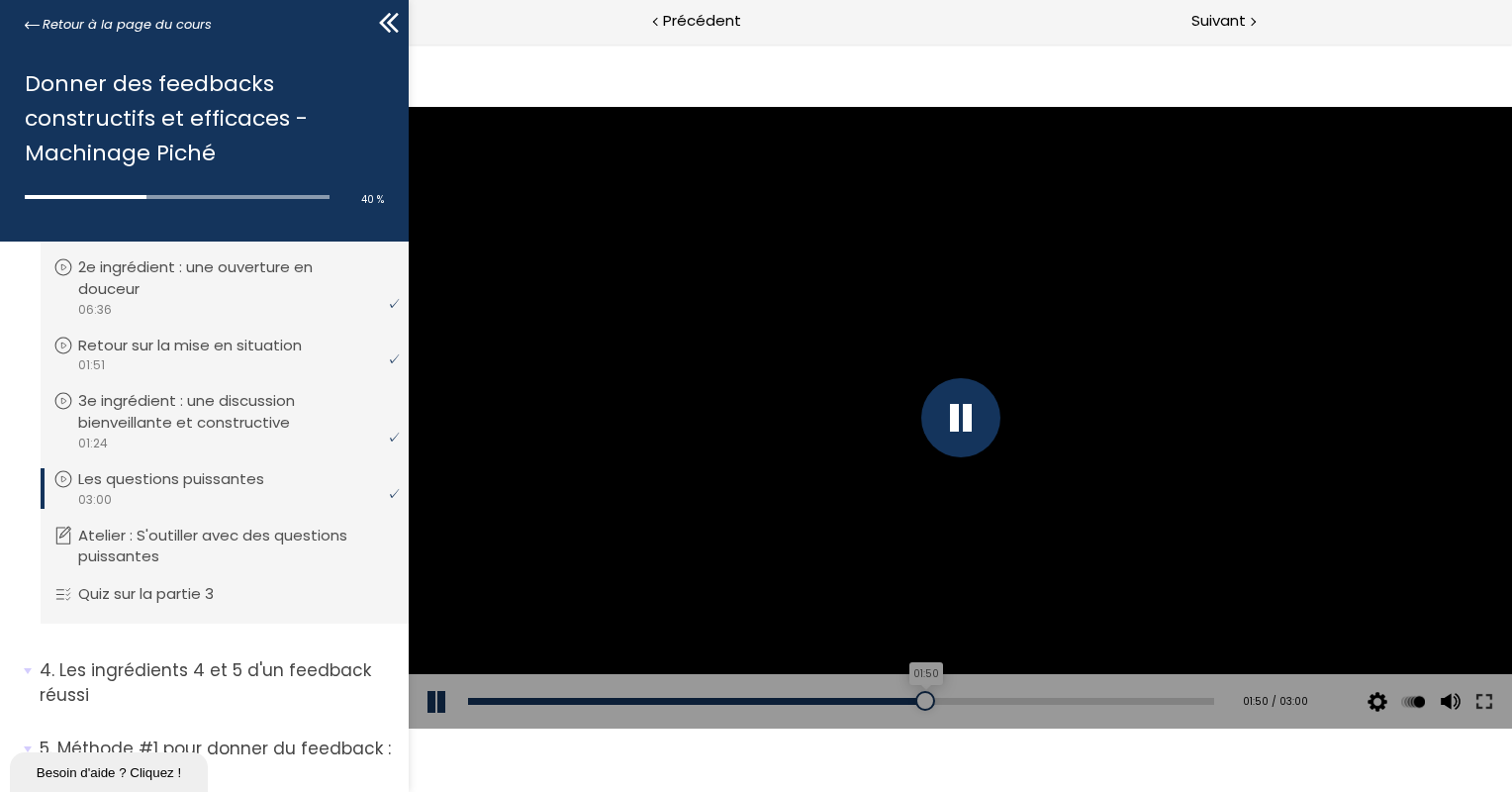 click on "01:50" at bounding box center [840, 701] 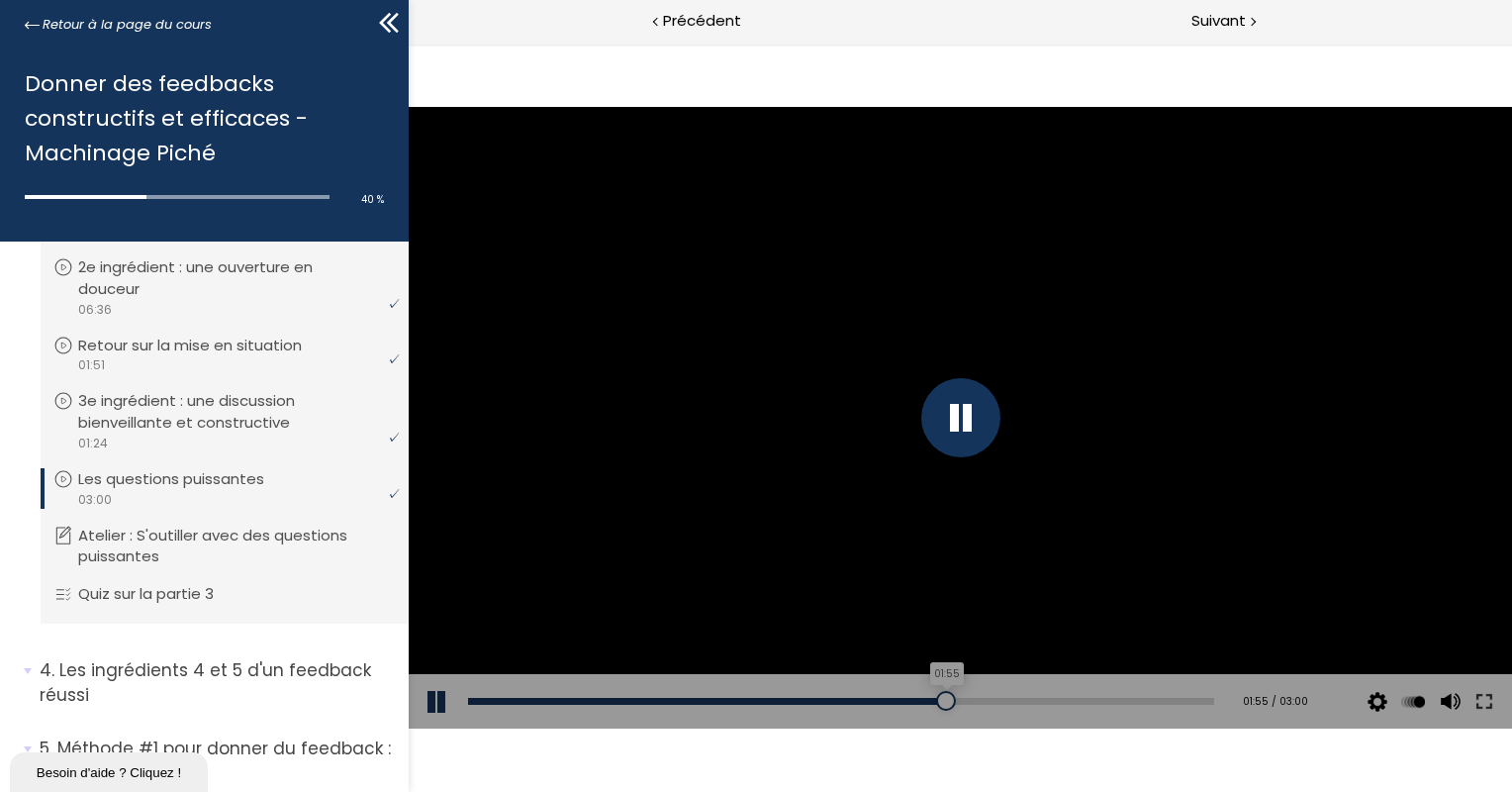 click on "01:55" at bounding box center (840, 701) 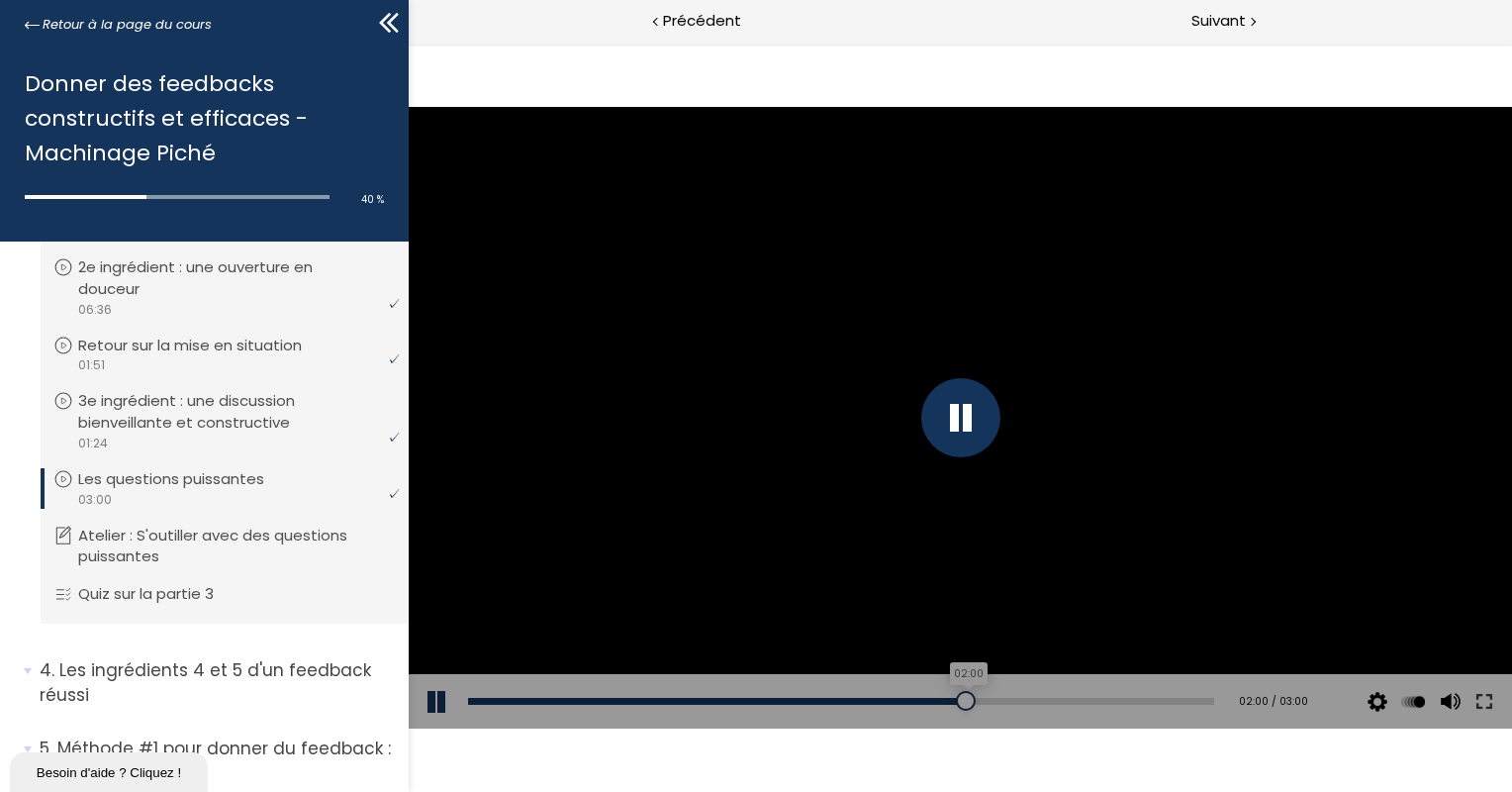 click on "02:00" at bounding box center (840, 701) 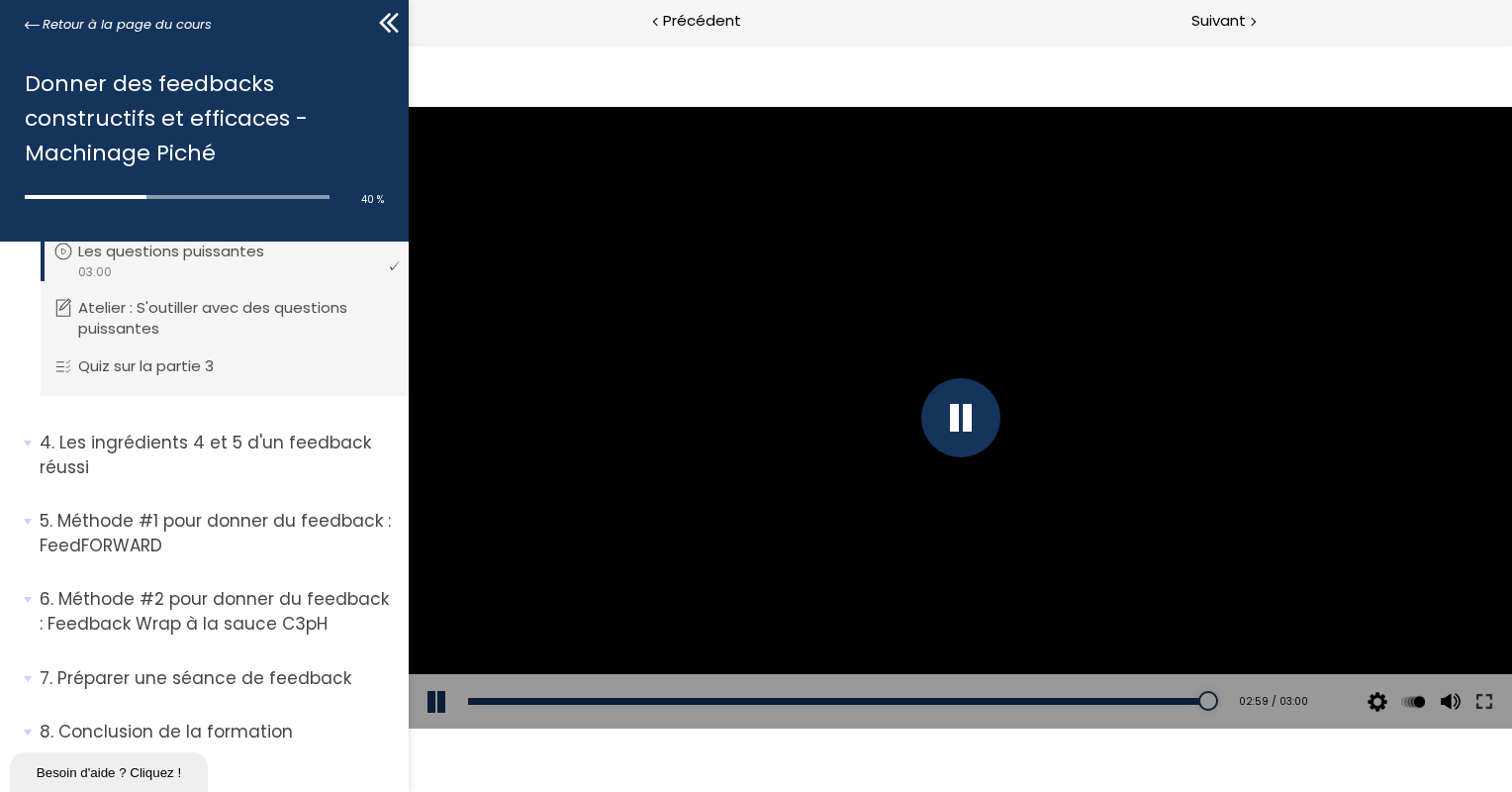 scroll, scrollTop: 1355, scrollLeft: 0, axis: vertical 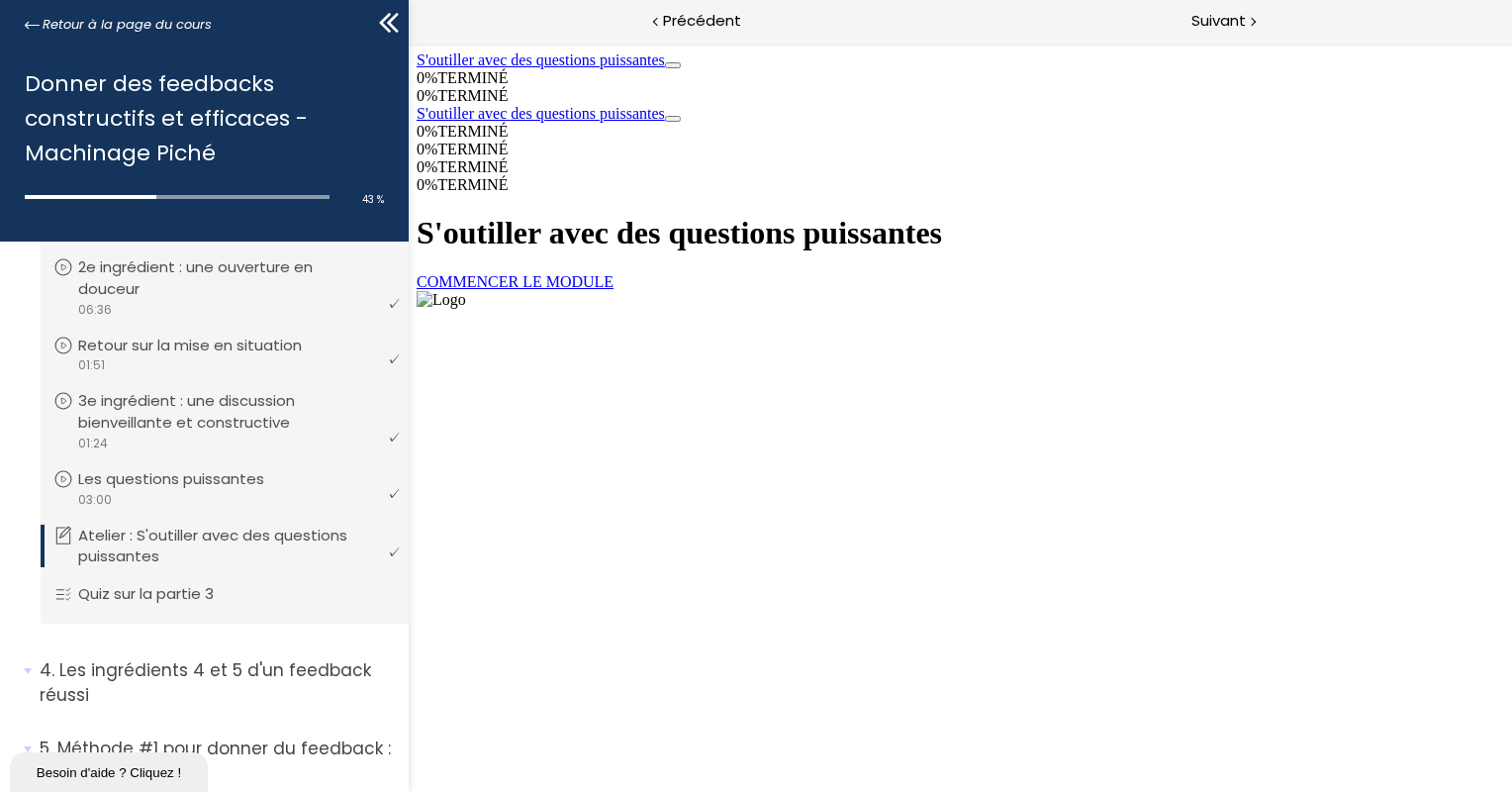 click on "COMMENCER LE MODULE" at bounding box center [514, 281] 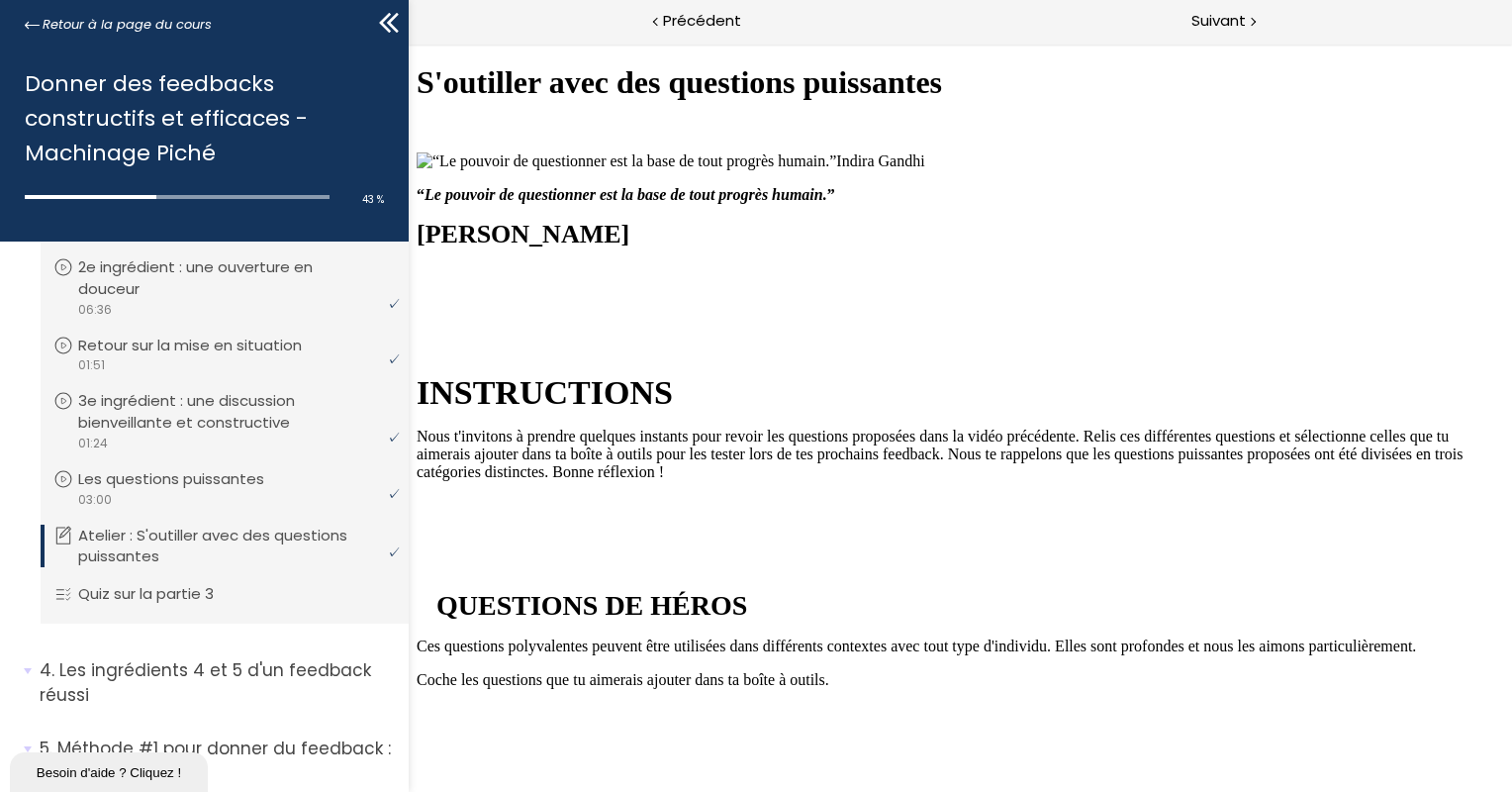scroll, scrollTop: 723, scrollLeft: 0, axis: vertical 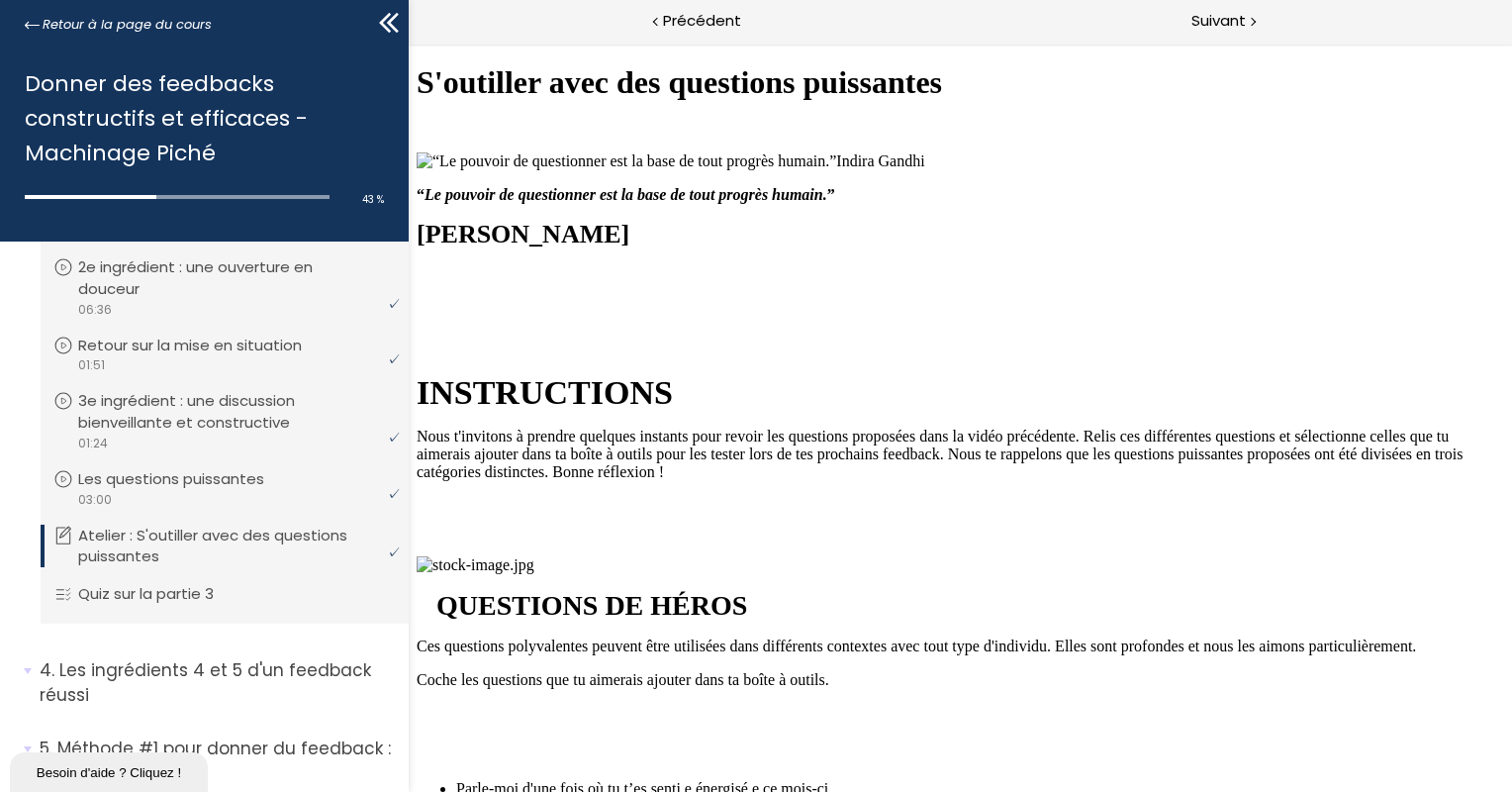 click at bounding box center [979, 847] 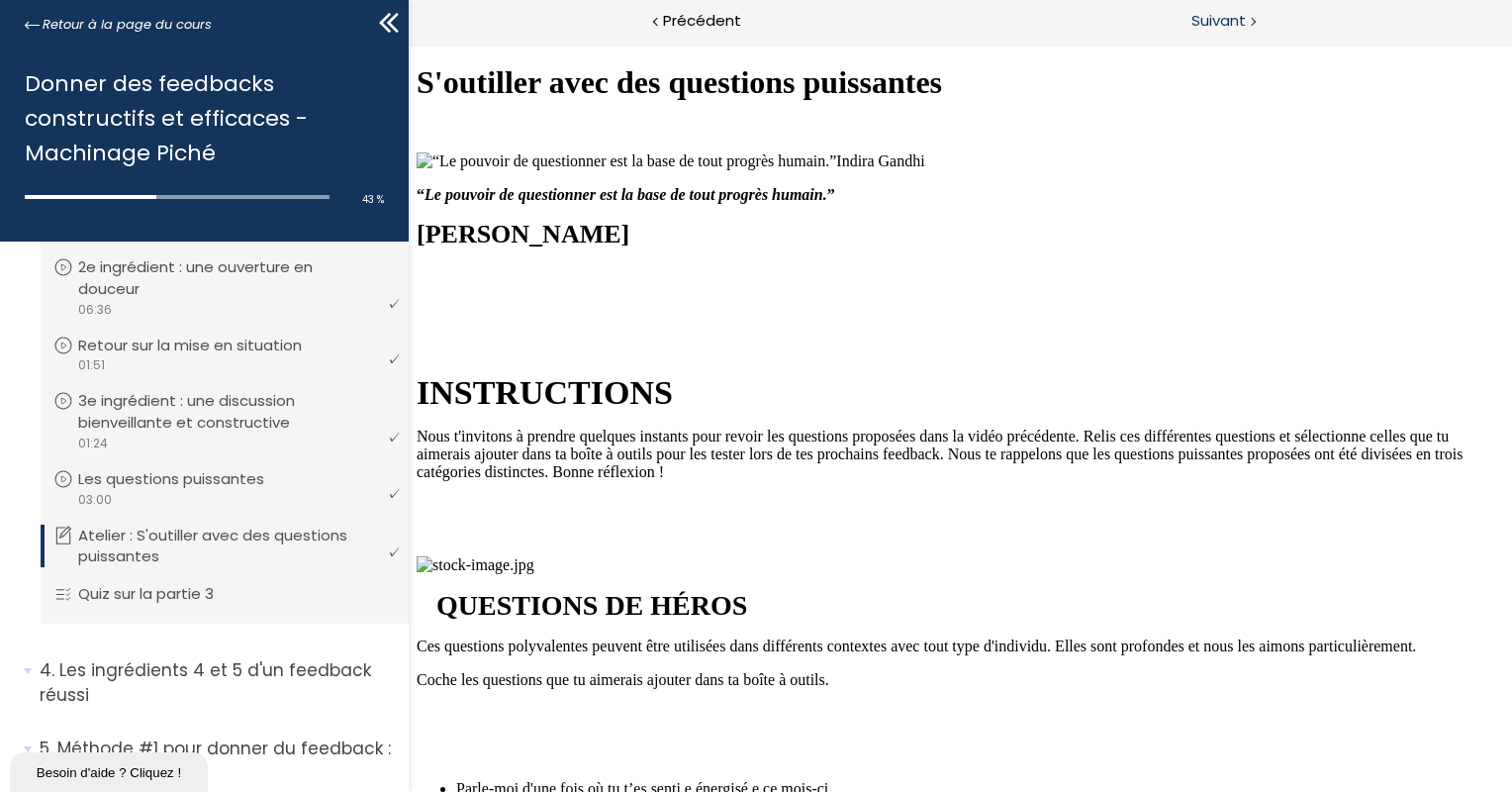 click on "Suivant" at bounding box center (1218, 21) 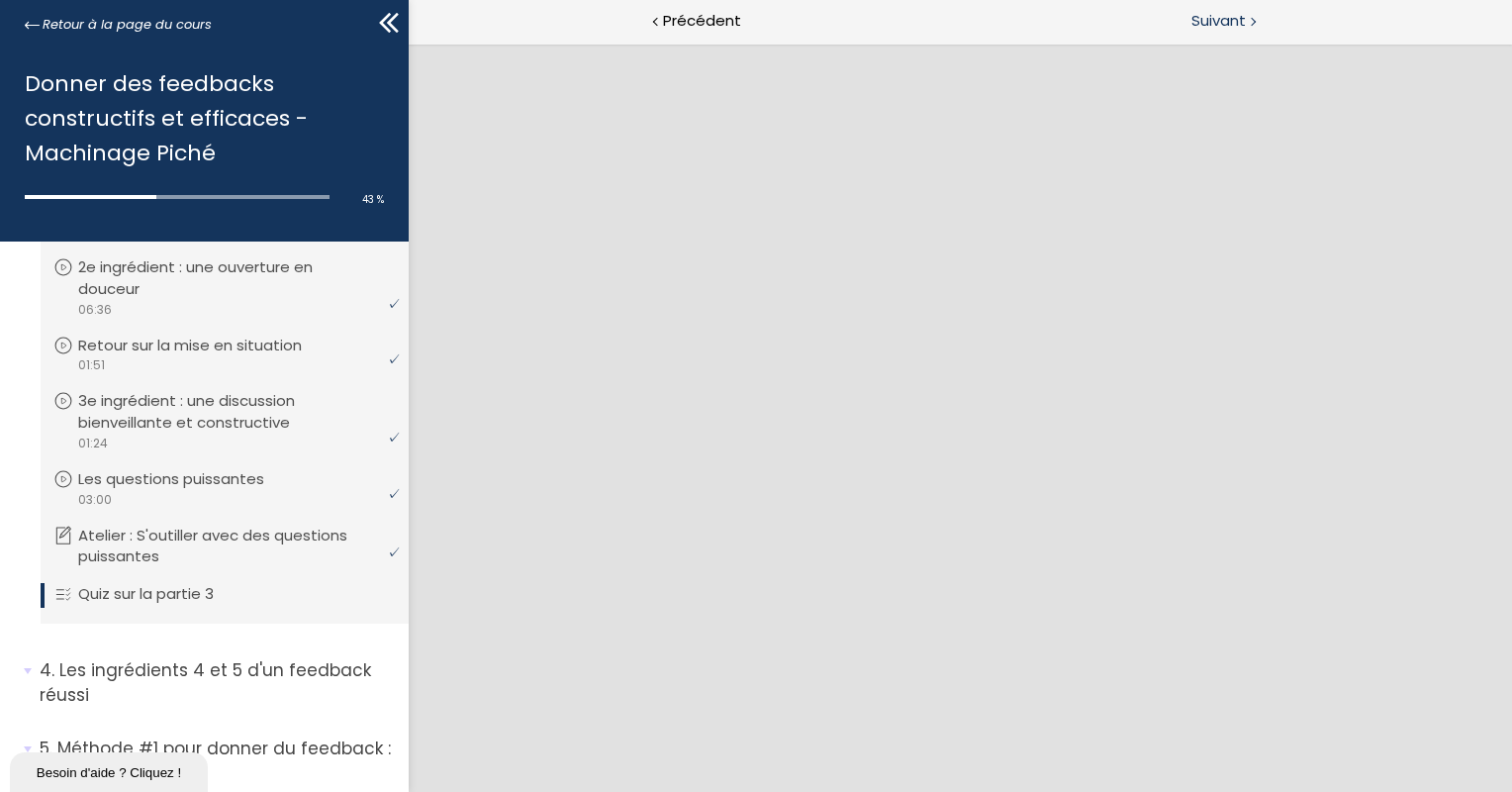 scroll, scrollTop: 0, scrollLeft: 0, axis: both 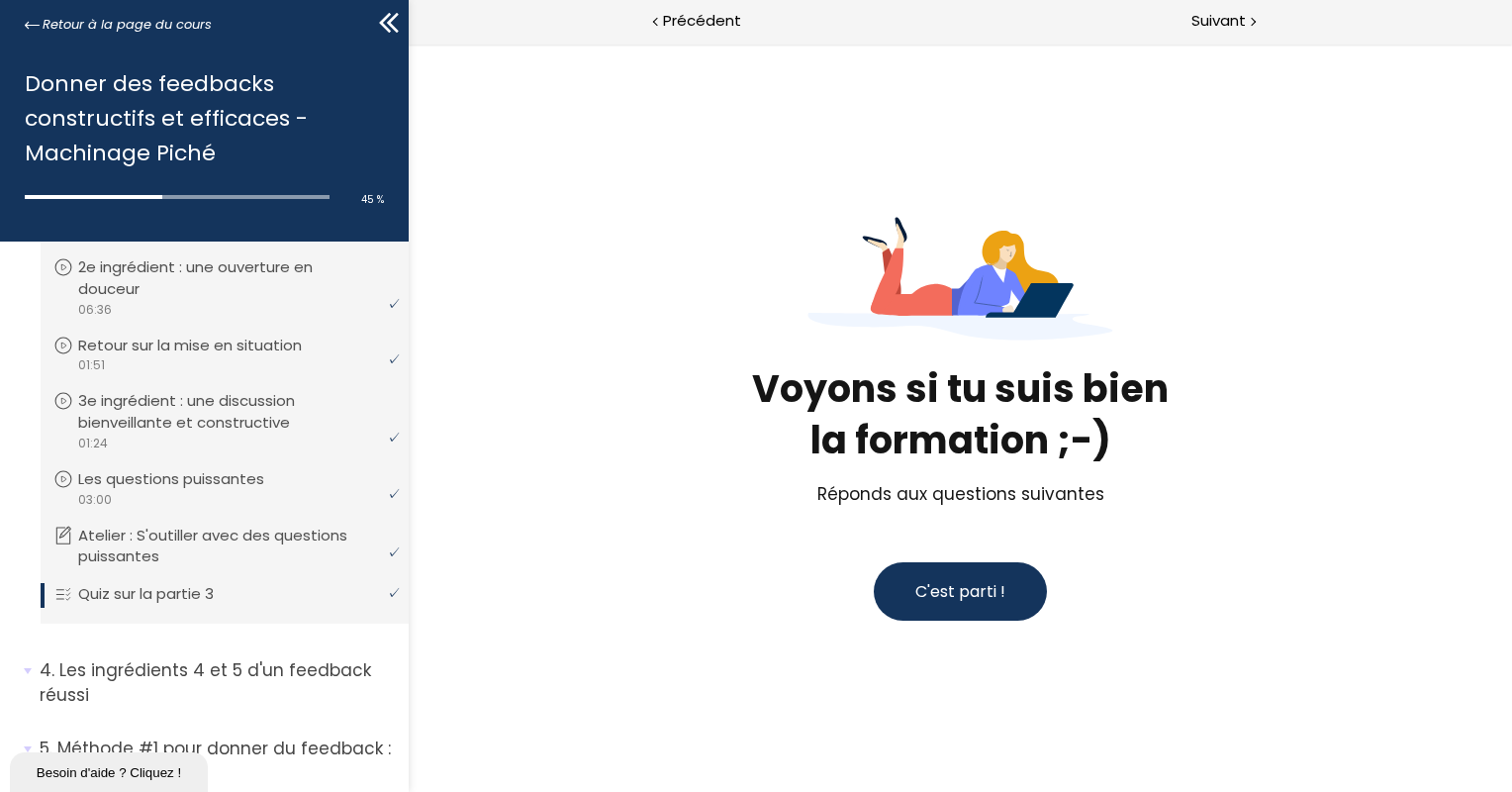 click on "C'est parti !" at bounding box center (959, 591) 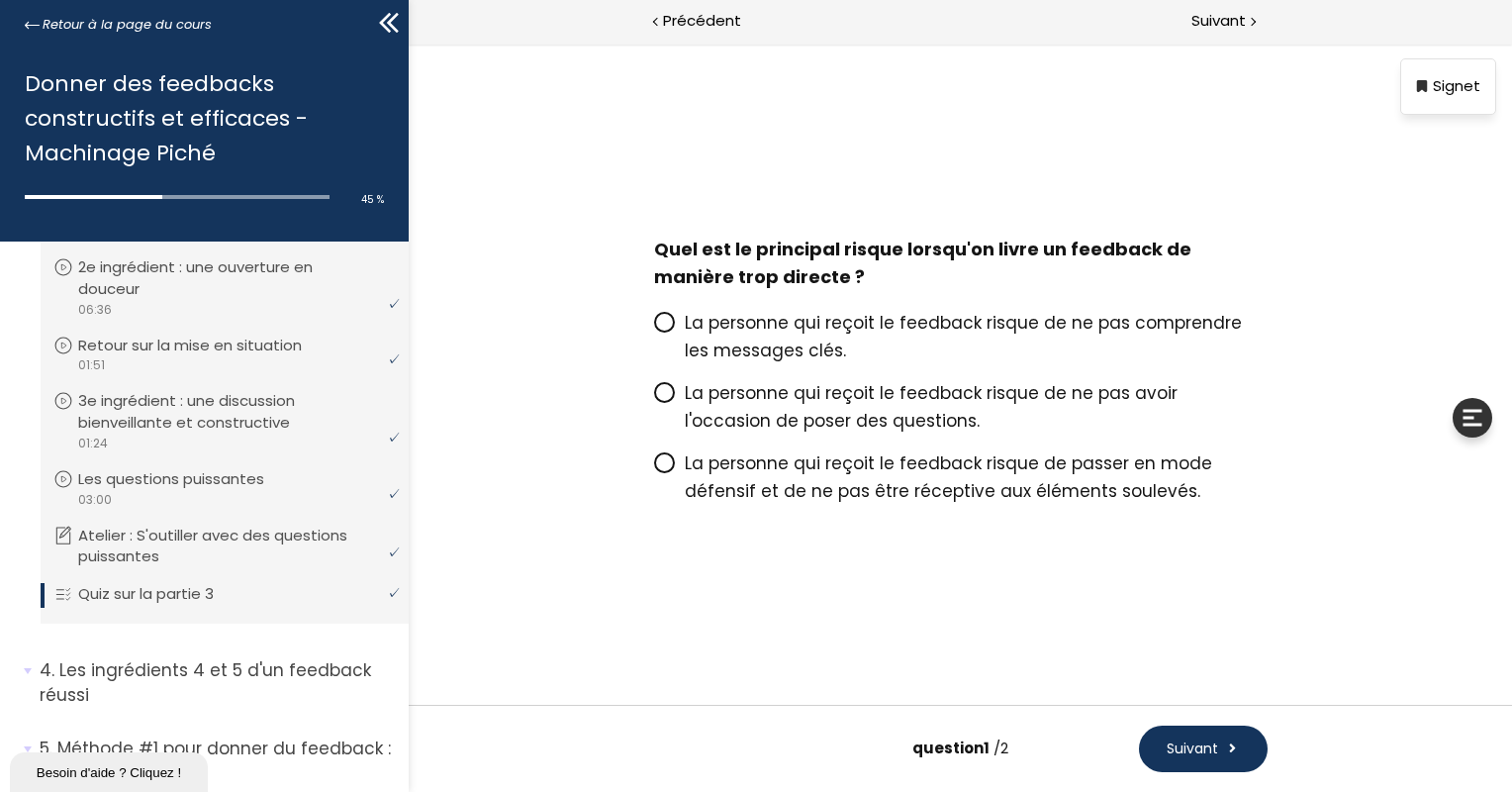 click 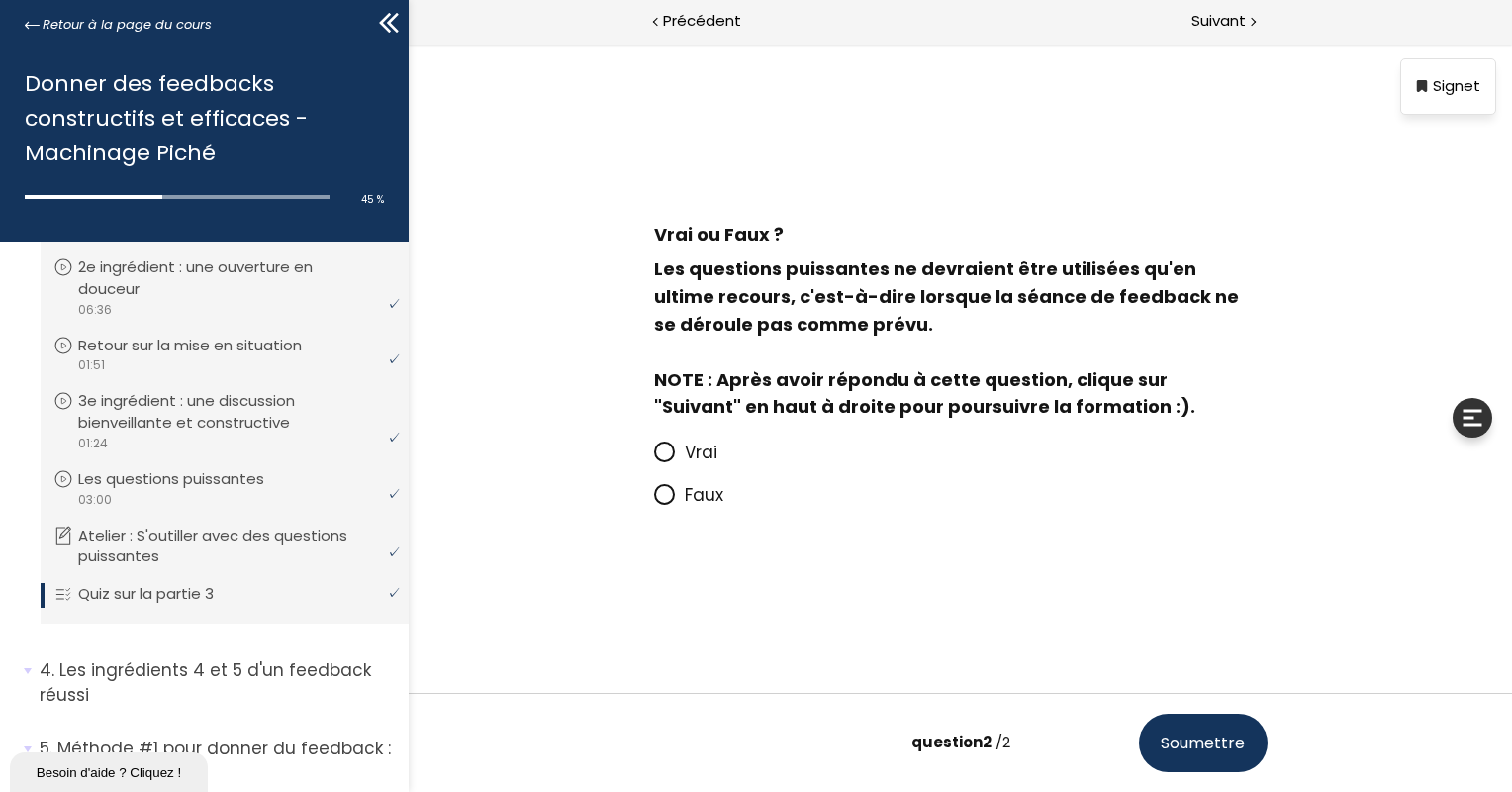 click at bounding box center (668, 495) 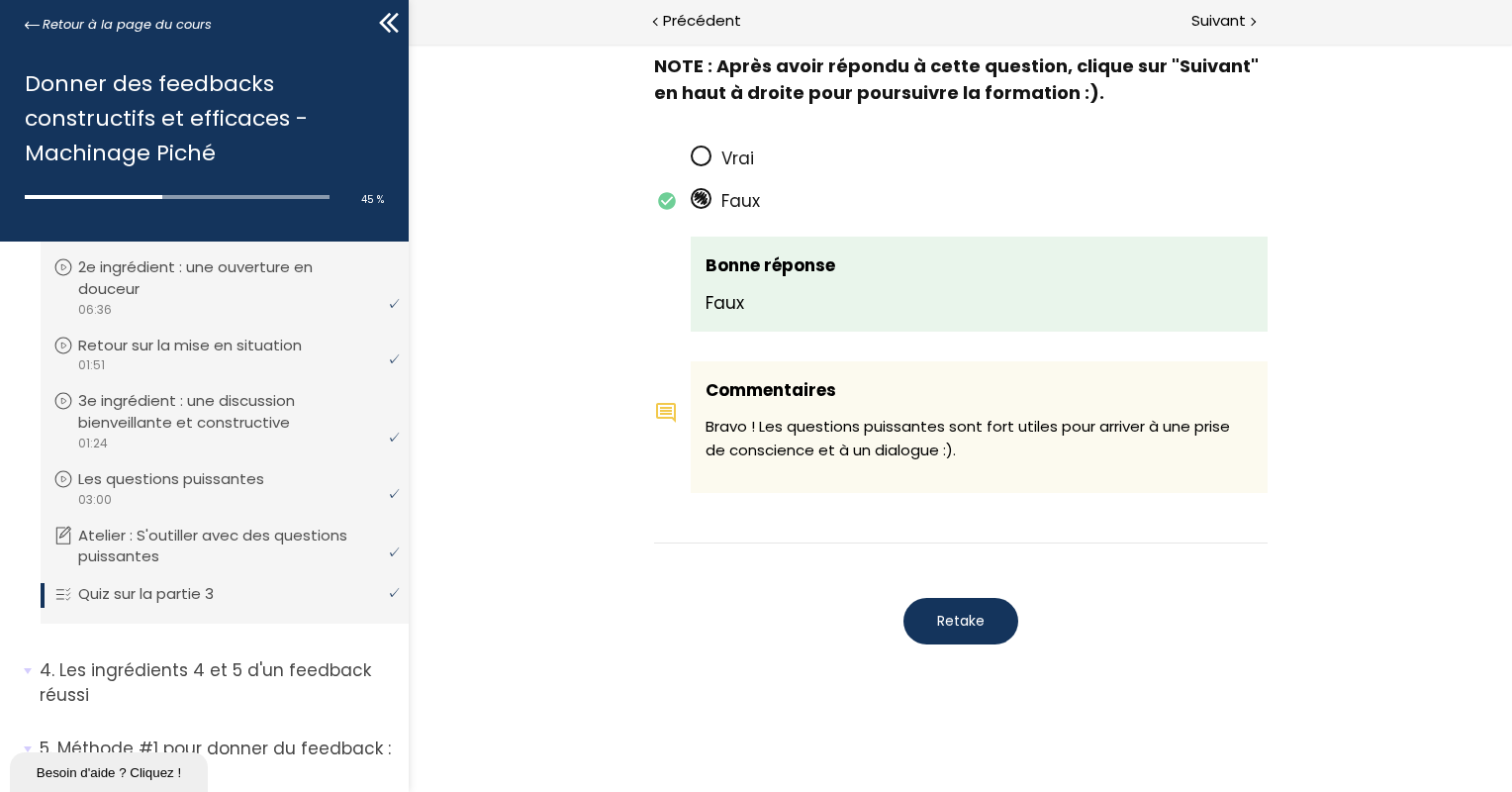 scroll, scrollTop: 1160, scrollLeft: 0, axis: vertical 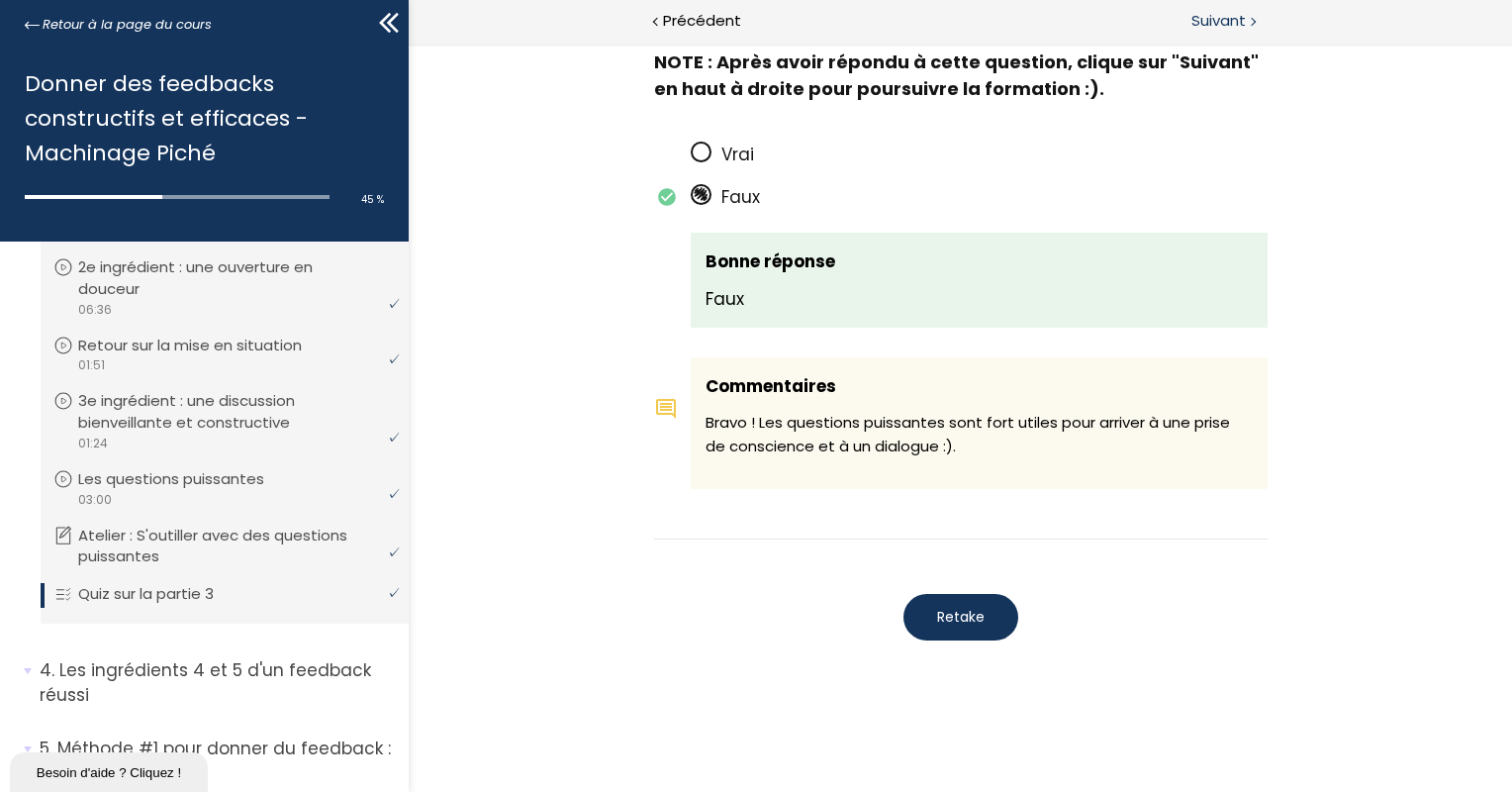 click on "Suivant" at bounding box center [1218, 21] 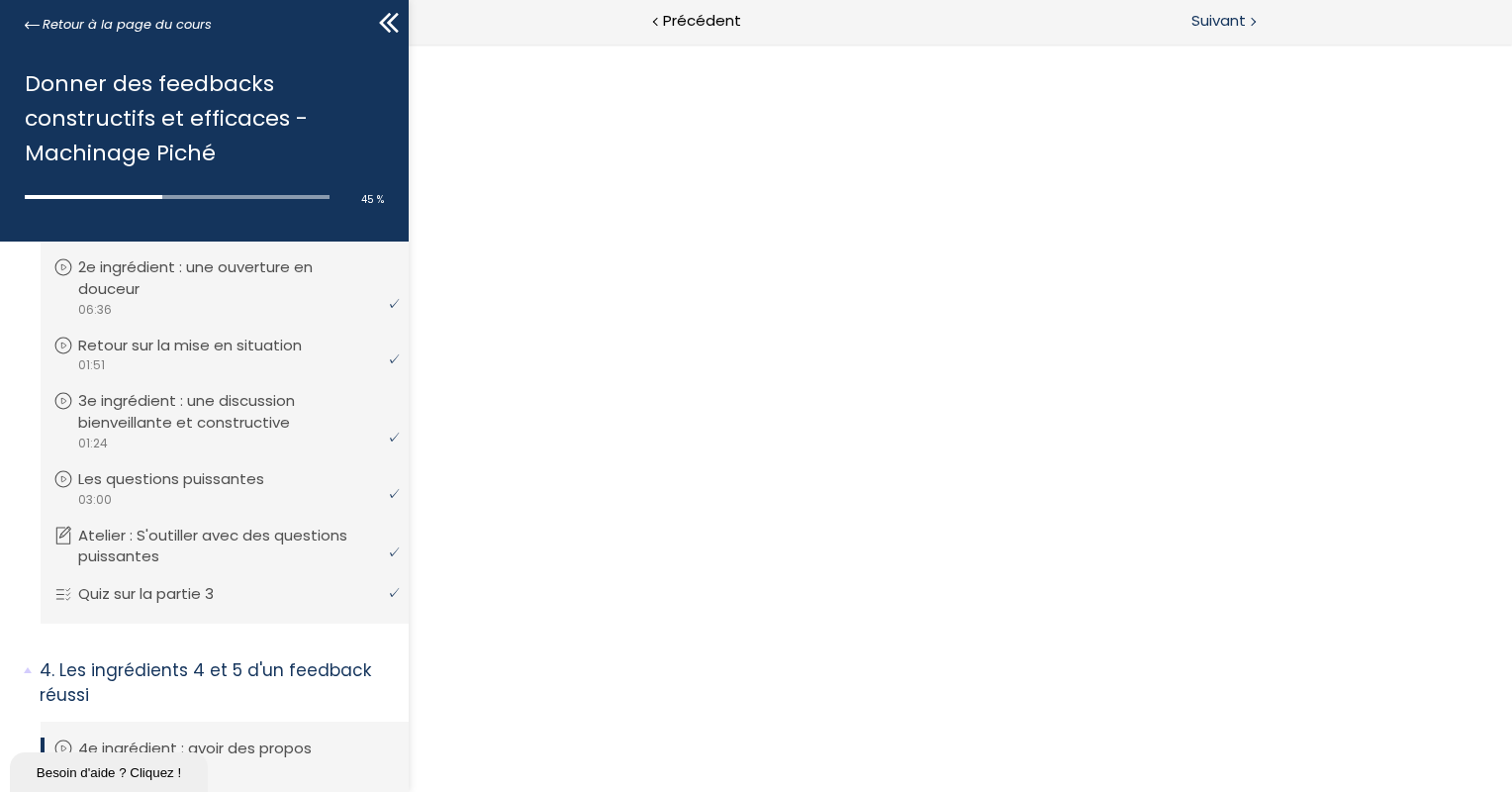 scroll, scrollTop: 0, scrollLeft: 0, axis: both 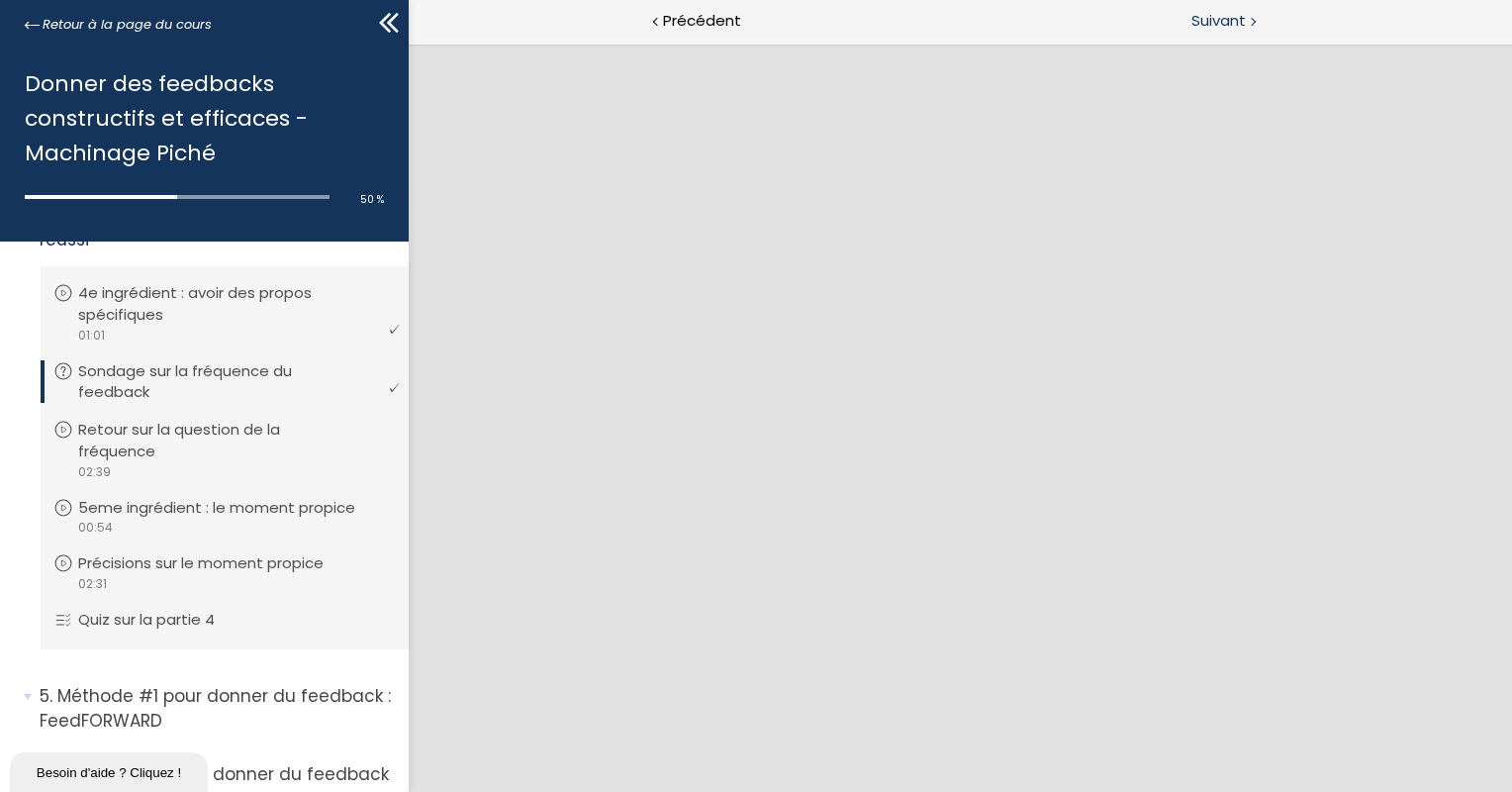 click on "Suivant" at bounding box center [1218, 21] 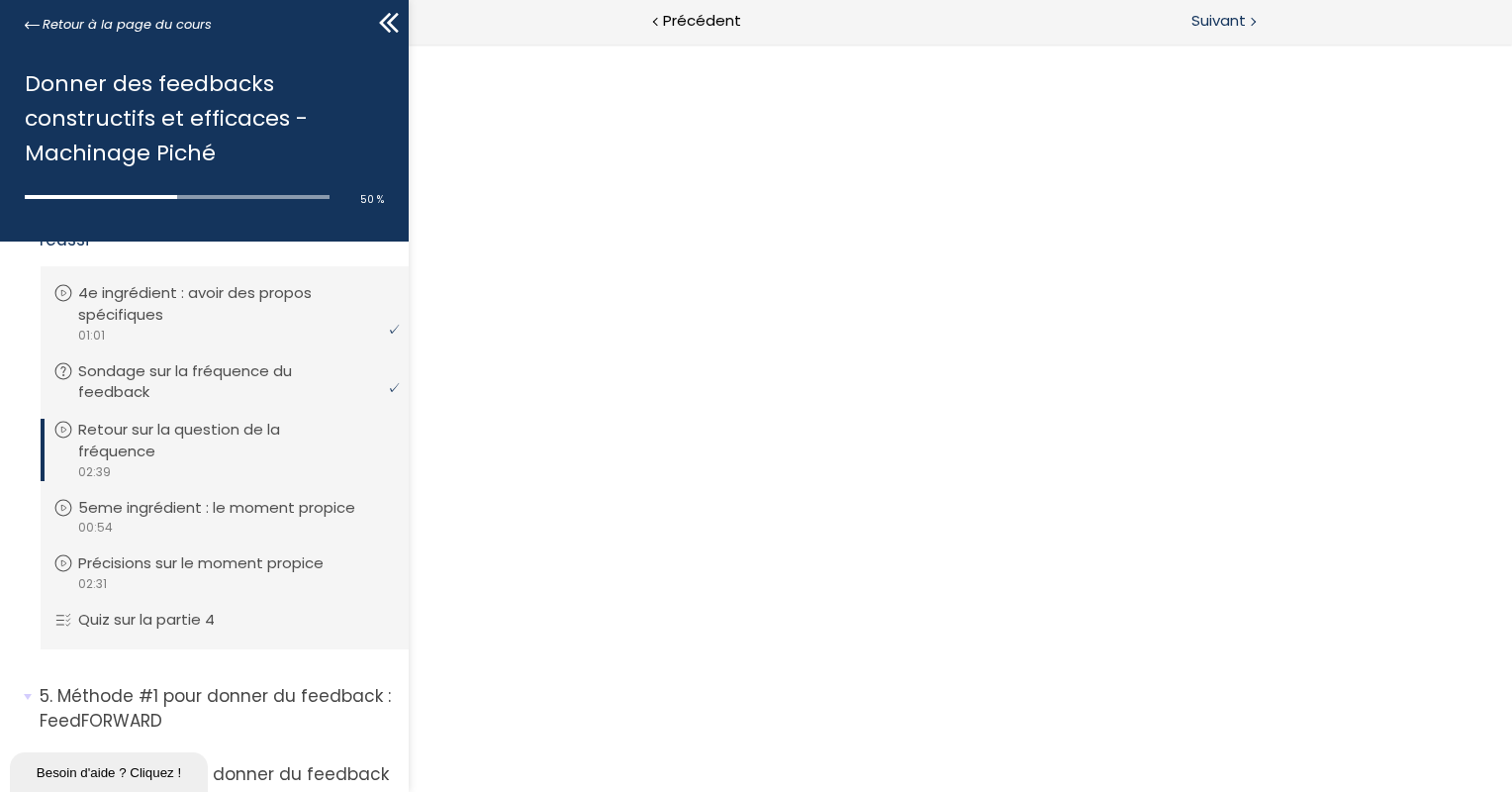 scroll, scrollTop: 0, scrollLeft: 0, axis: both 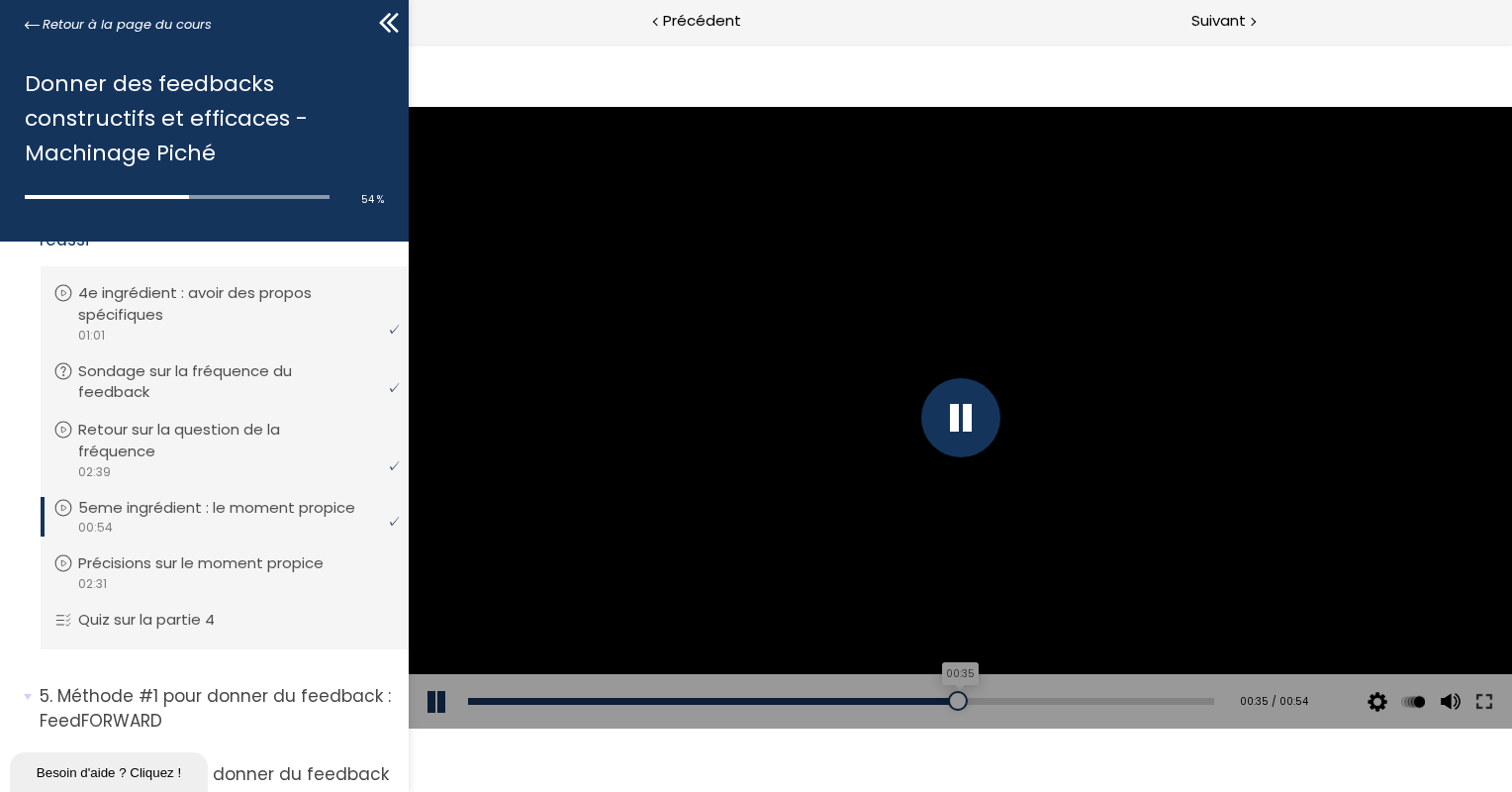 click on "00:35" at bounding box center [840, 701] 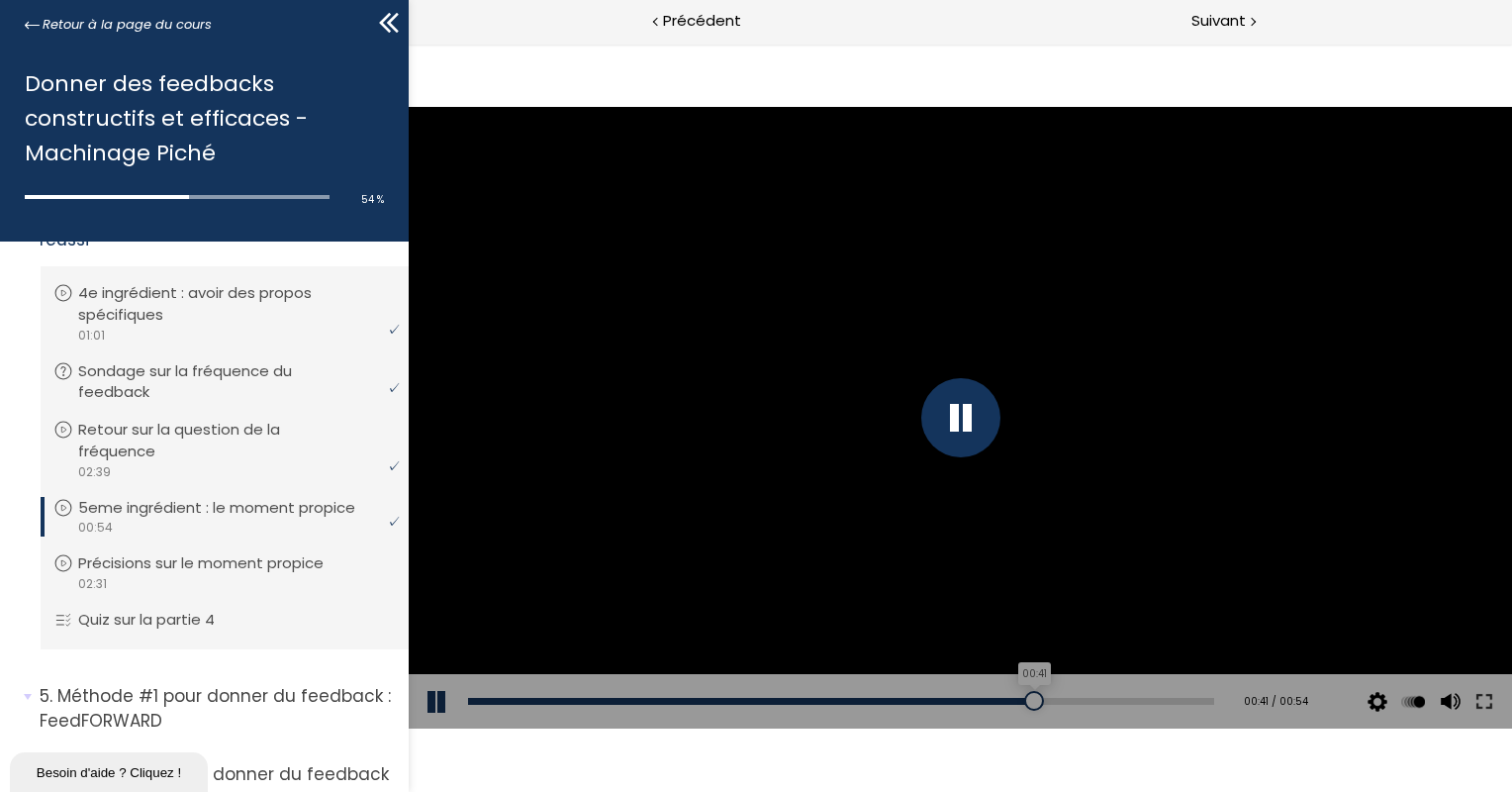 click on "00:41" at bounding box center [840, 701] 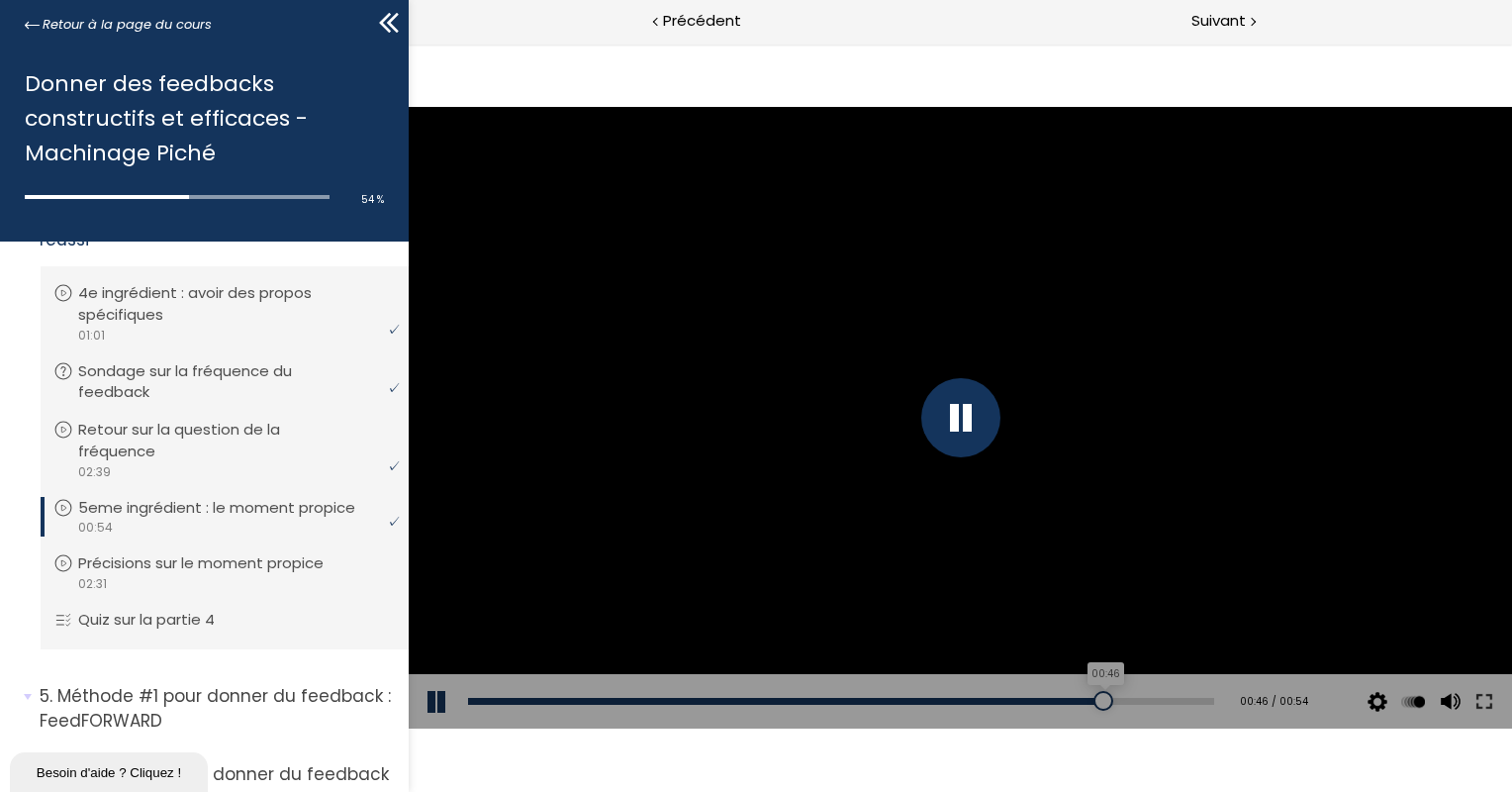 click on "00:46" at bounding box center (840, 701) 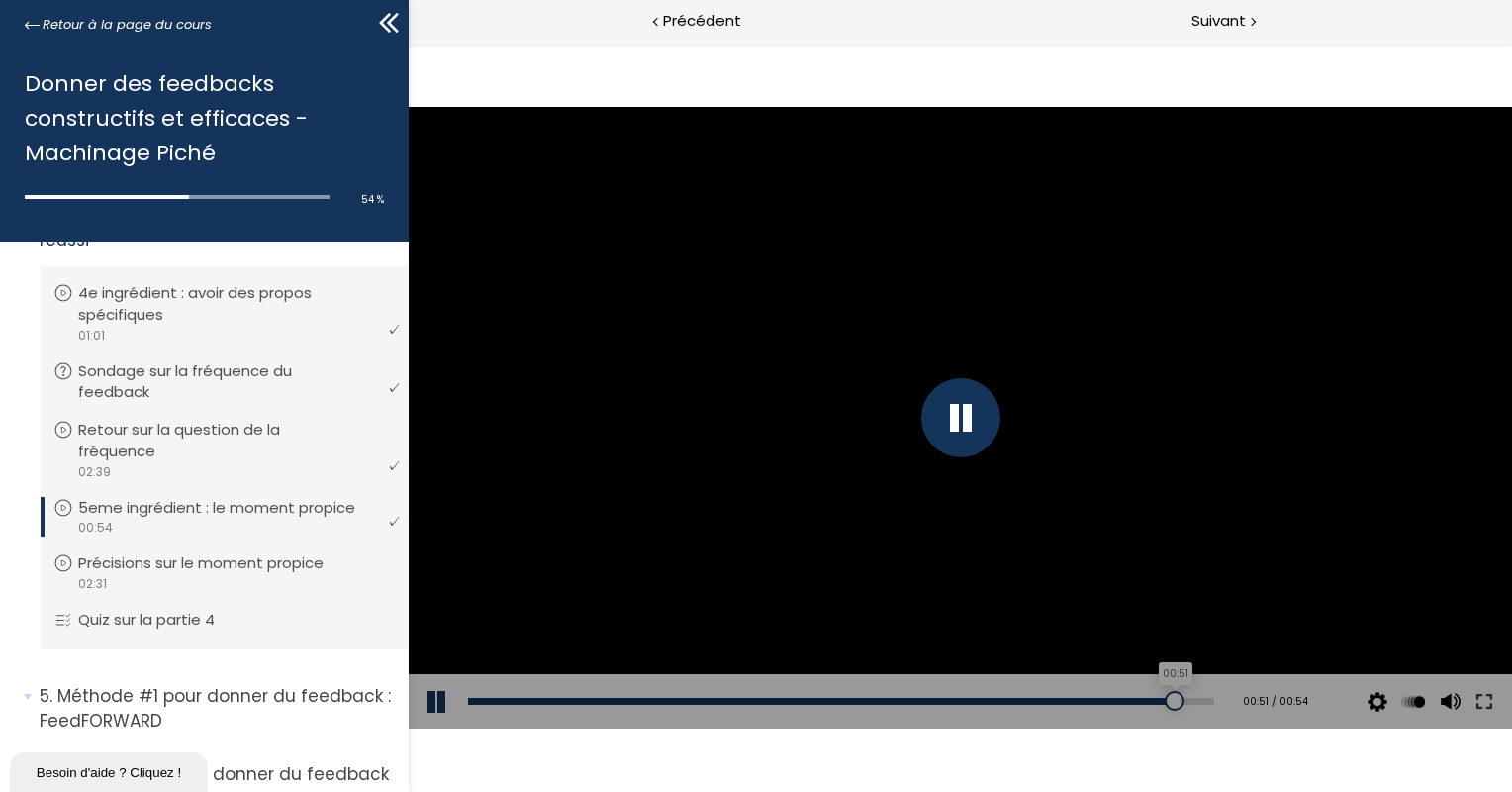 click on "00:51" at bounding box center (840, 701) 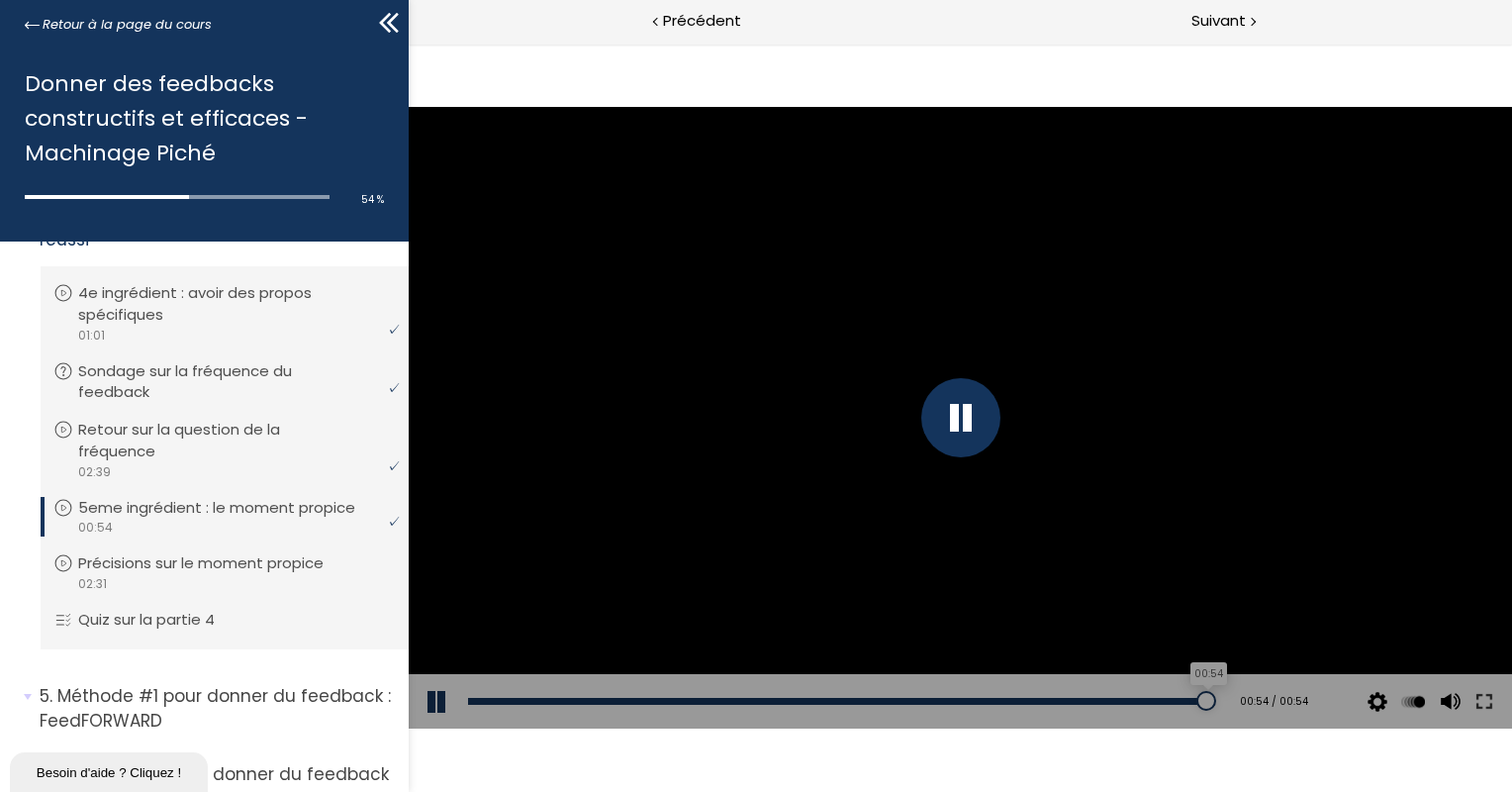 click on "00:54" at bounding box center [840, 701] 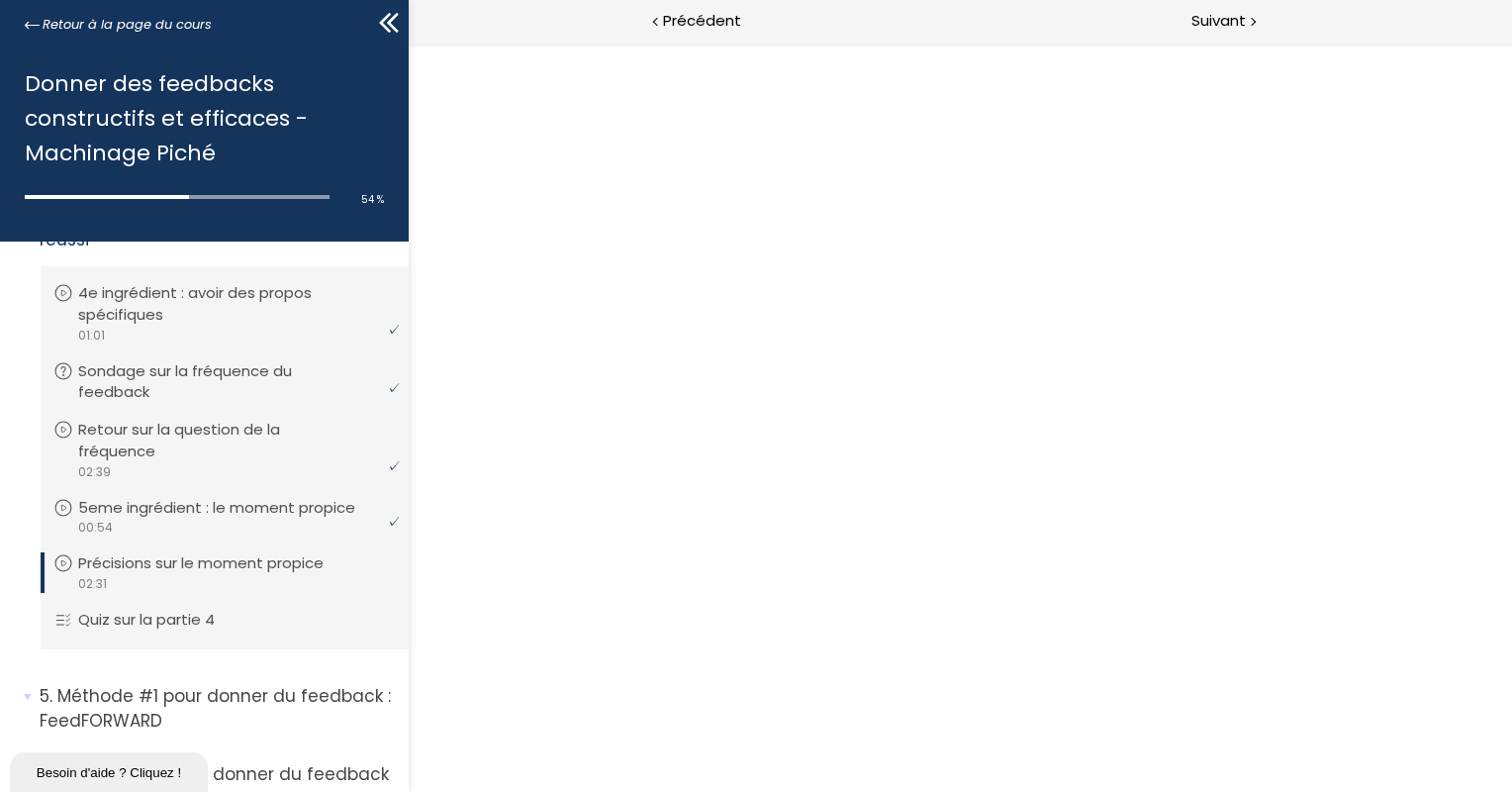 scroll, scrollTop: 0, scrollLeft: 0, axis: both 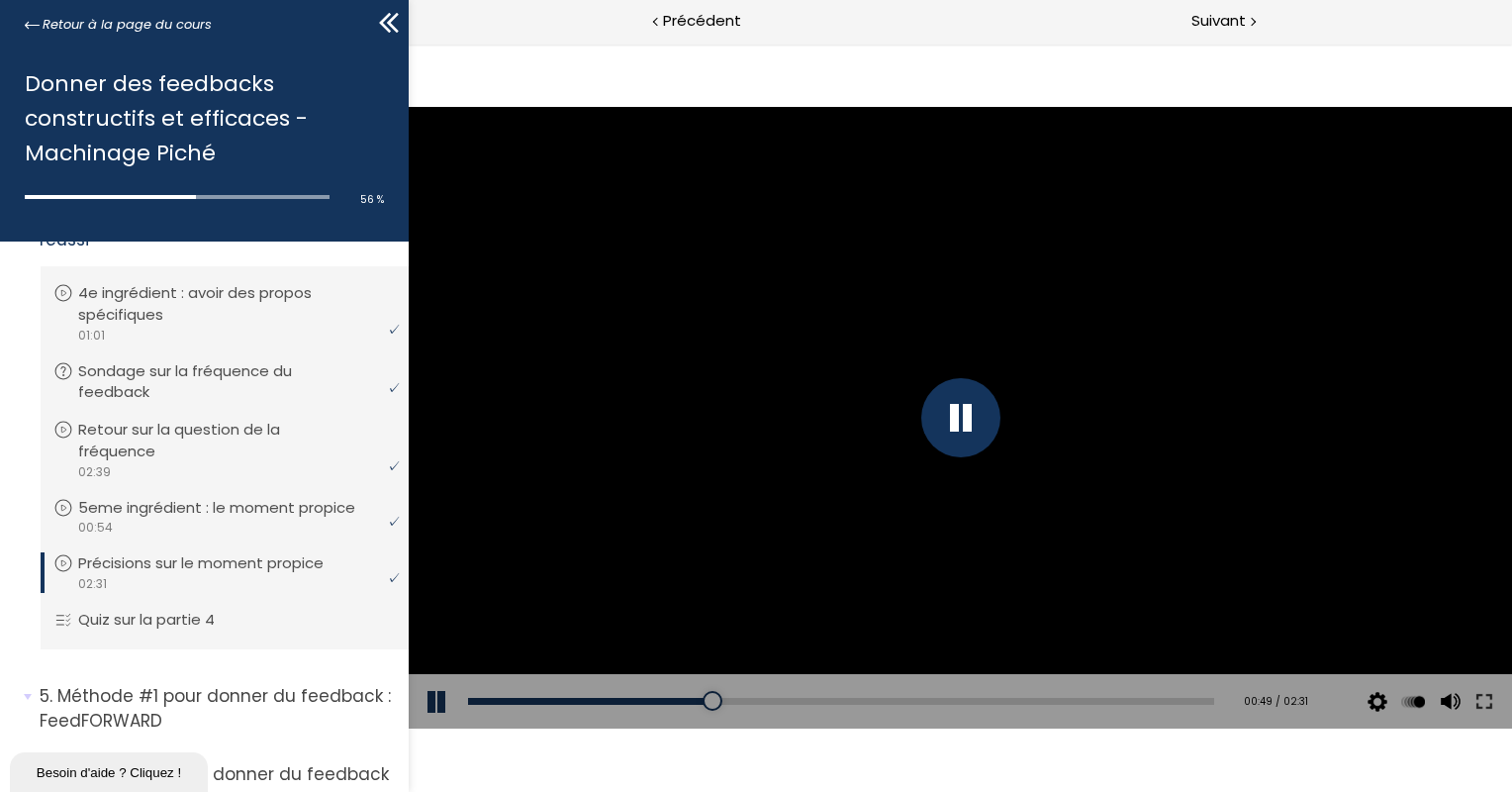 click at bounding box center [959, 417] 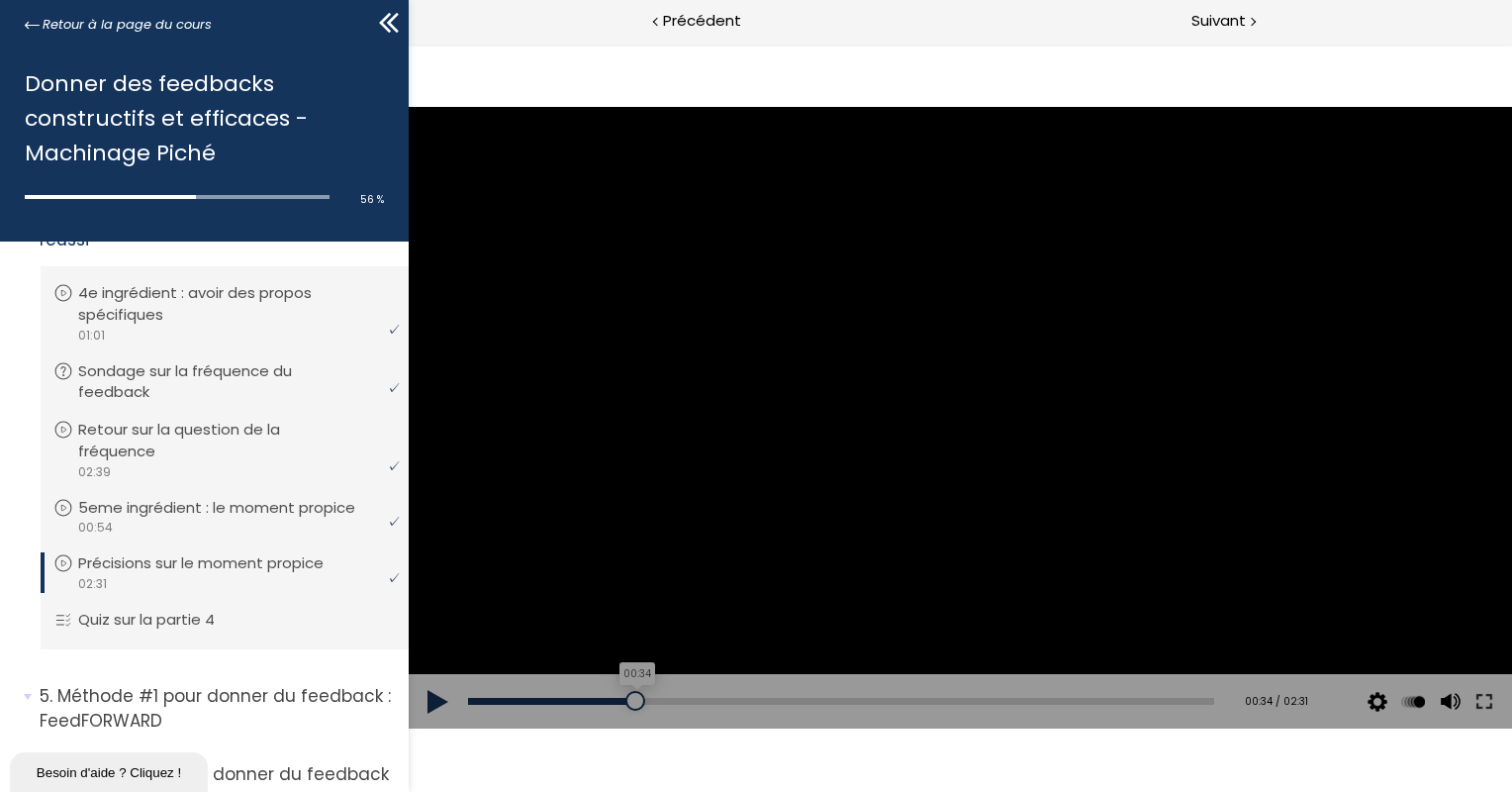 click on "00:34" at bounding box center [840, 701] 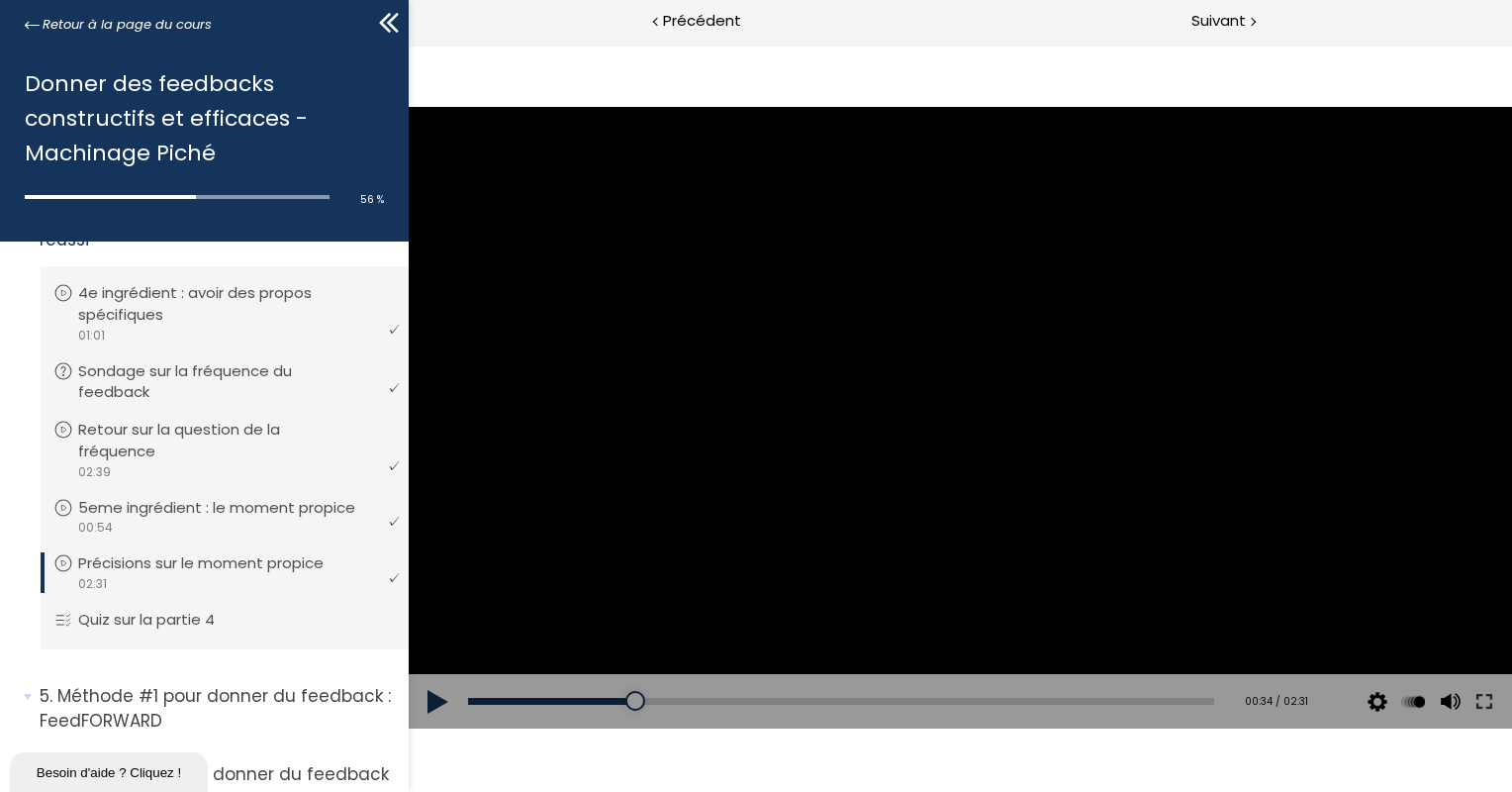 click at bounding box center (959, 417) 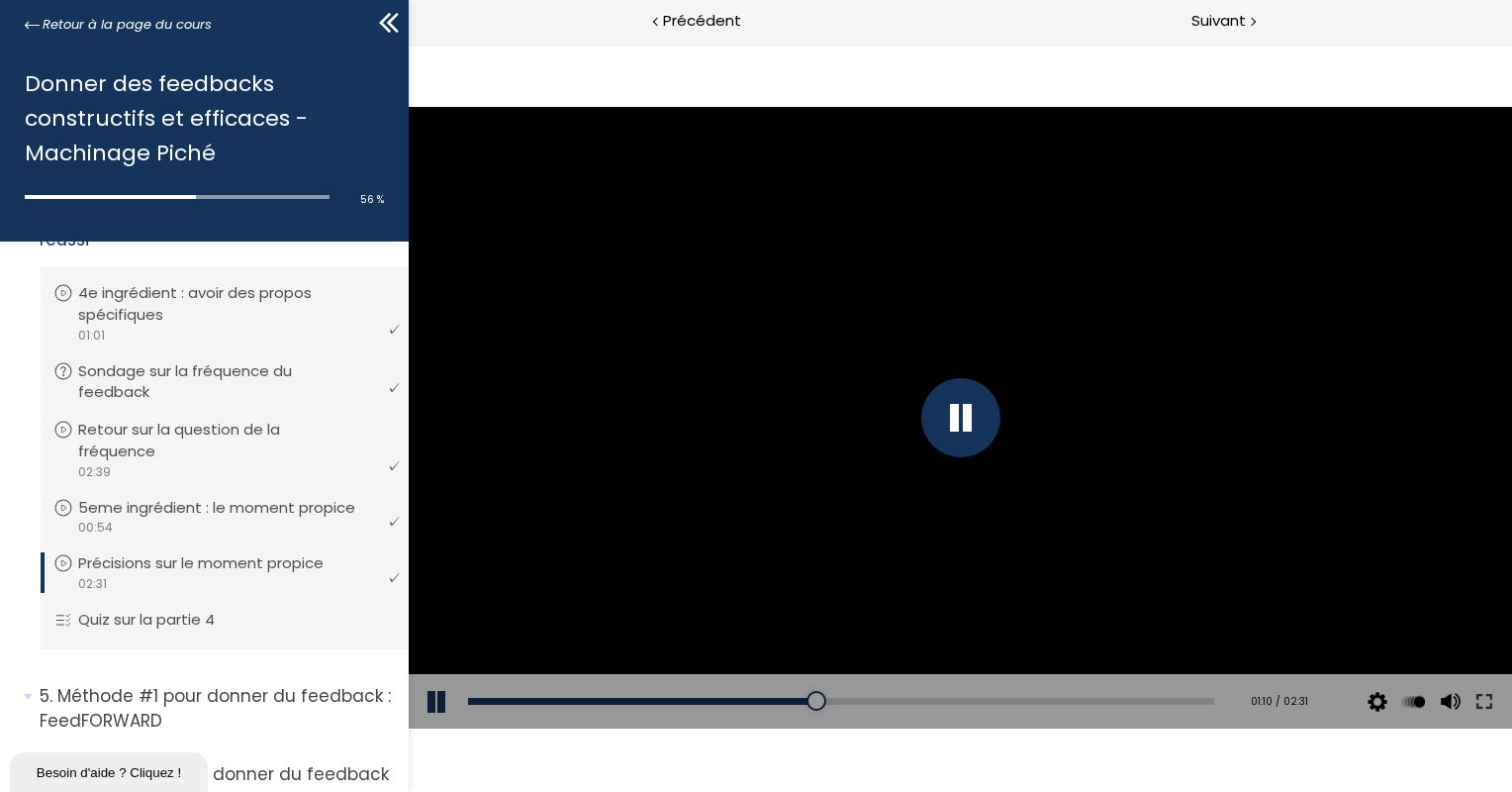 click on "Add chapter
00:54" at bounding box center [840, 702] 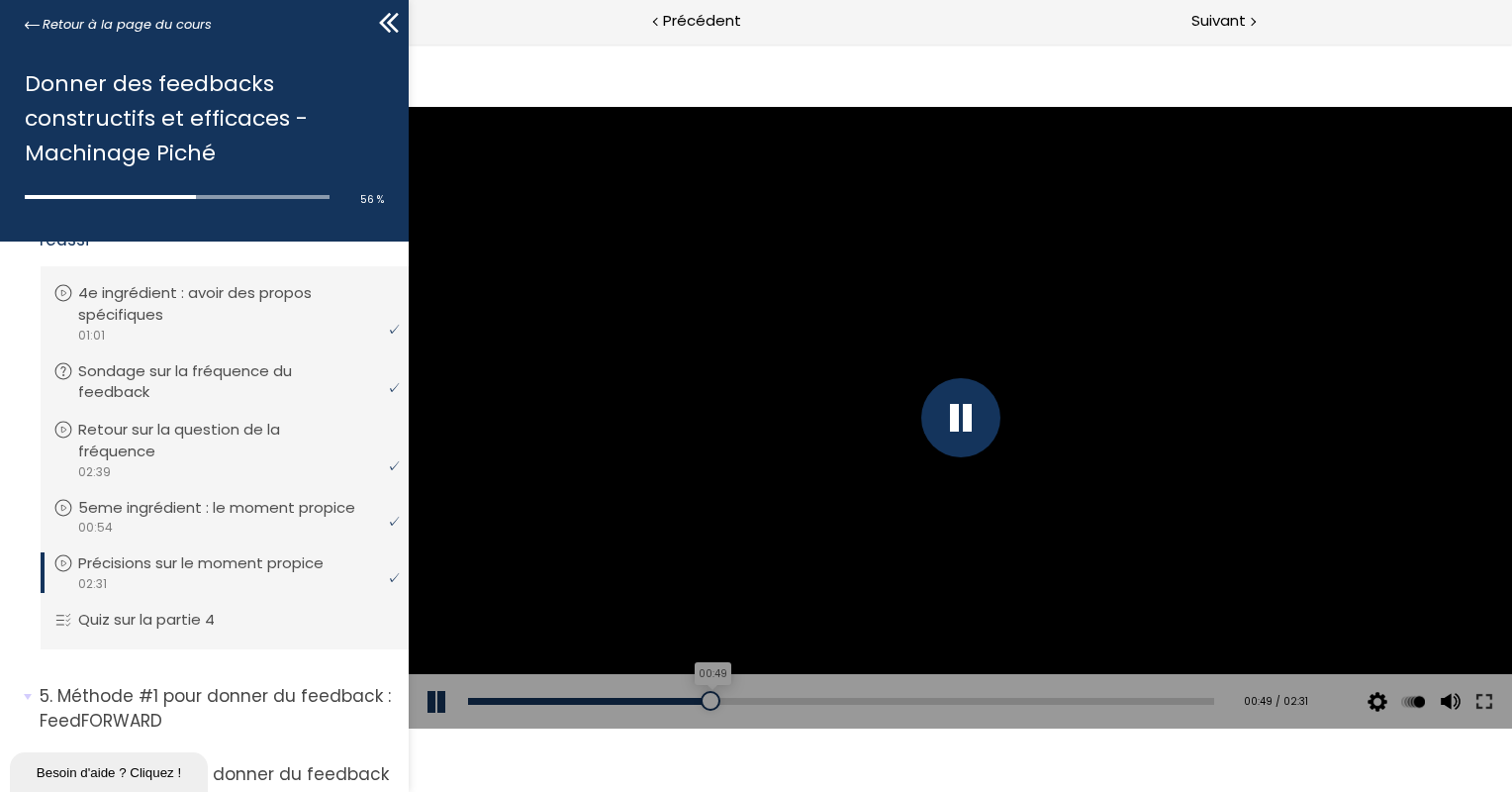 click on "00:49" at bounding box center (840, 701) 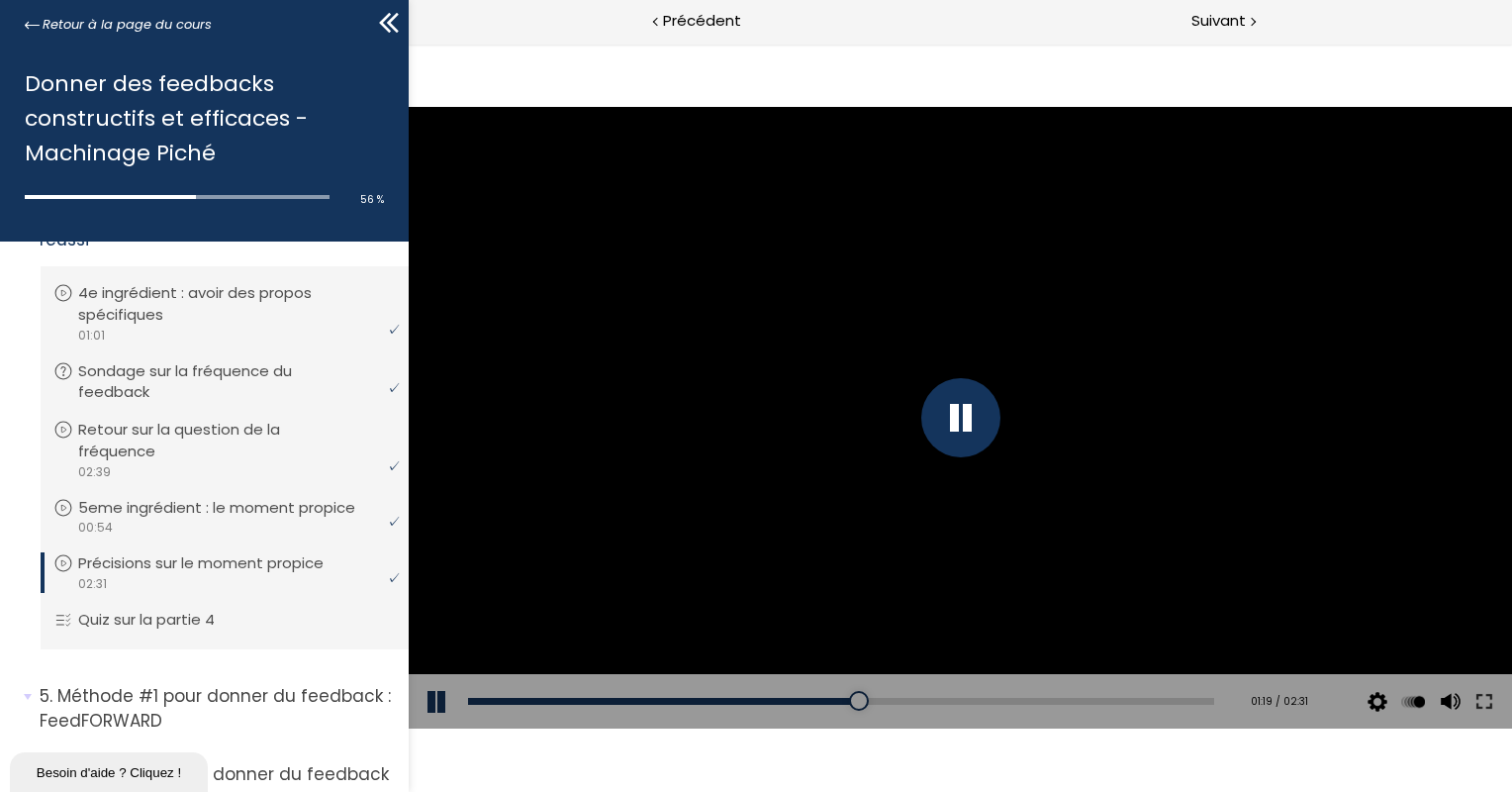 click at bounding box center [959, 417] 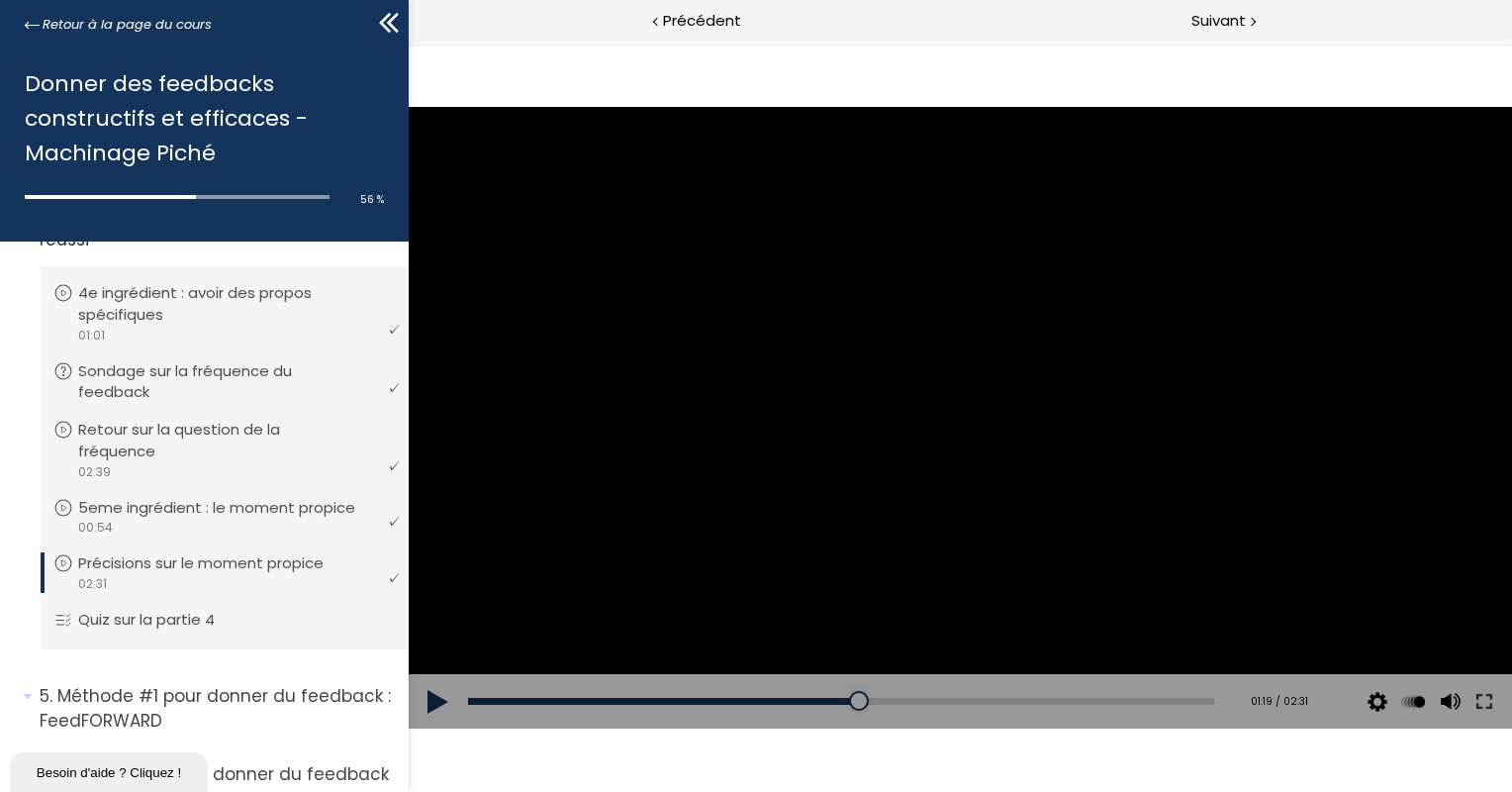 click at bounding box center (959, 417) 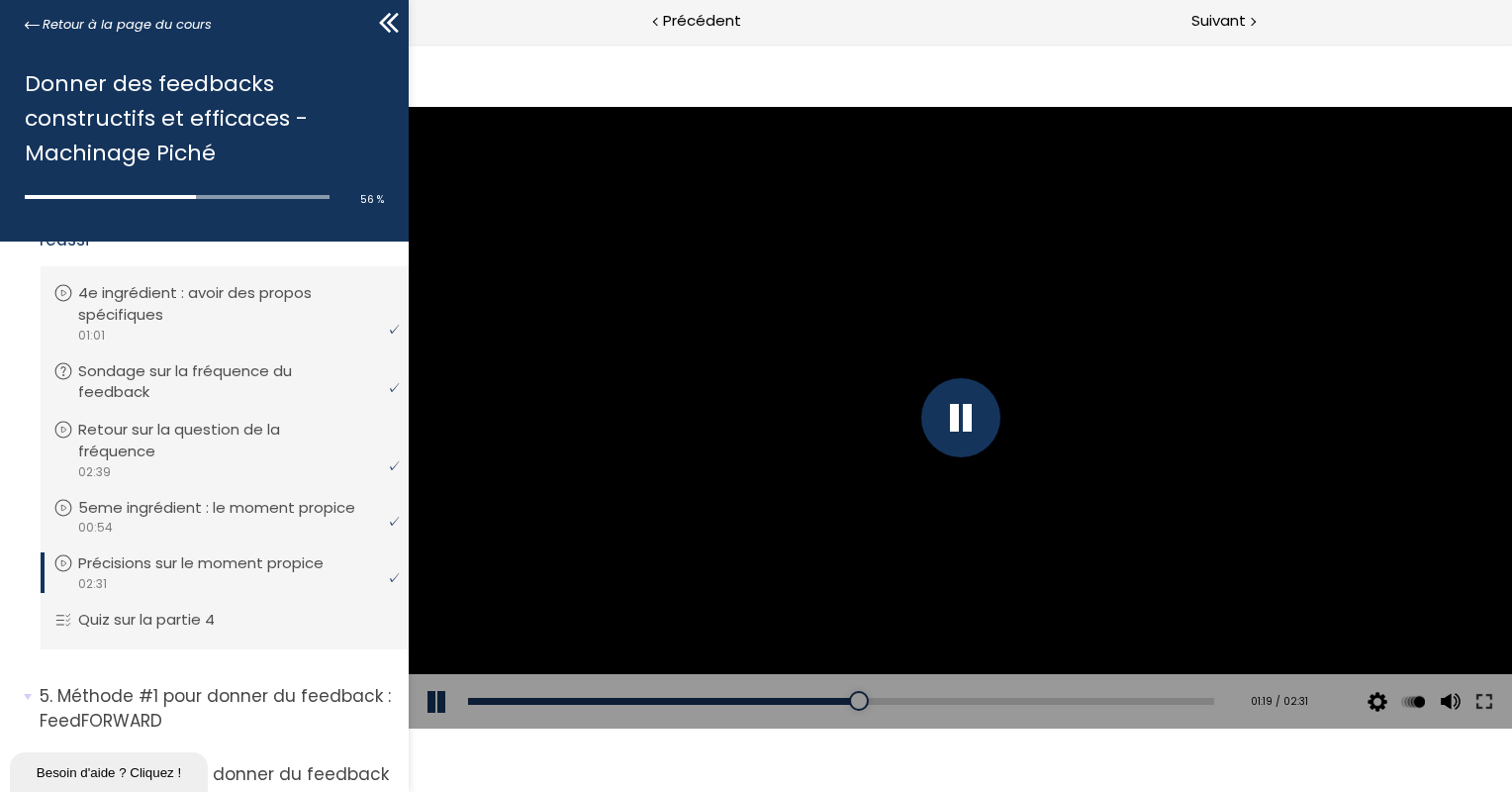 click at bounding box center (959, 417) 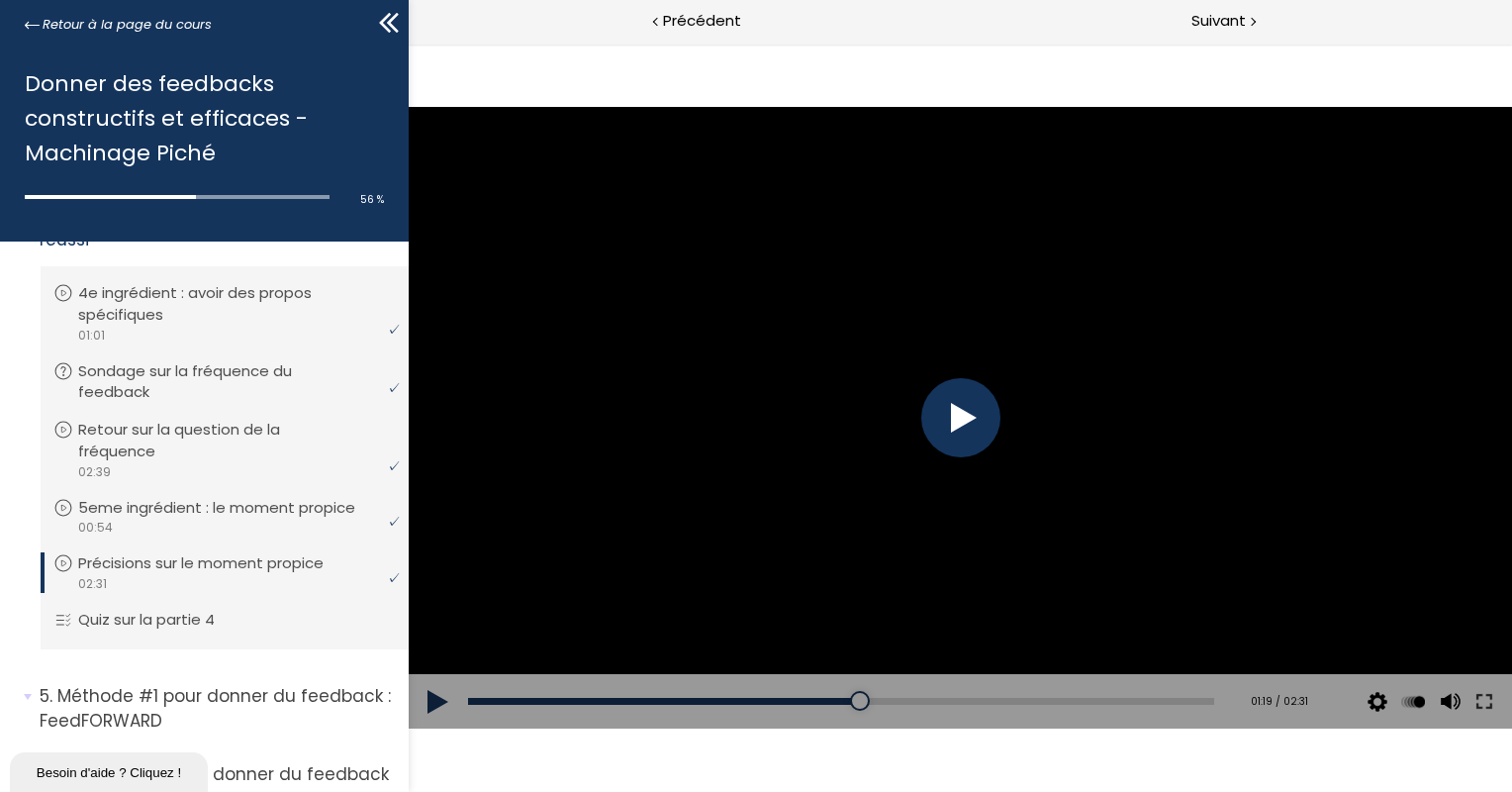click at bounding box center (959, 417) 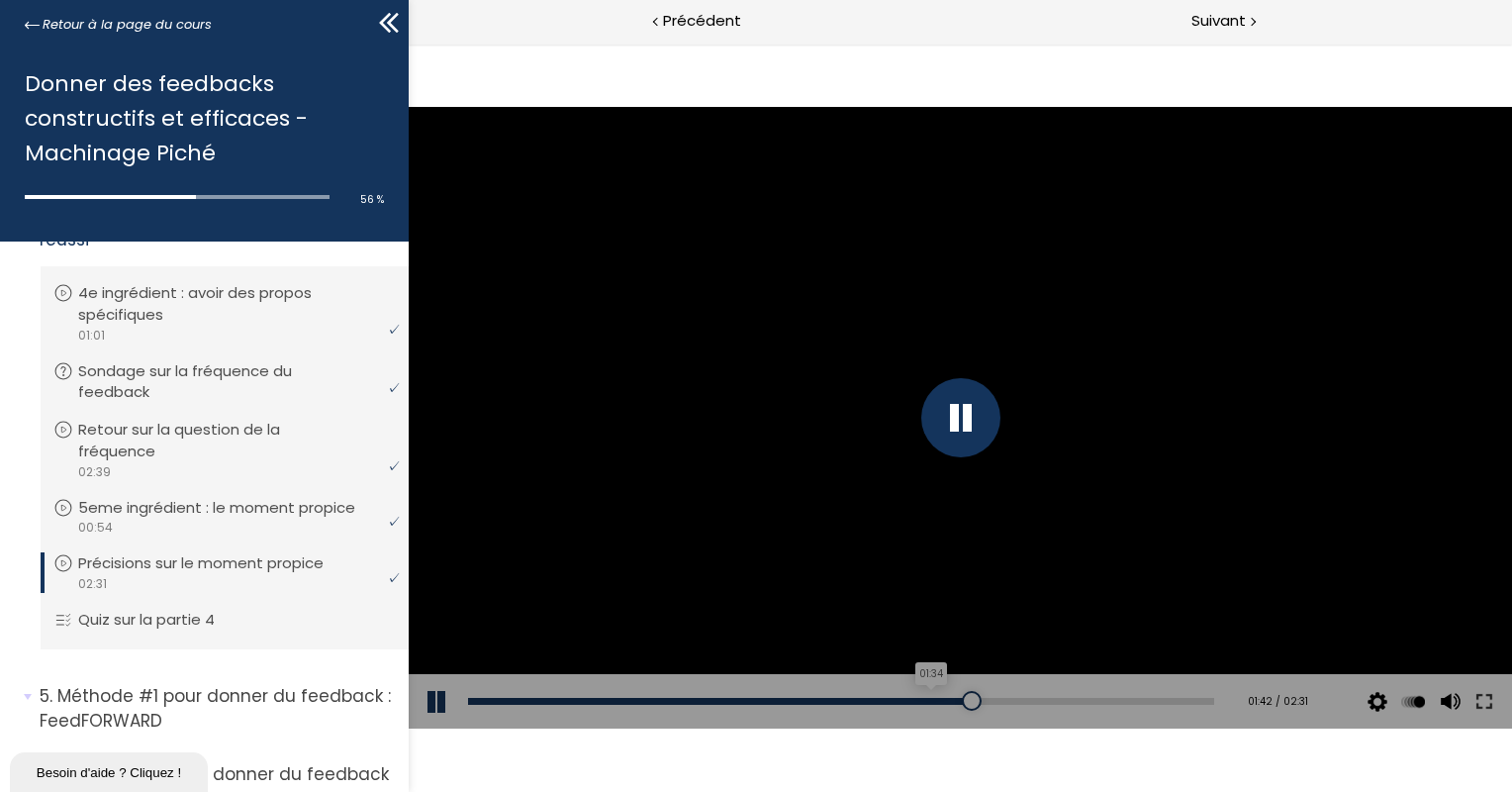 click on "Add chapter
01:34" at bounding box center (840, 702) 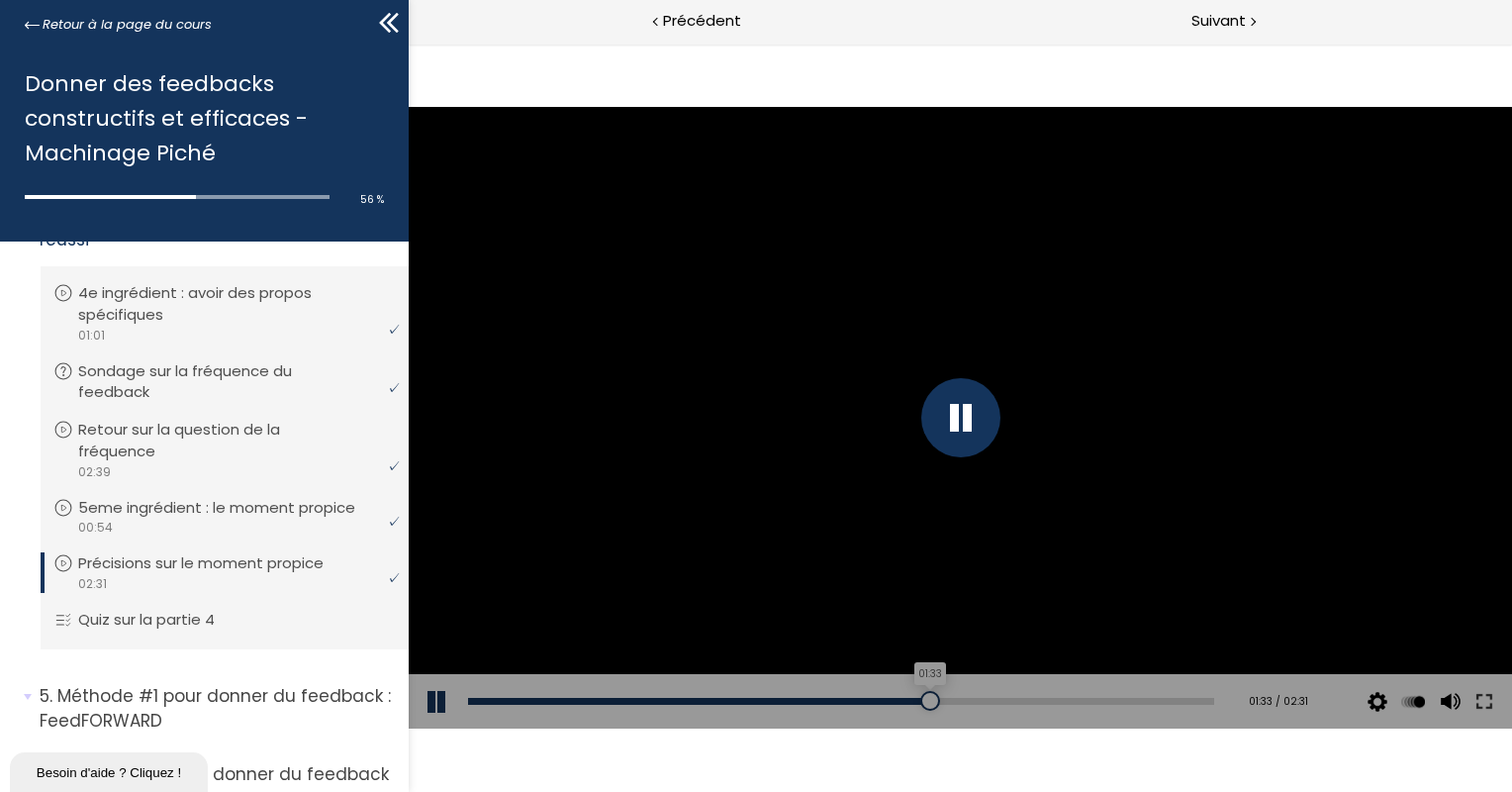 click on "01:33" at bounding box center [840, 701] 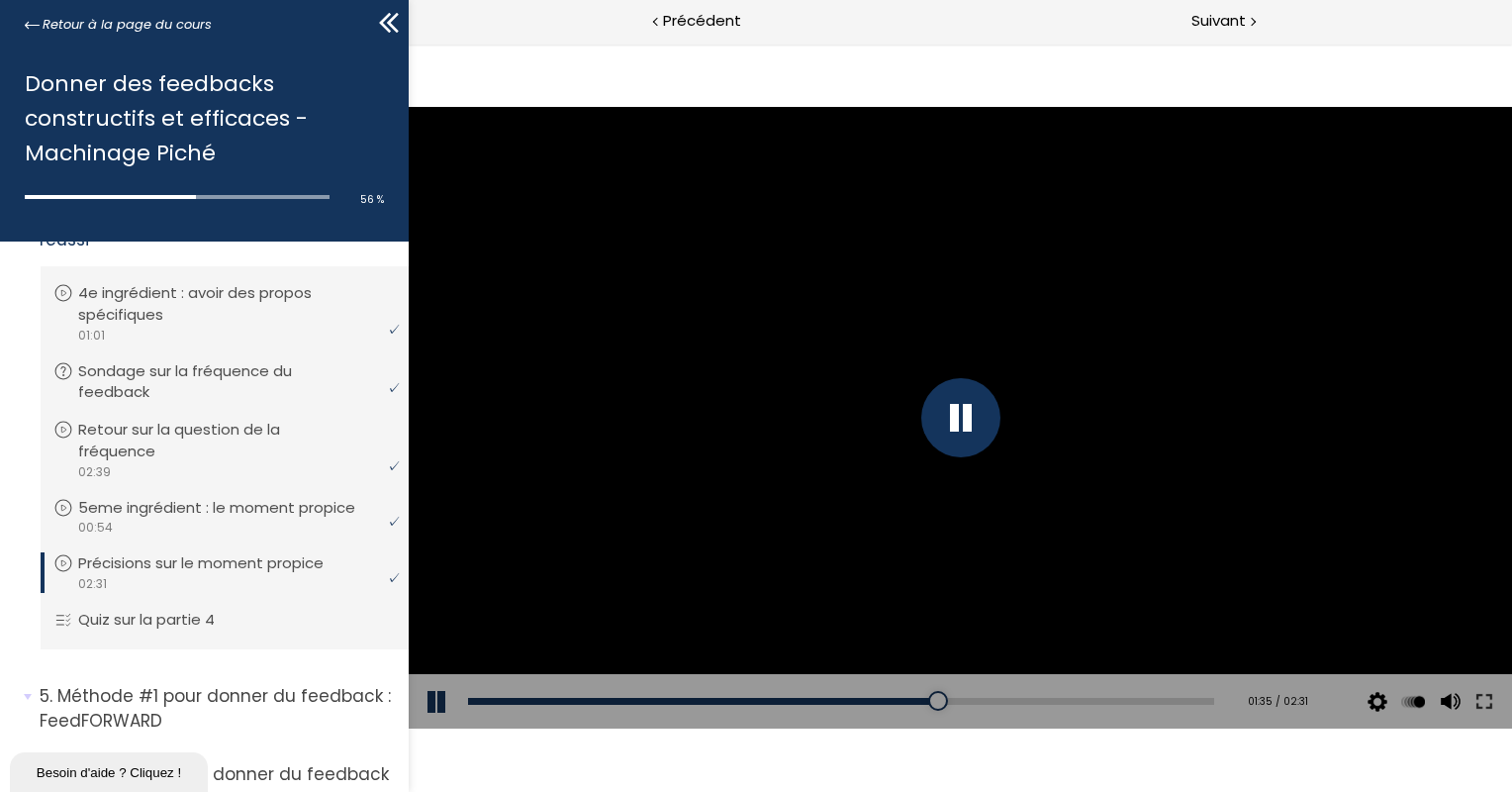 click on "Add chapter
01:30" at bounding box center [840, 702] 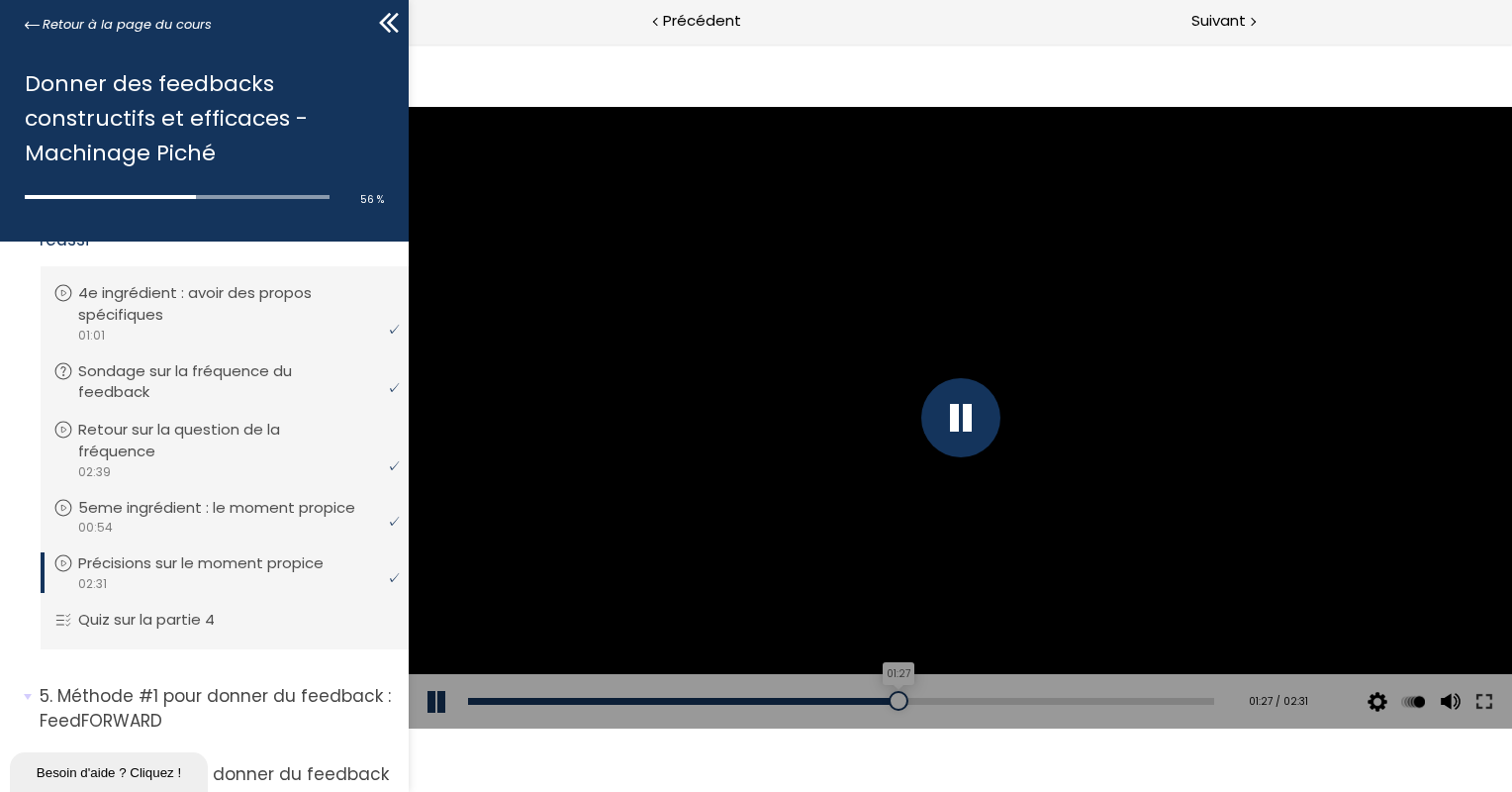 click on "01:27" at bounding box center [840, 701] 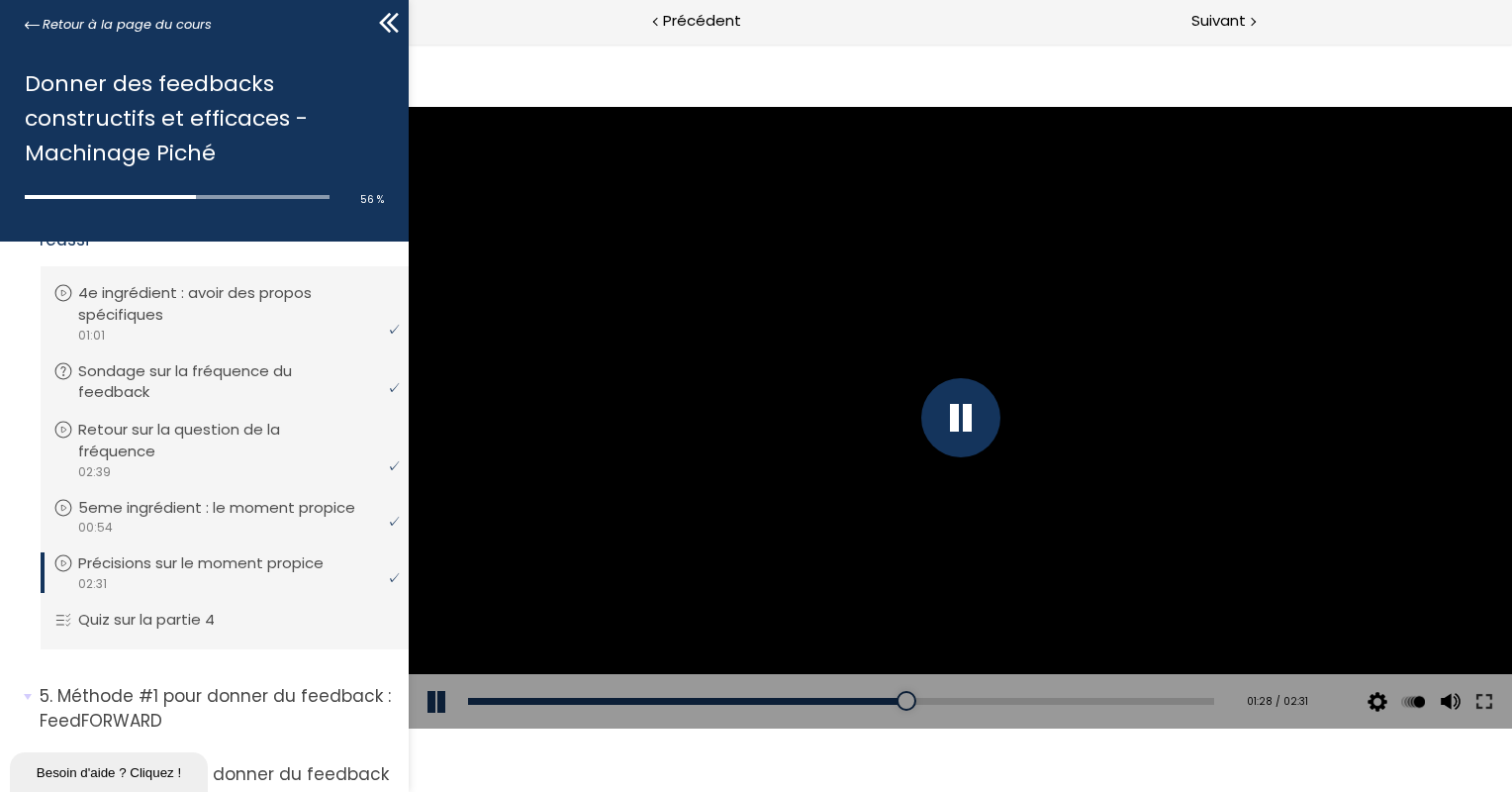 click on "Add chapter
01:21" at bounding box center [840, 702] 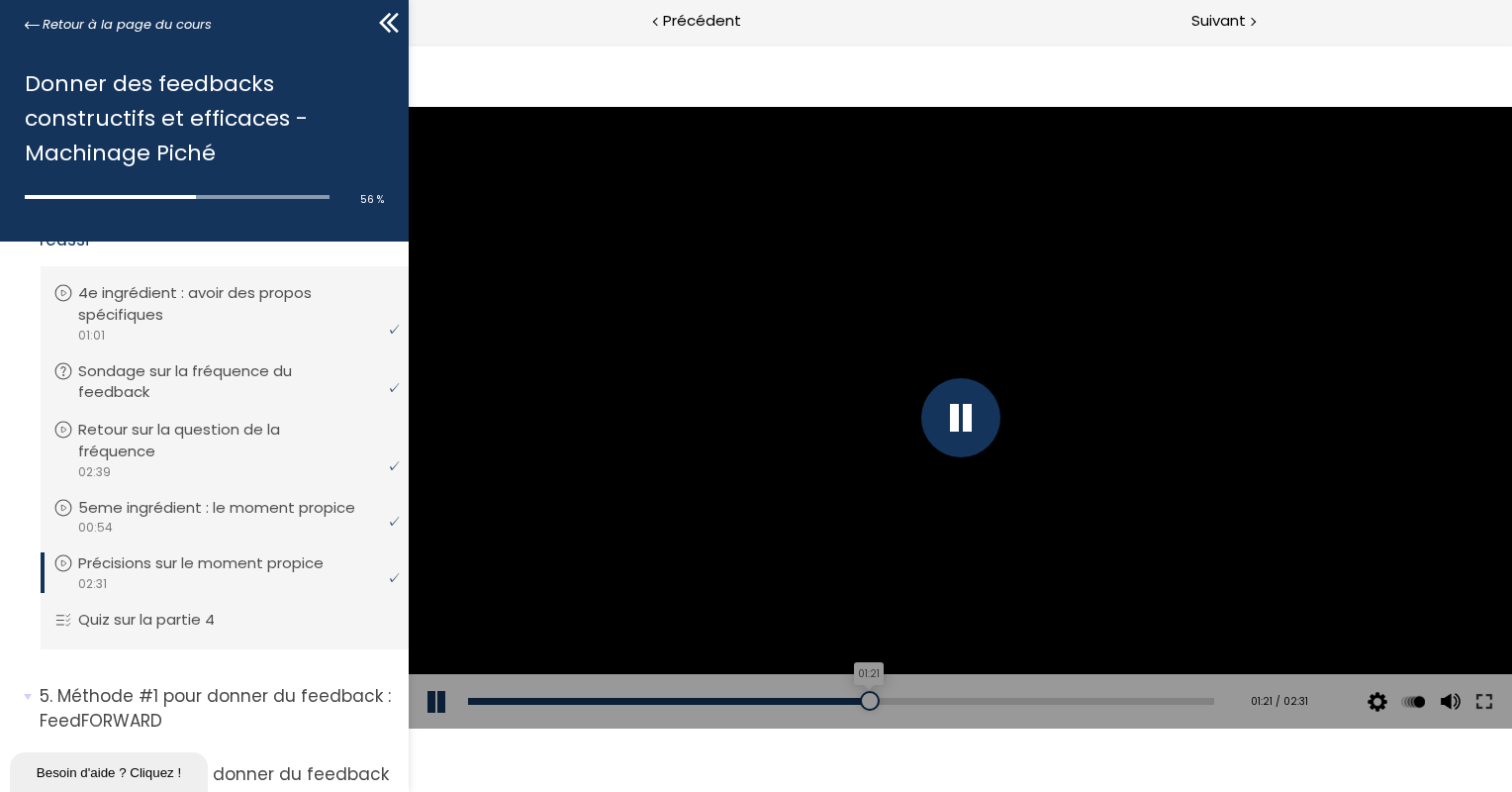 click on "01:21" at bounding box center [840, 701] 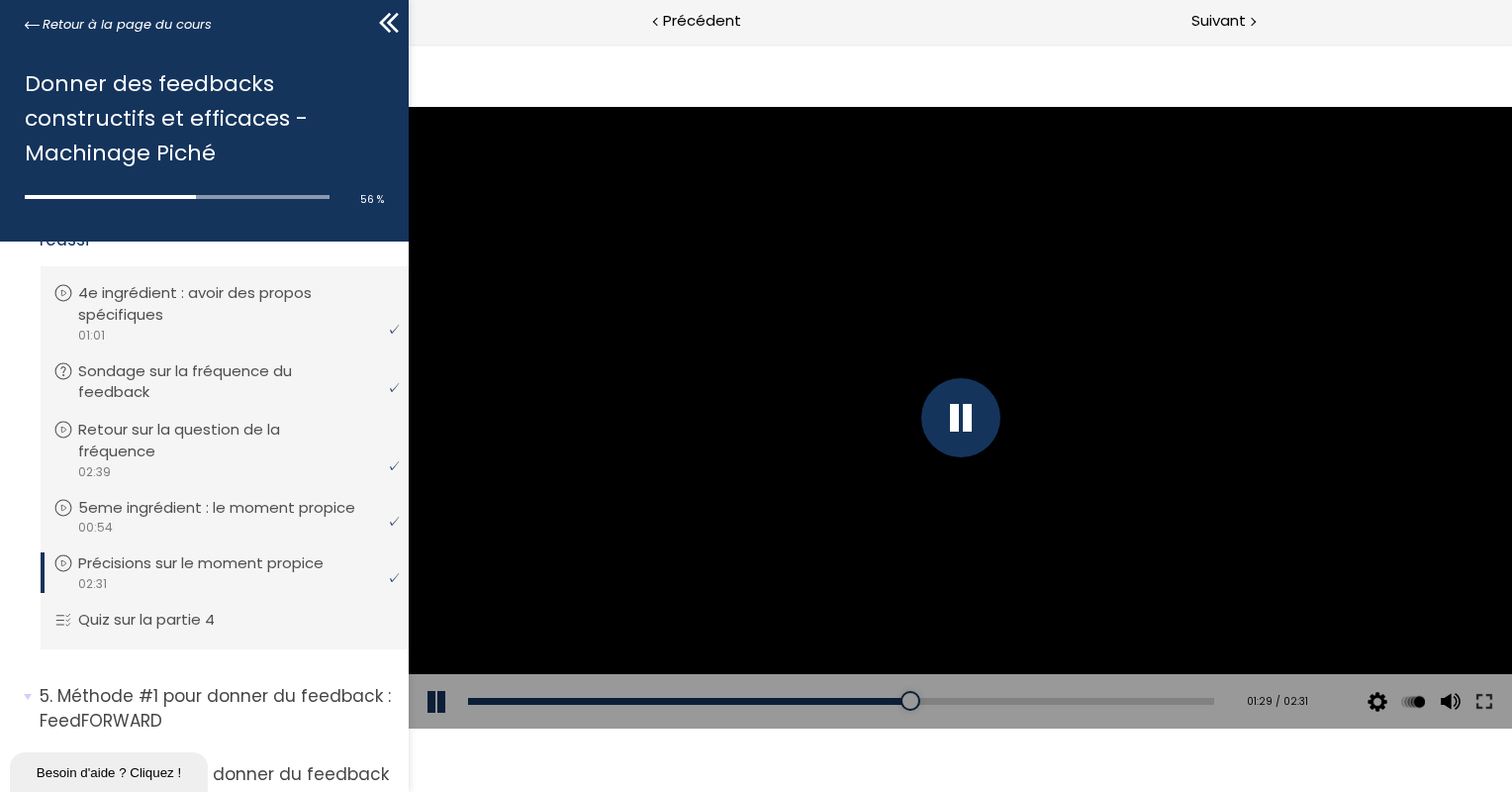 click at bounding box center (960, 418) 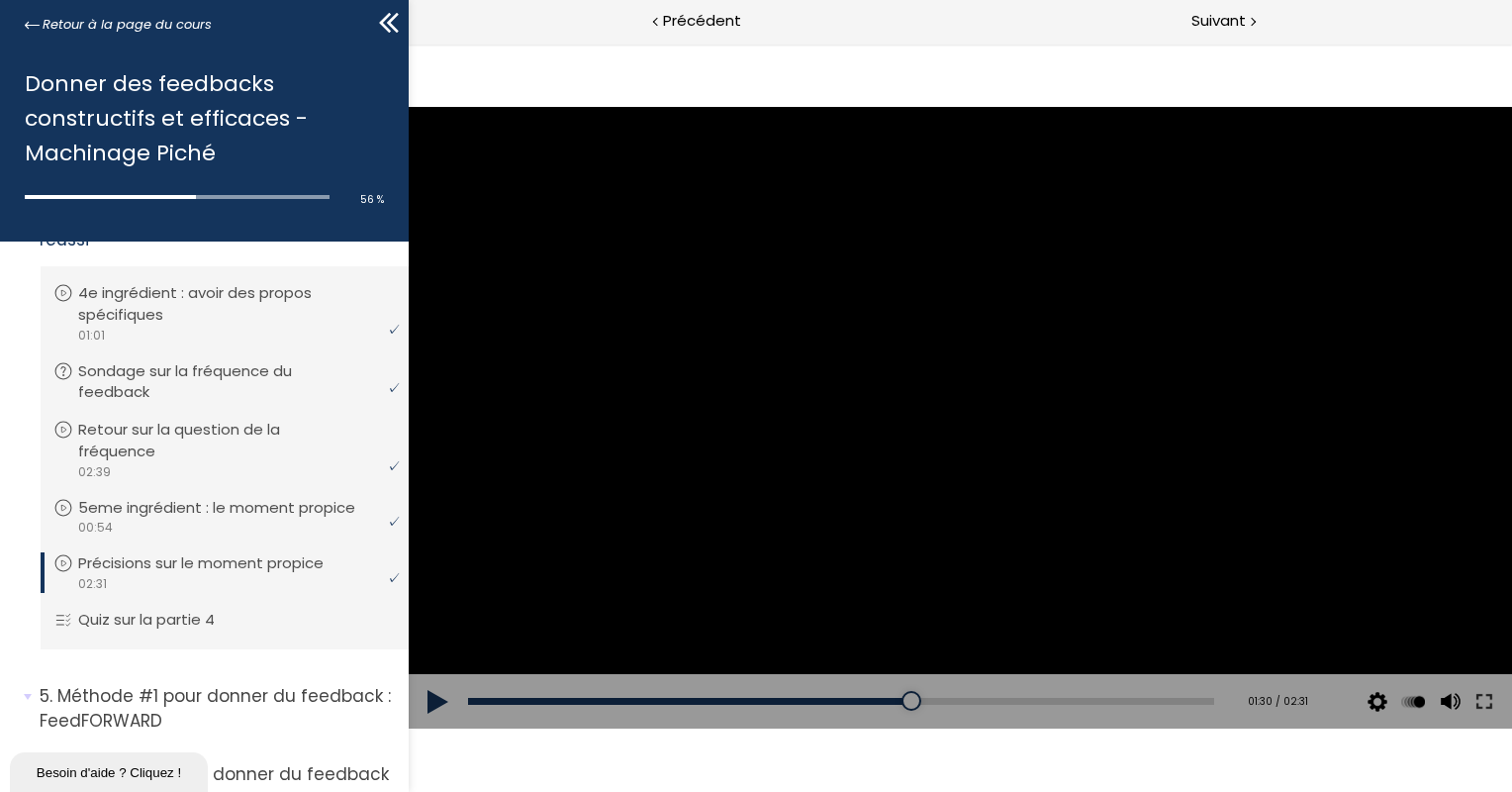 click at bounding box center (959, 417) 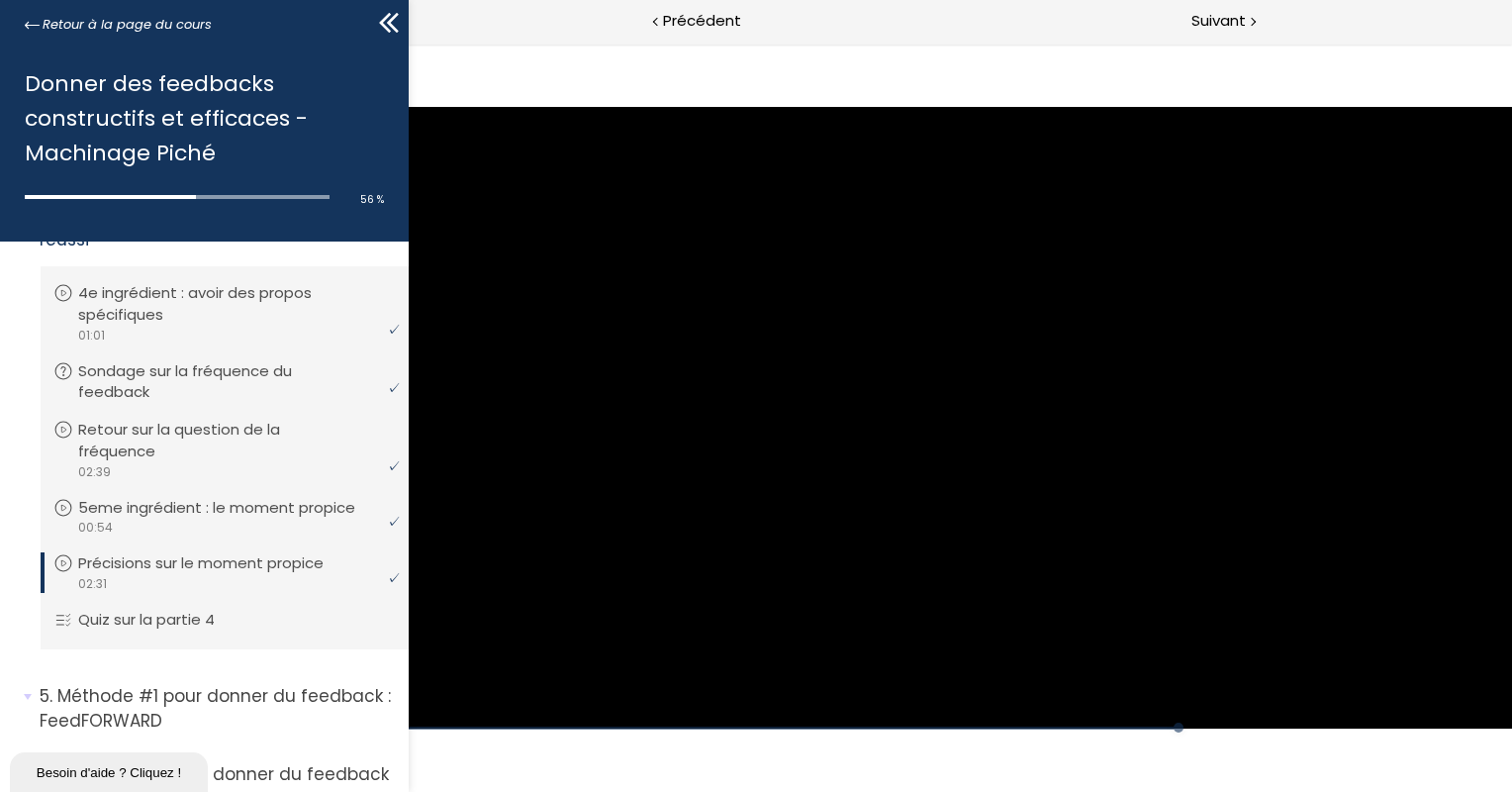 click at bounding box center (959, 417) 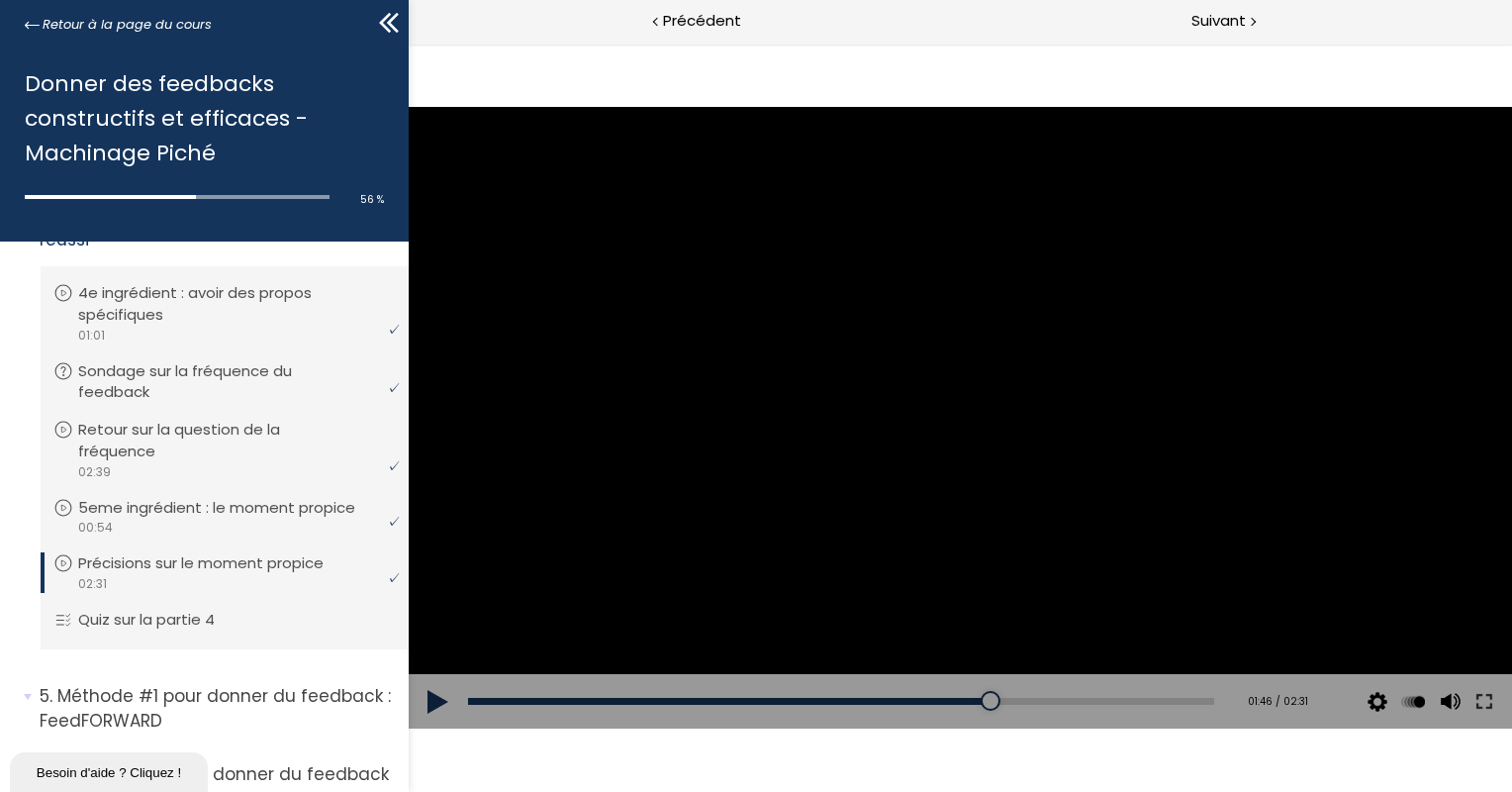 click at bounding box center (959, 417) 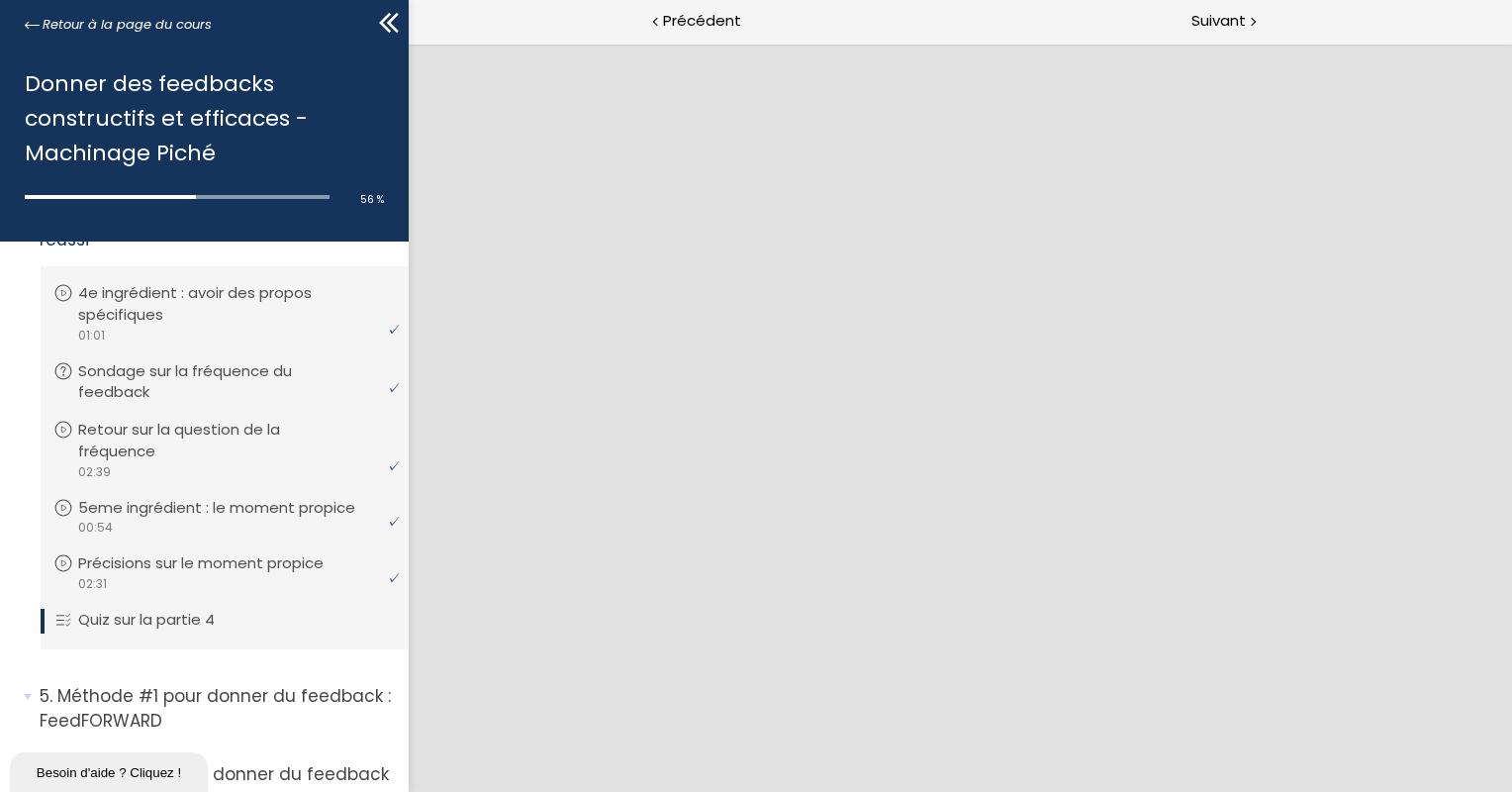 scroll, scrollTop: 0, scrollLeft: 0, axis: both 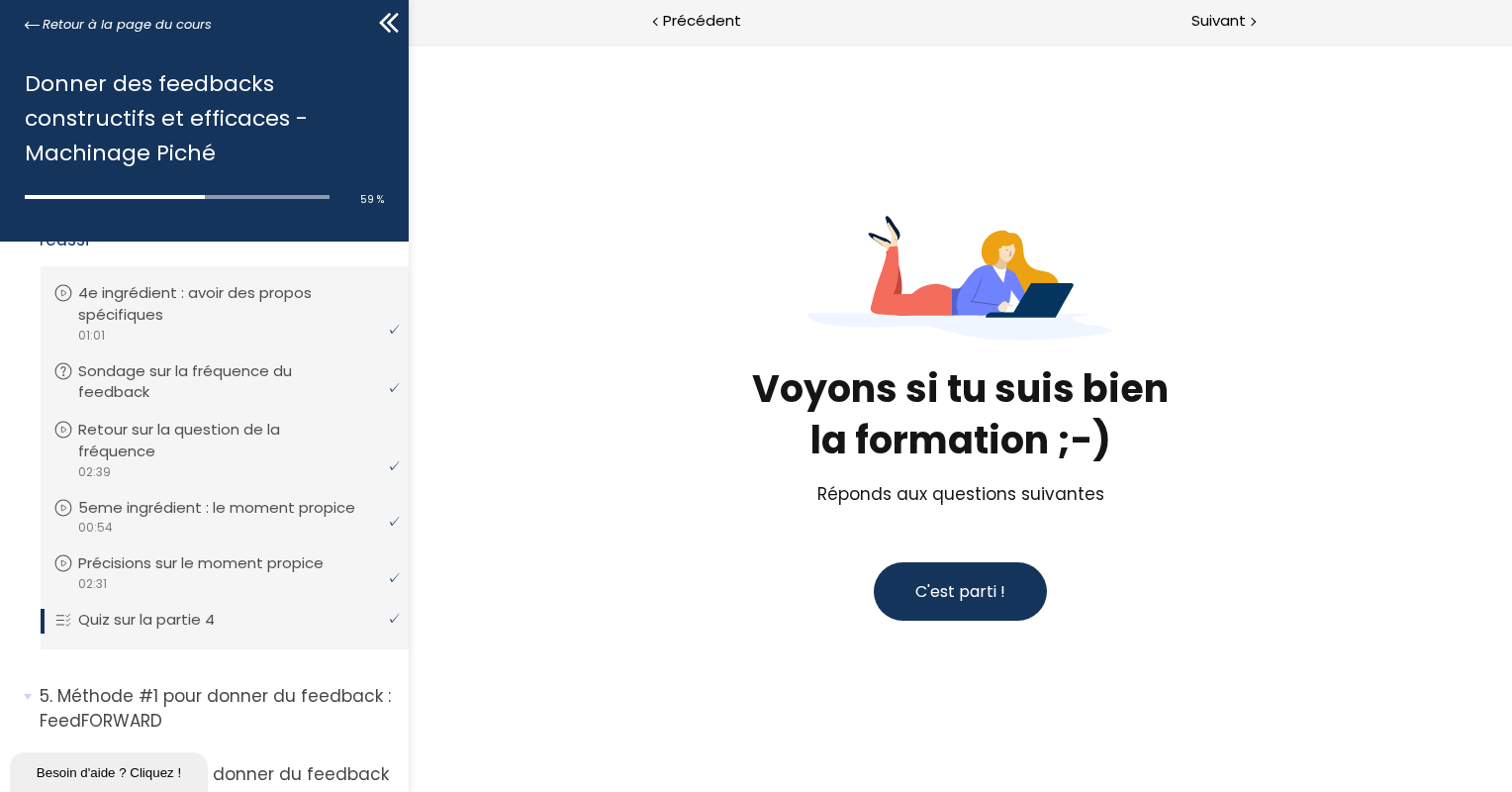 click on "C'est parti !" at bounding box center (959, 591) 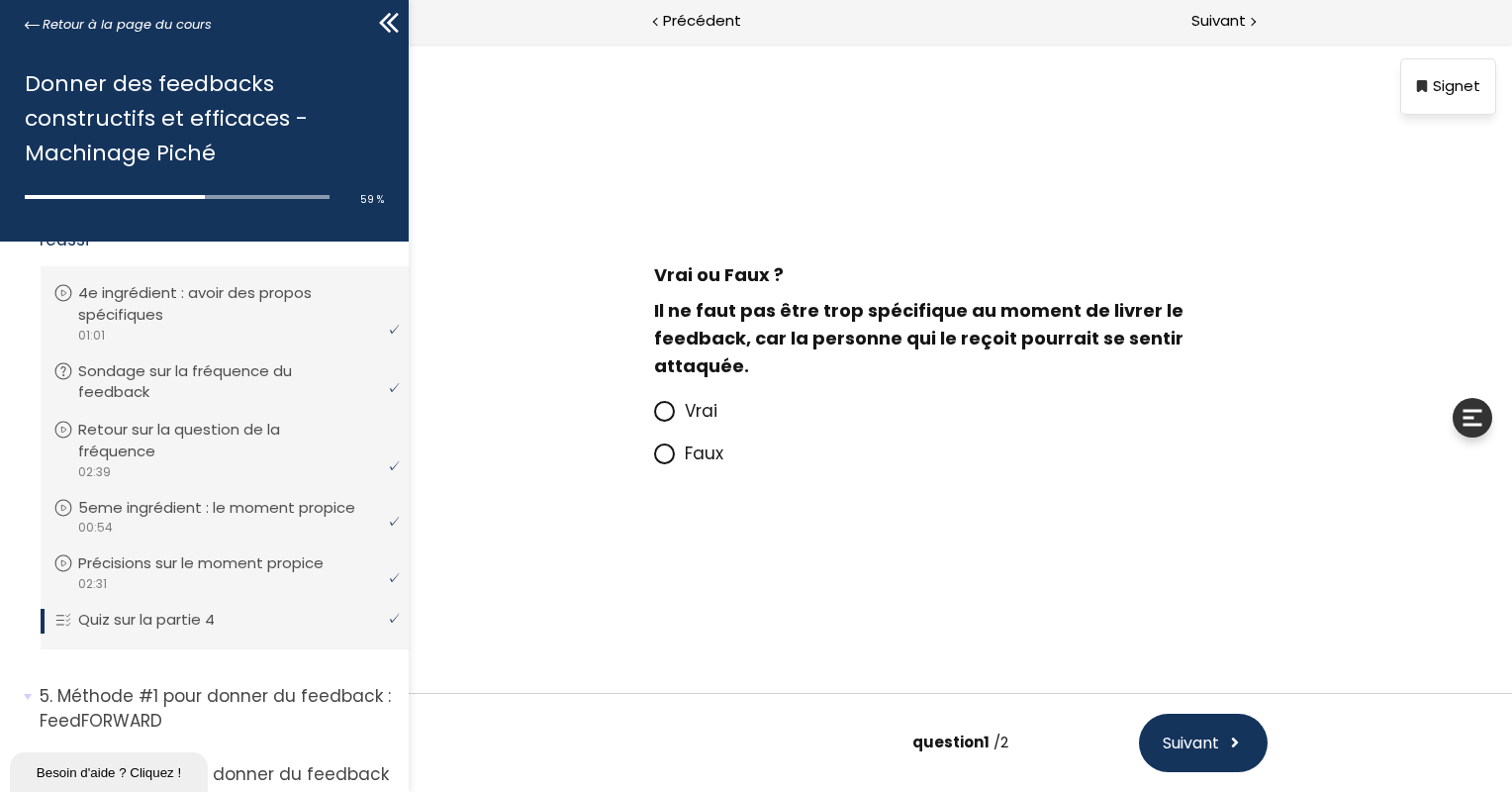 click on "Vrai" at bounding box center (700, 411) 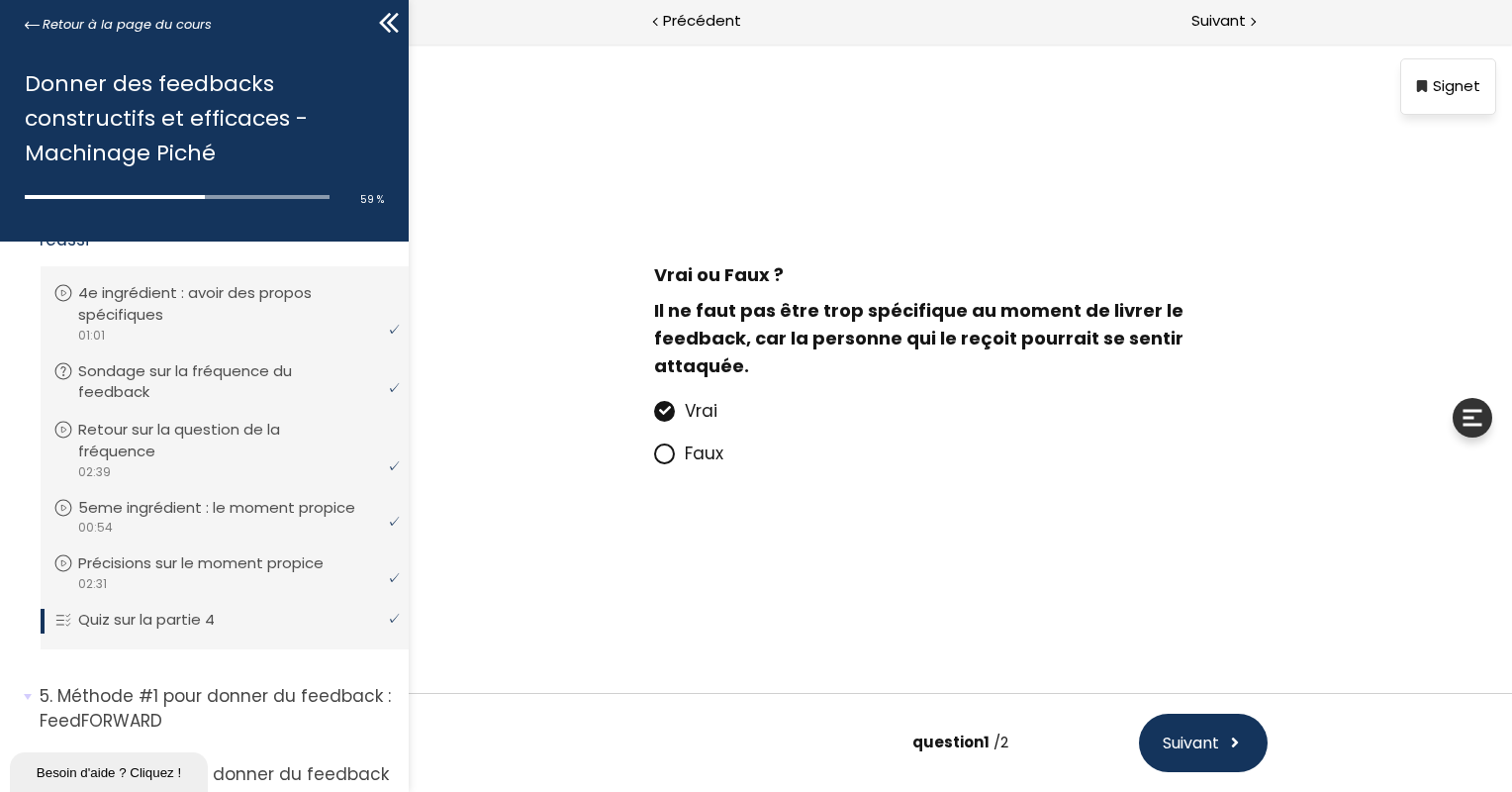 scroll, scrollTop: 45, scrollLeft: 0, axis: vertical 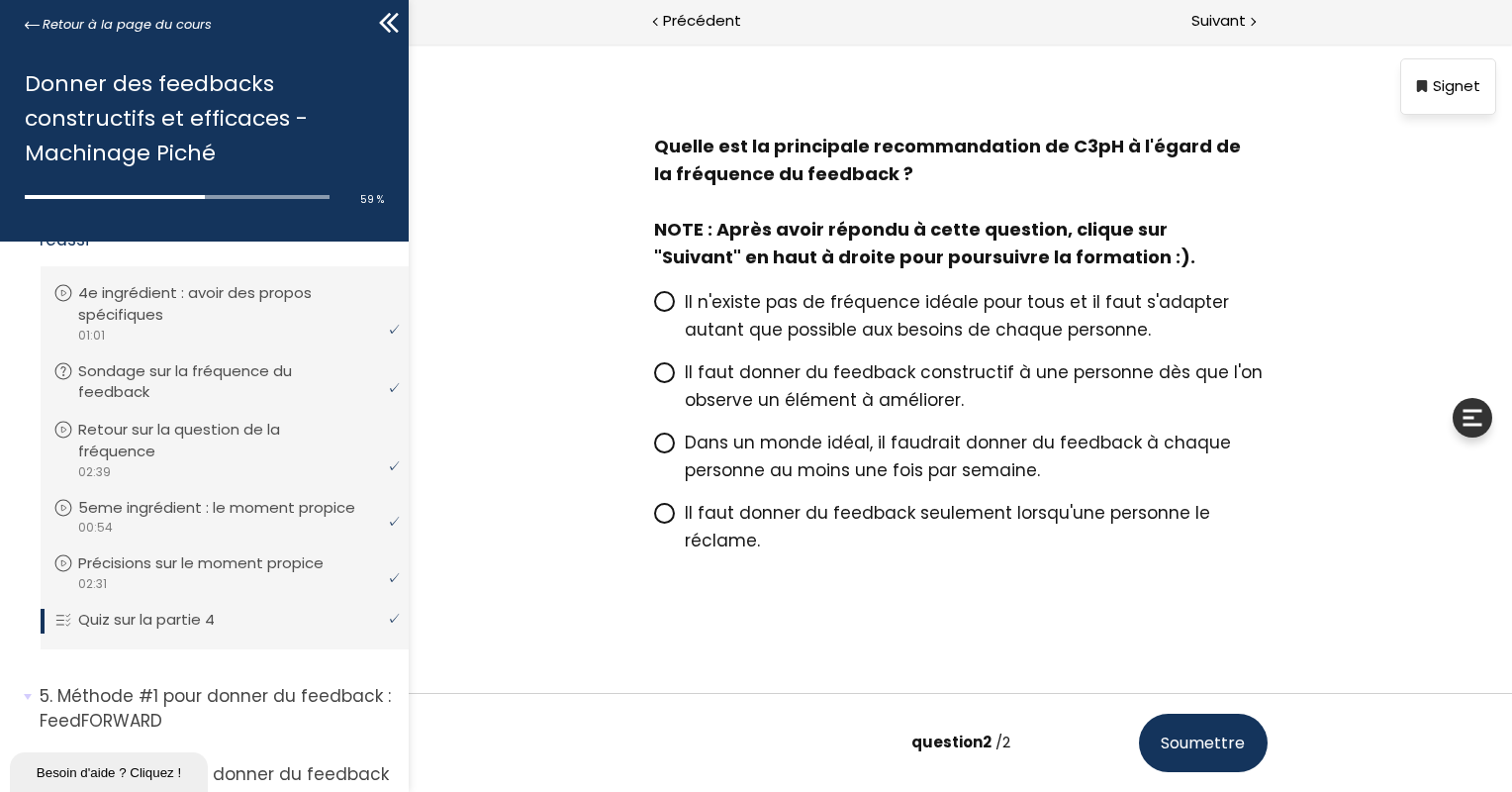 click on "Il n'existe pas de fréquence idéale pour tous et il faut s'adapter autant que possible aux besoins de chaque personne." at bounding box center [960, 316] 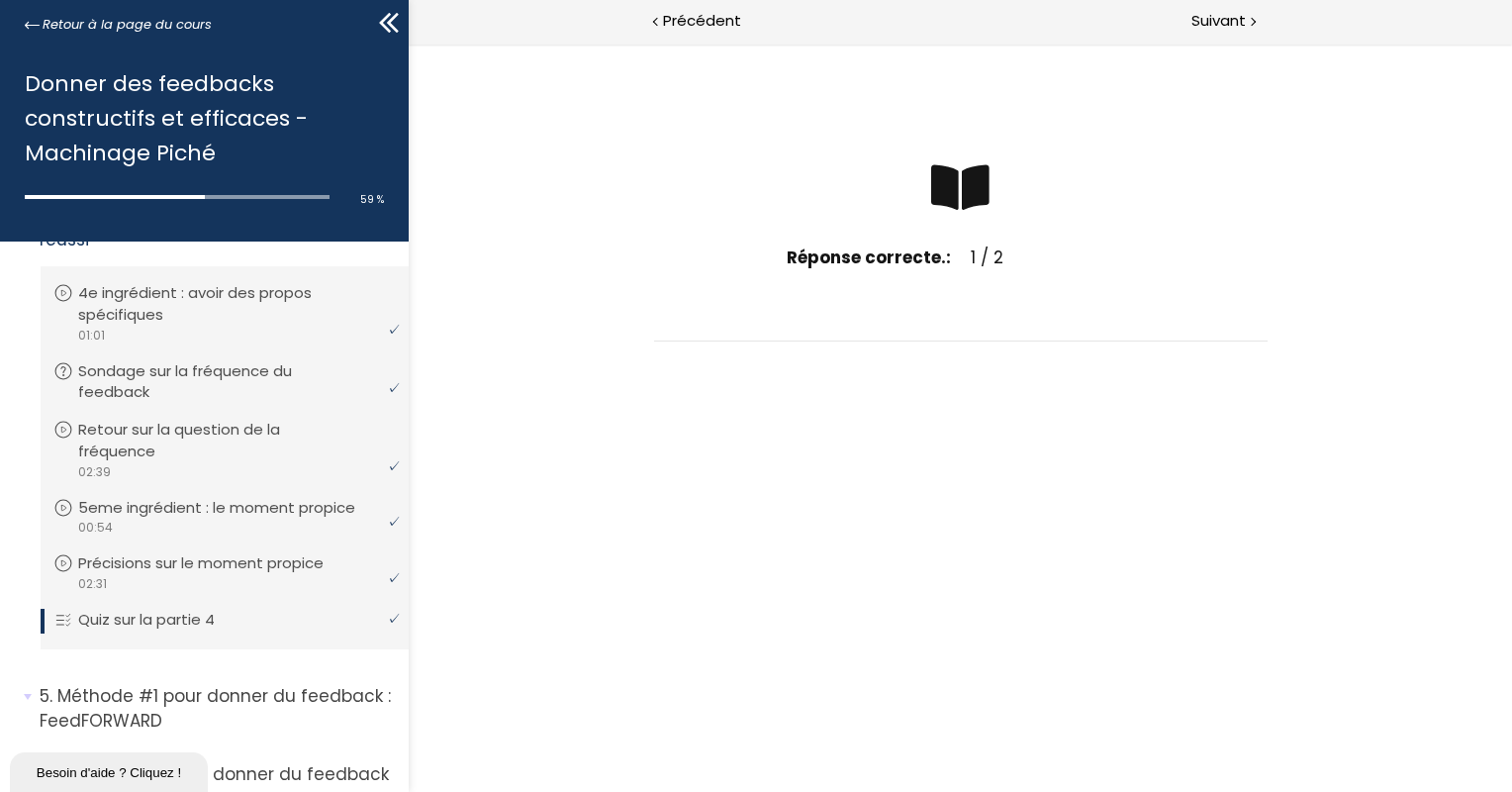 scroll, scrollTop: 123, scrollLeft: 0, axis: vertical 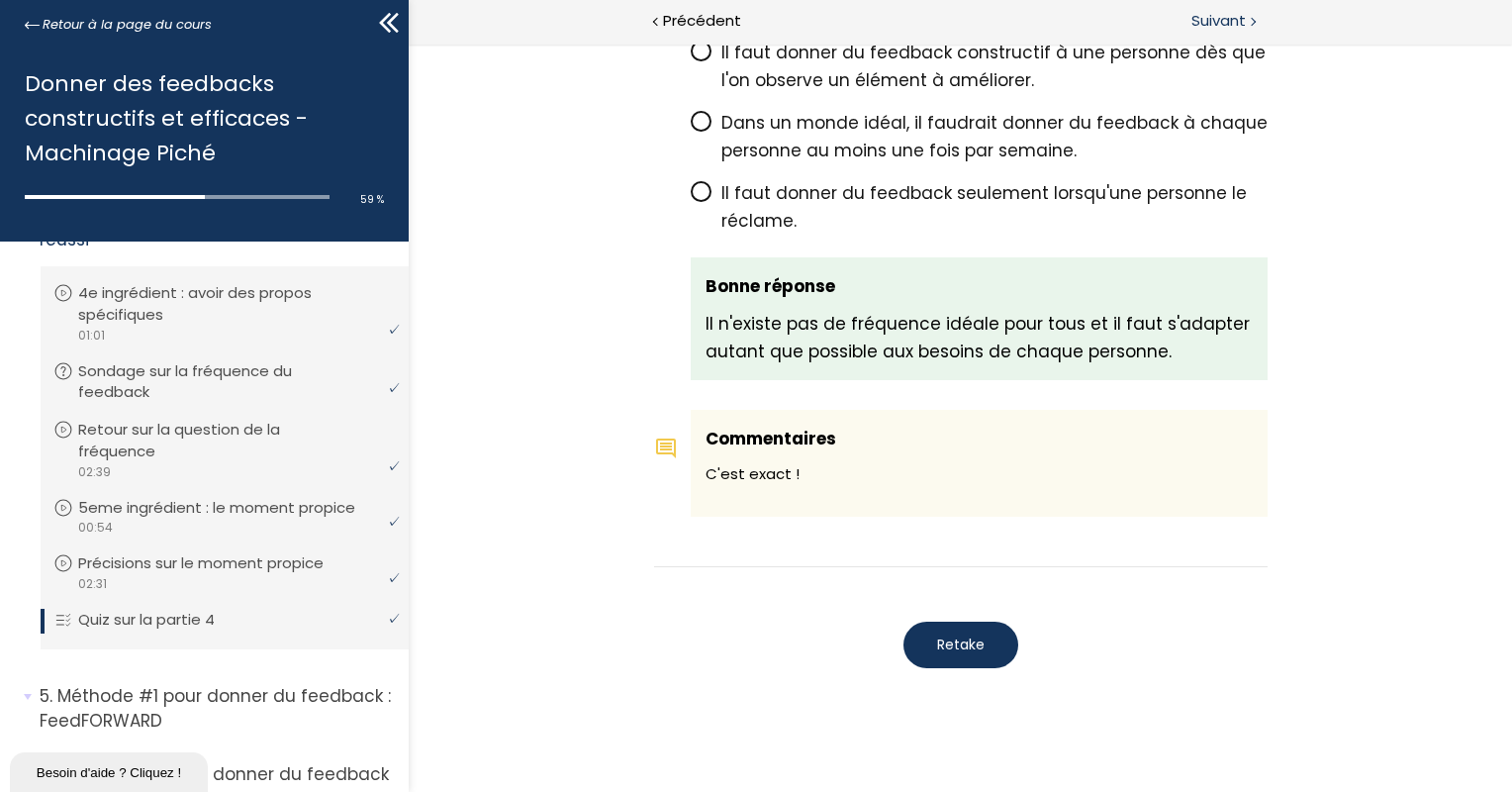 click on "Suivant" at bounding box center (1218, 21) 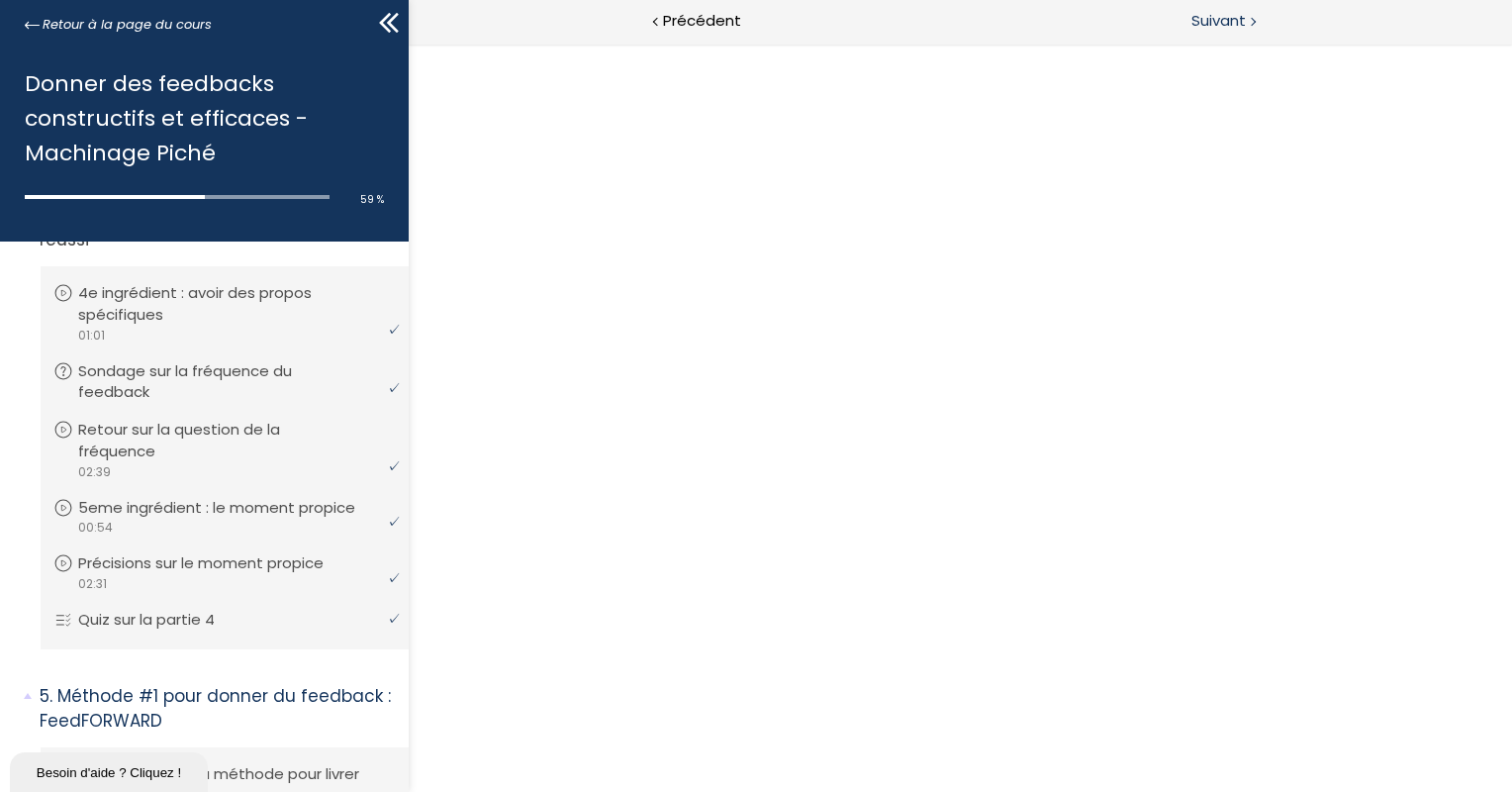 scroll, scrollTop: 0, scrollLeft: 0, axis: both 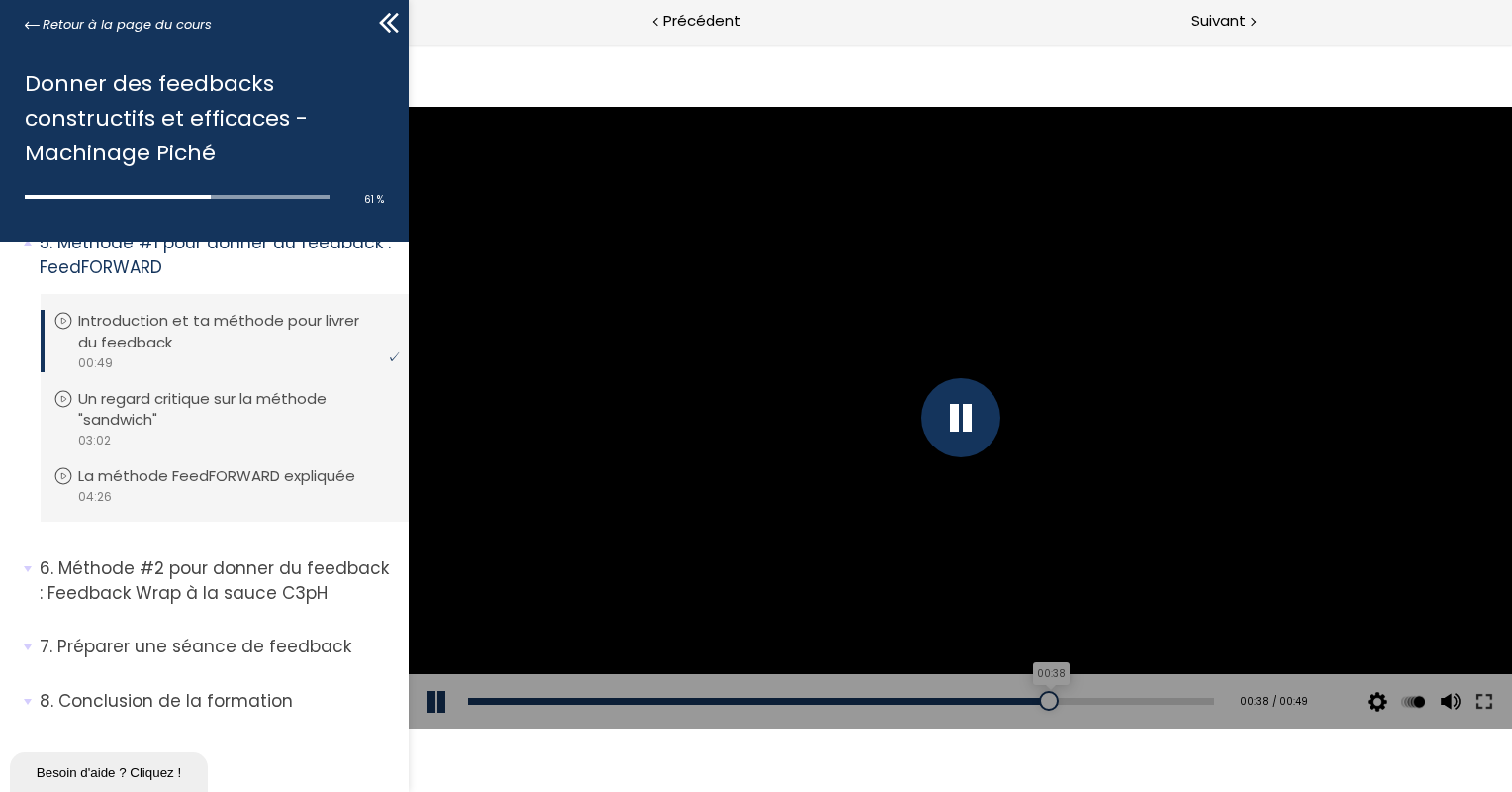 click on "00:38" at bounding box center (840, 701) 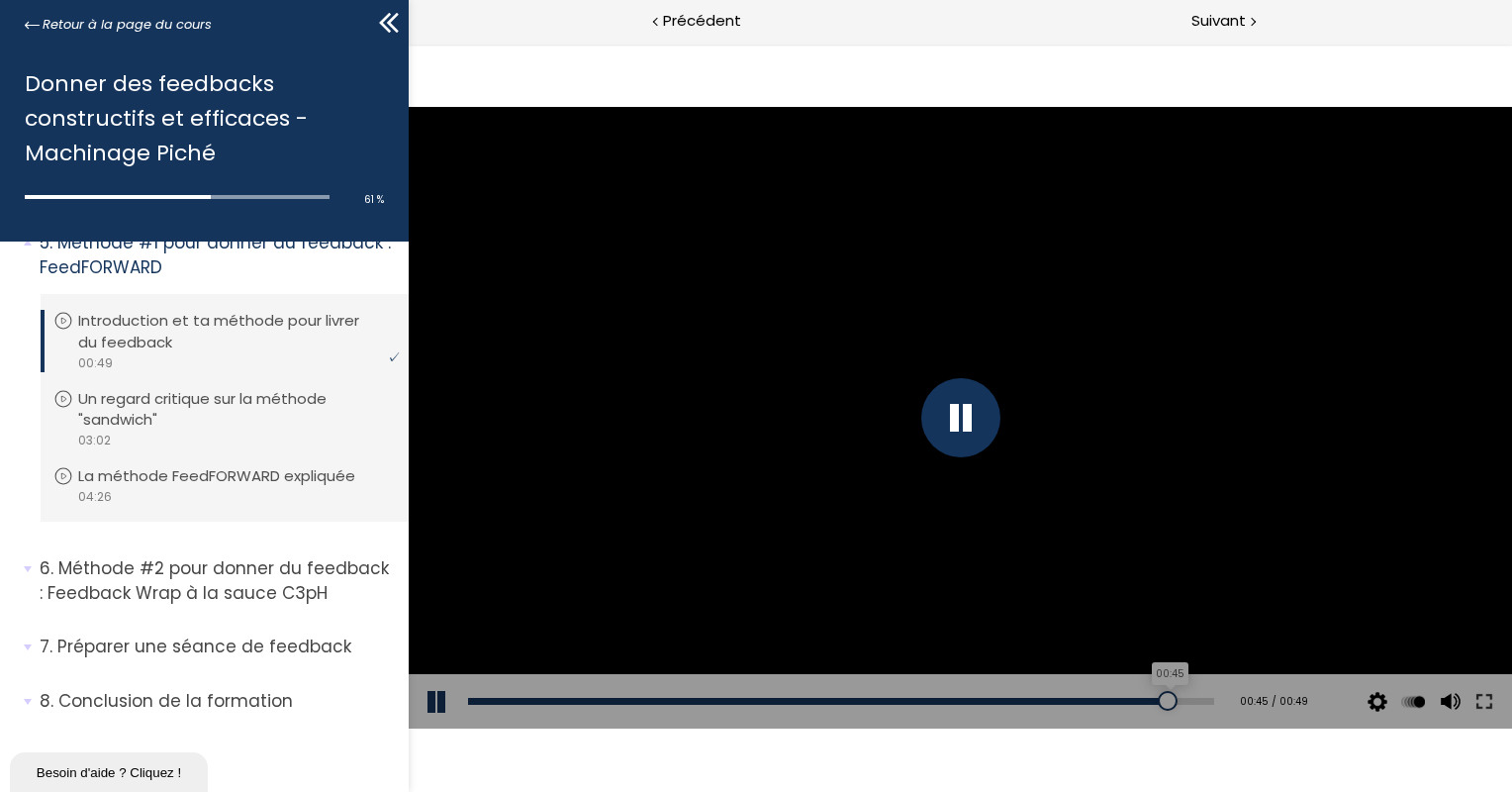 click on "00:45" at bounding box center (840, 701) 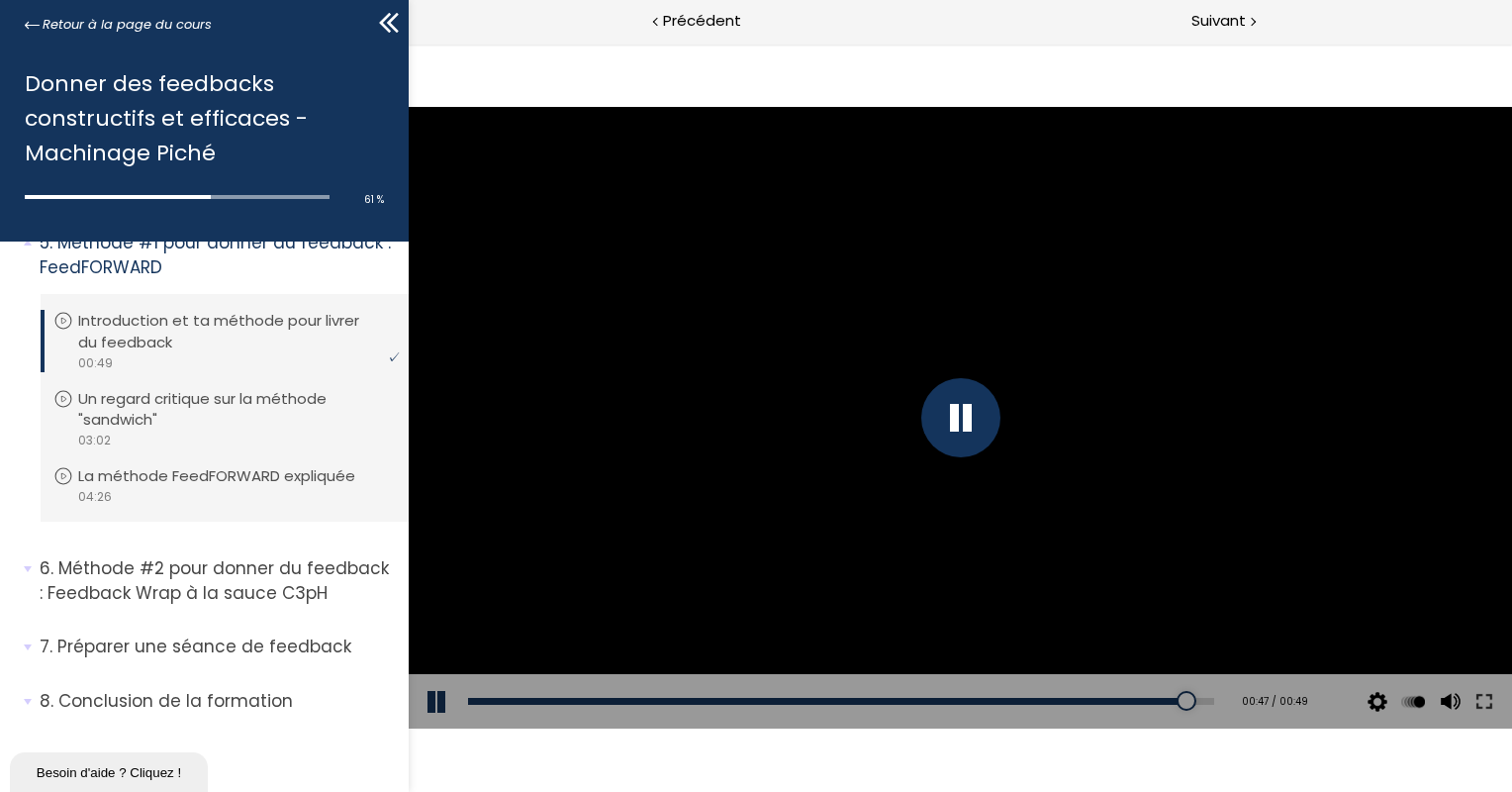 click on "Add chapter
00:46" at bounding box center [840, 702] 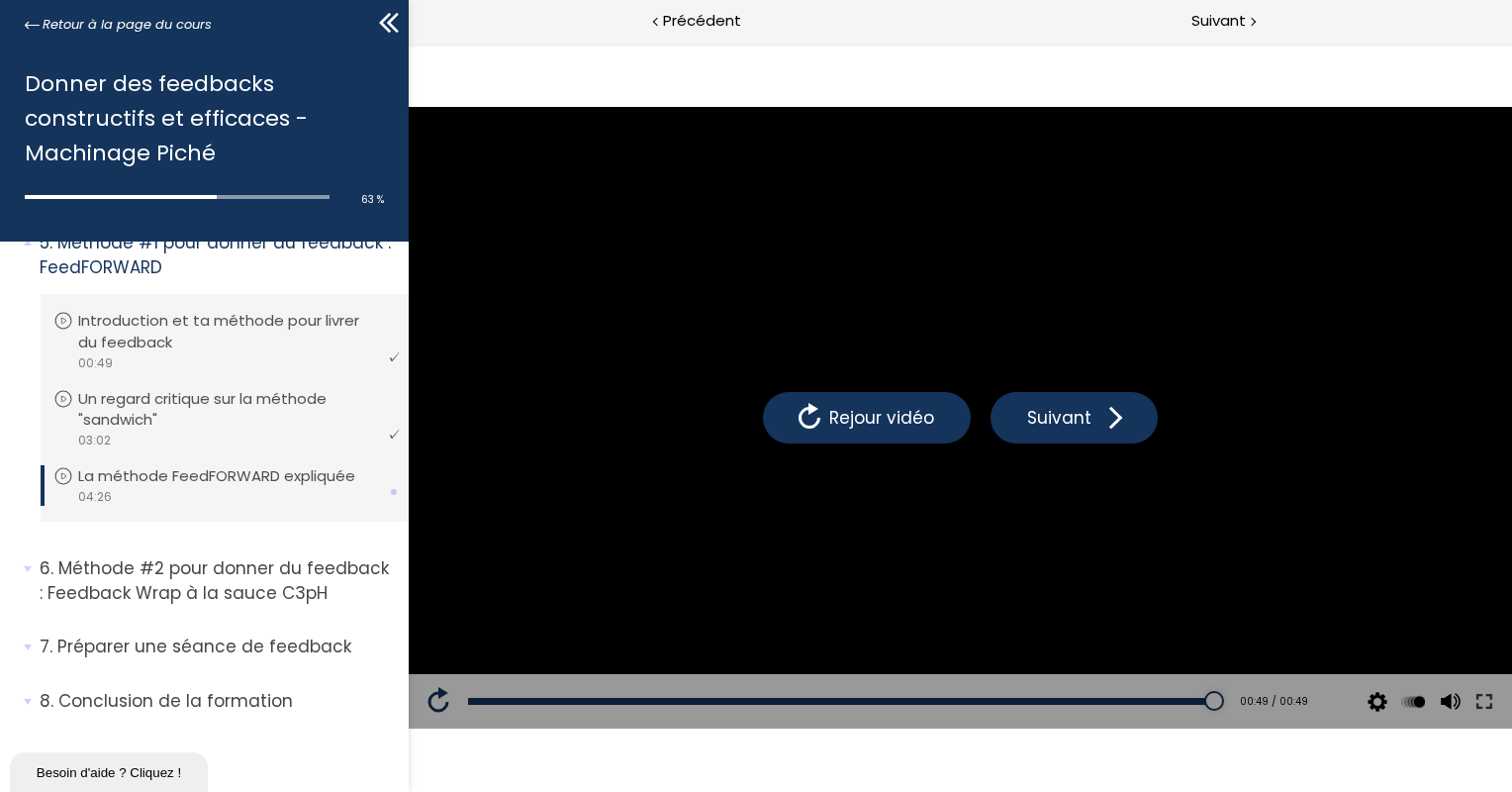 scroll, scrollTop: 2084, scrollLeft: 0, axis: vertical 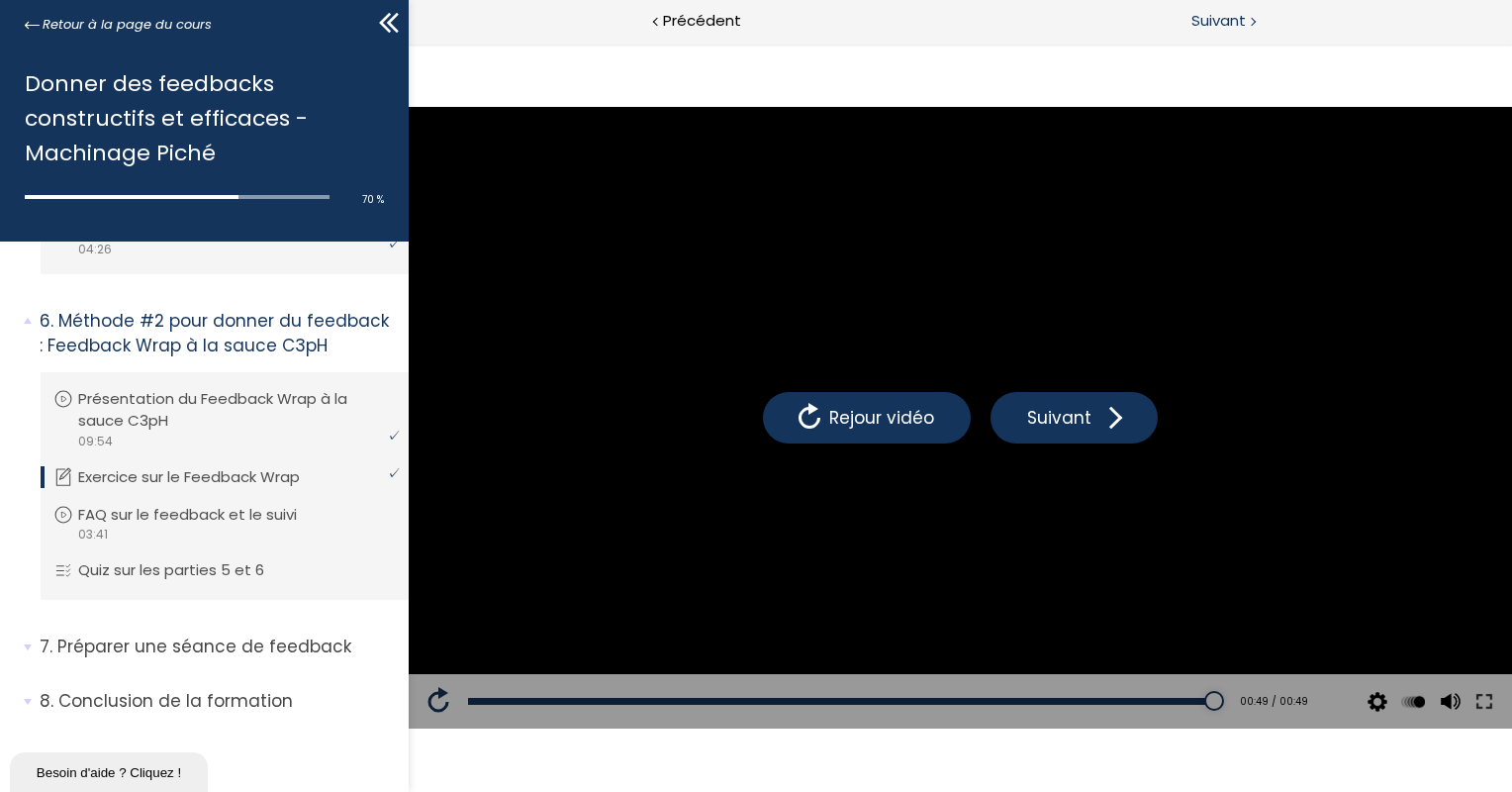 click on "Suivant" at bounding box center [1218, 21] 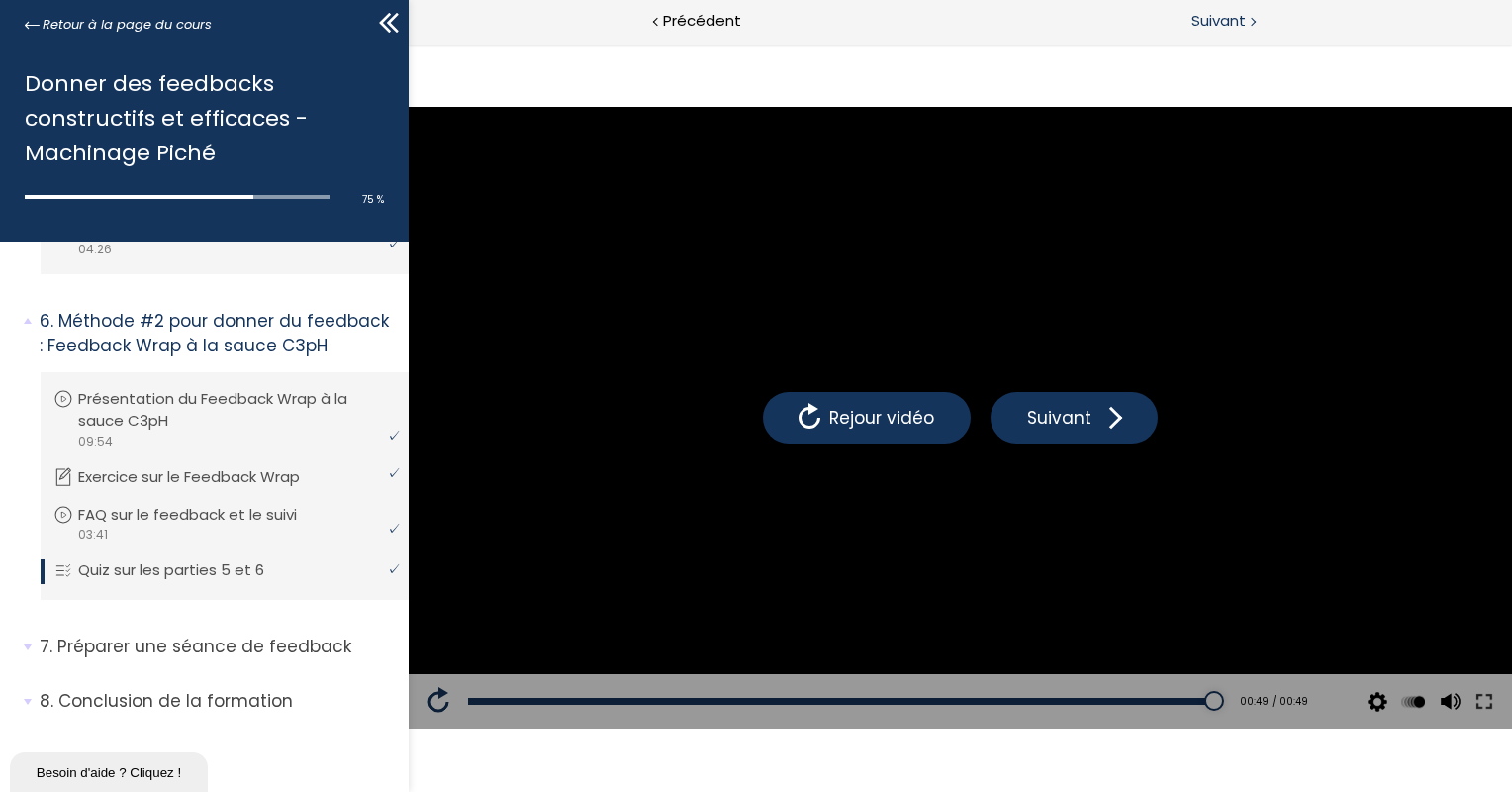 click on "Suivant" at bounding box center (1218, 21) 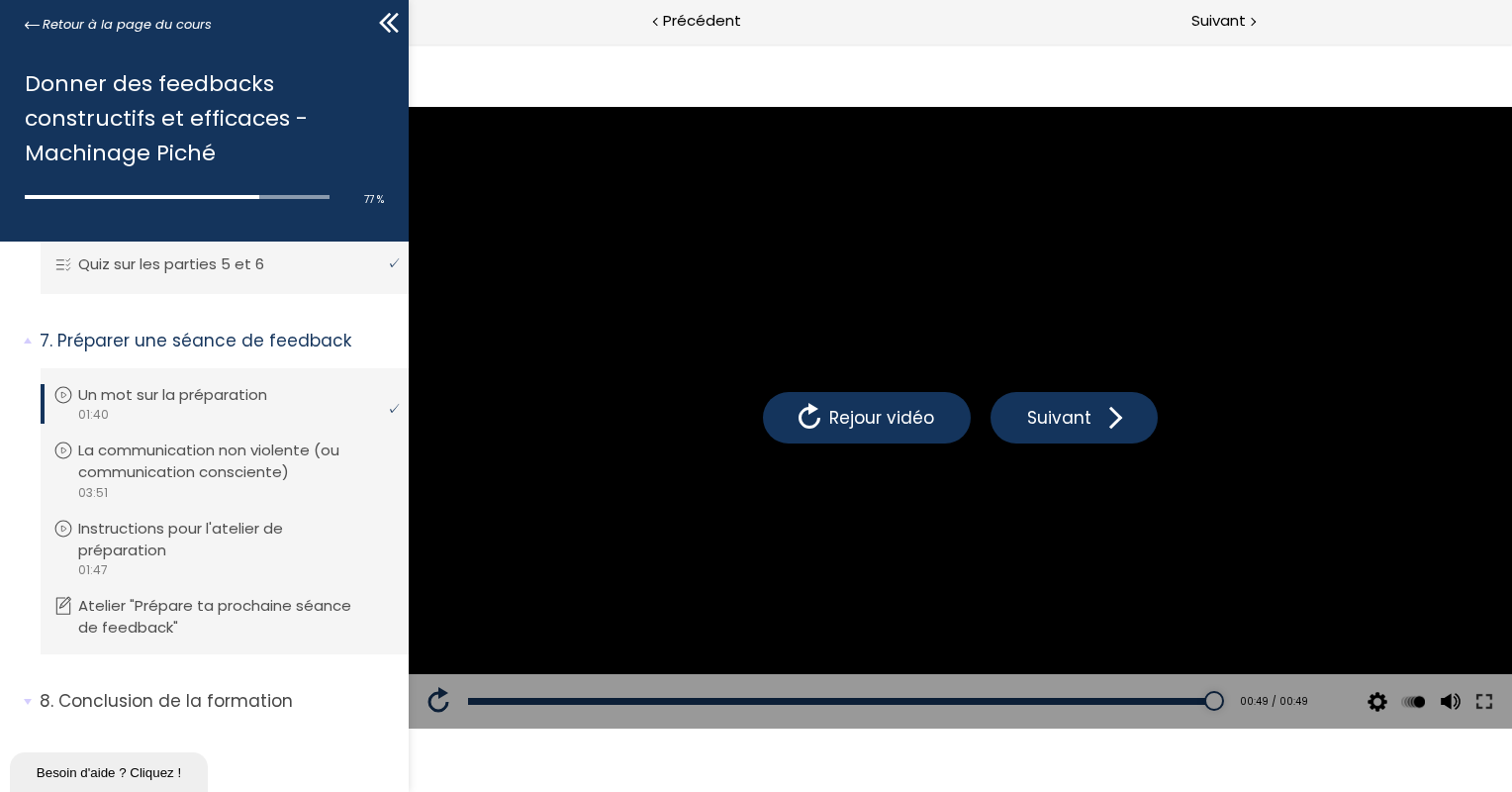 scroll, scrollTop: 2639, scrollLeft: 0, axis: vertical 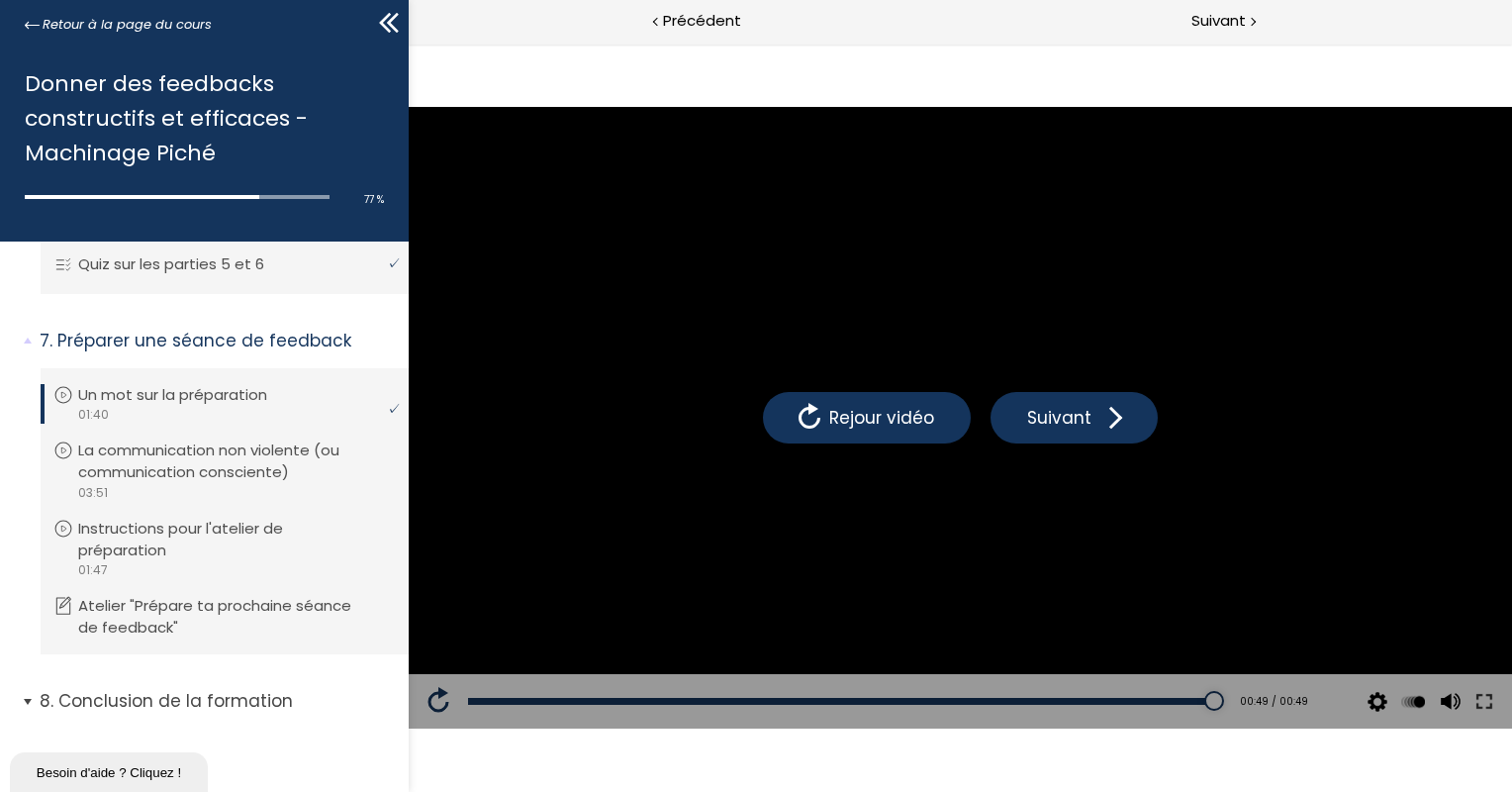 click on "8.   Conclusion de la formation" at bounding box center (217, 709) 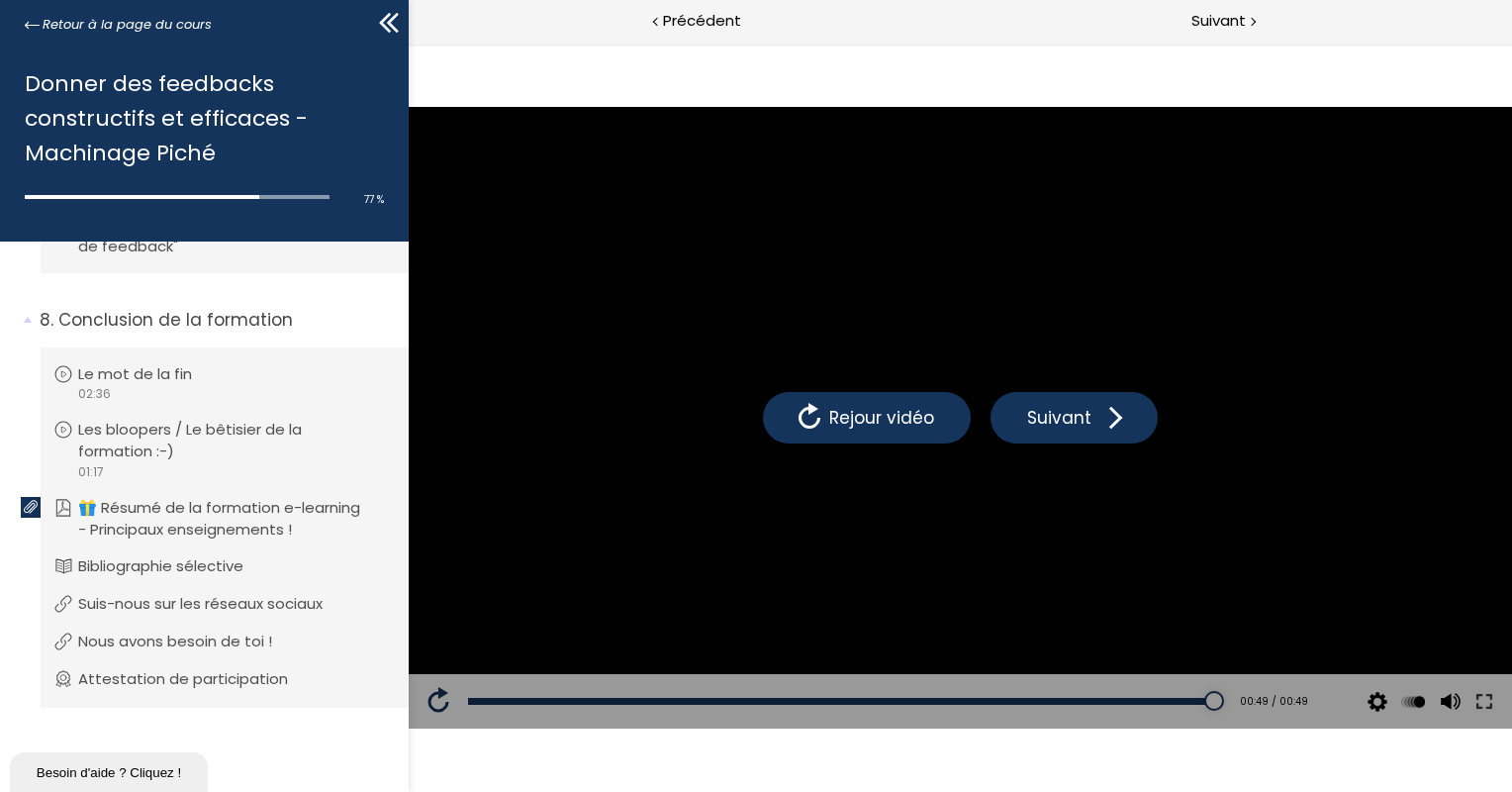 scroll, scrollTop: 3042, scrollLeft: 0, axis: vertical 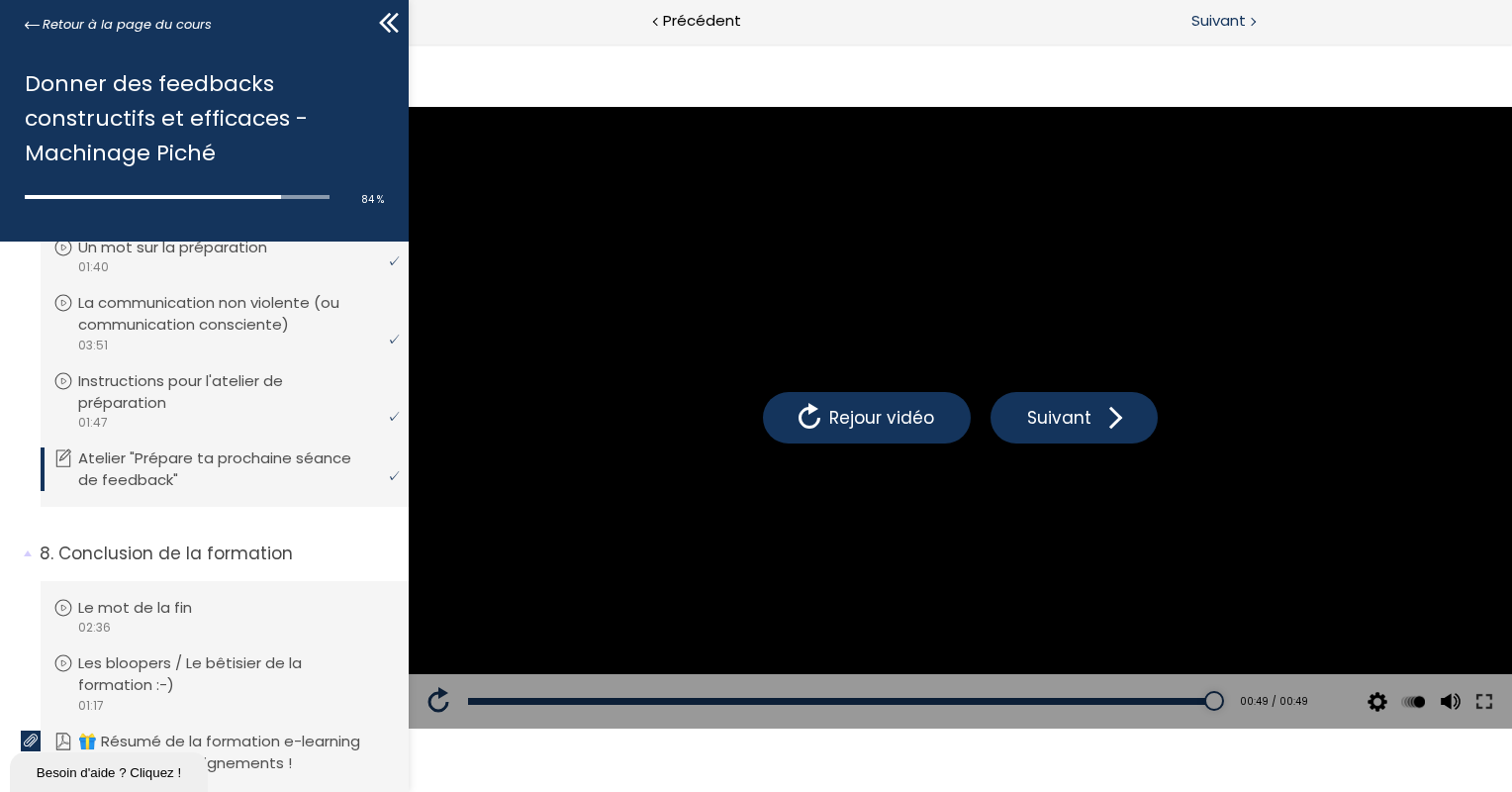 click on "Suivant" at bounding box center [1218, 21] 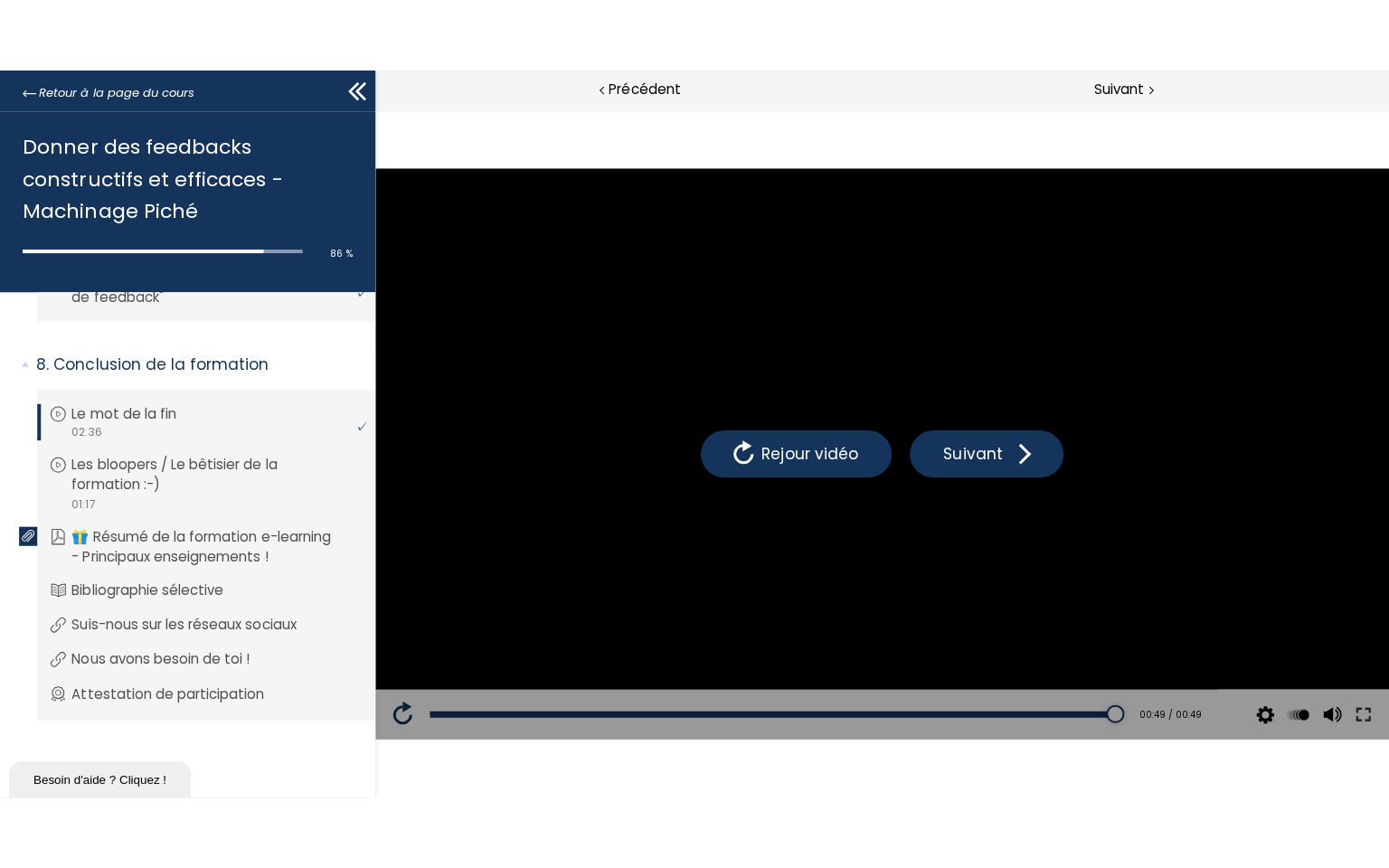 scroll, scrollTop: 2779, scrollLeft: 0, axis: vertical 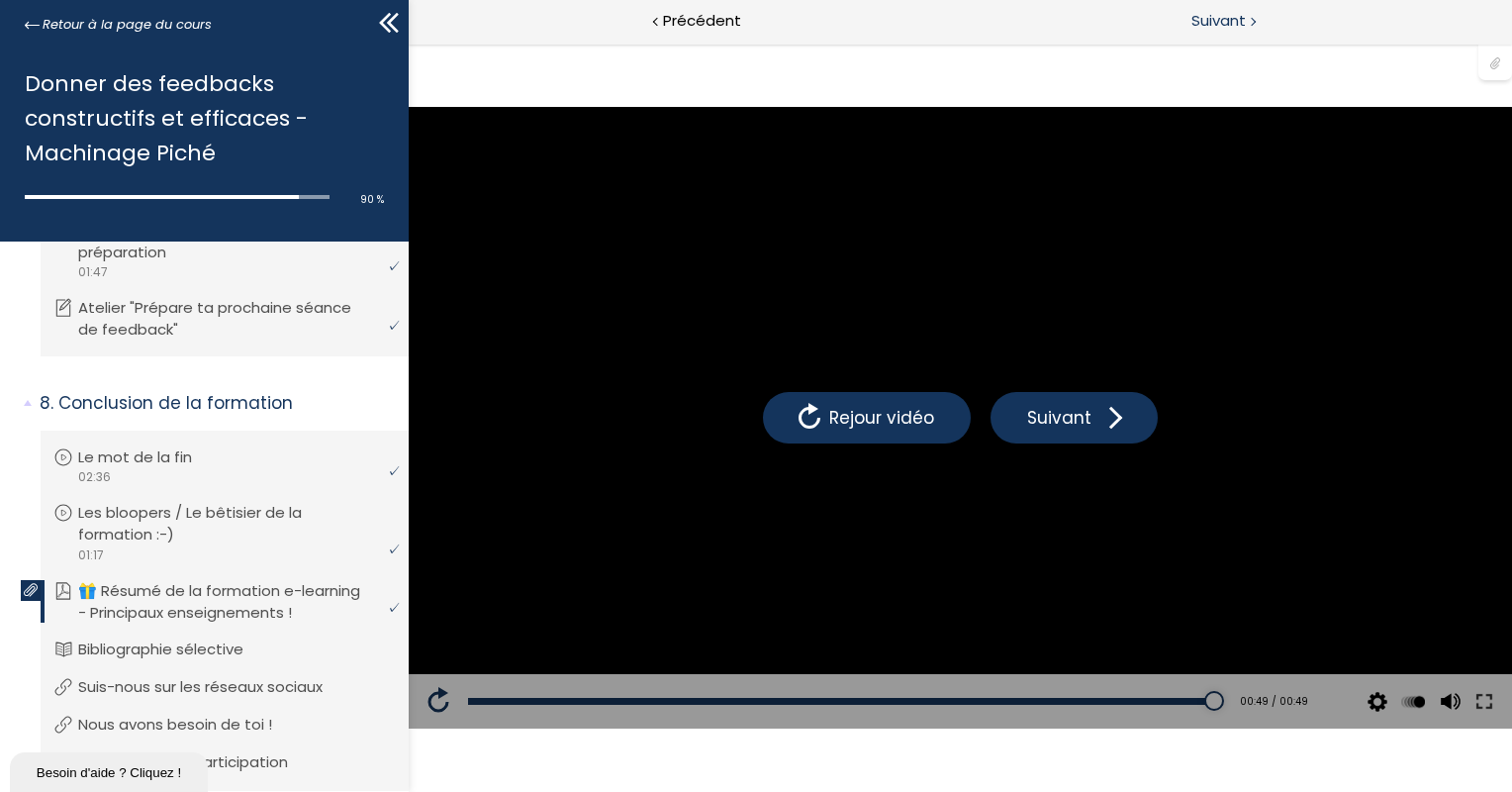 click on "Suivant" at bounding box center (1218, 21) 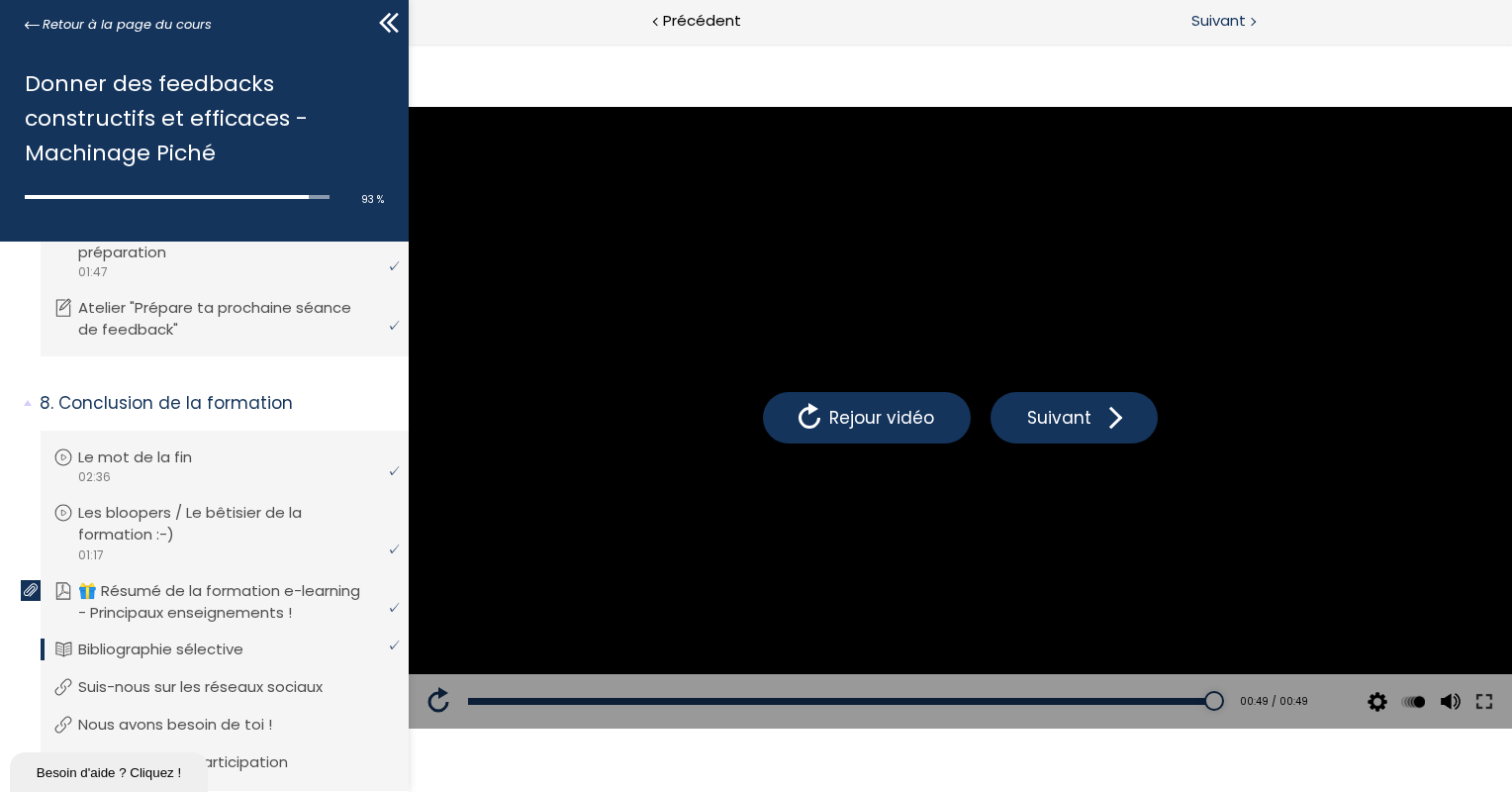 click on "Suivant" at bounding box center (1218, 21) 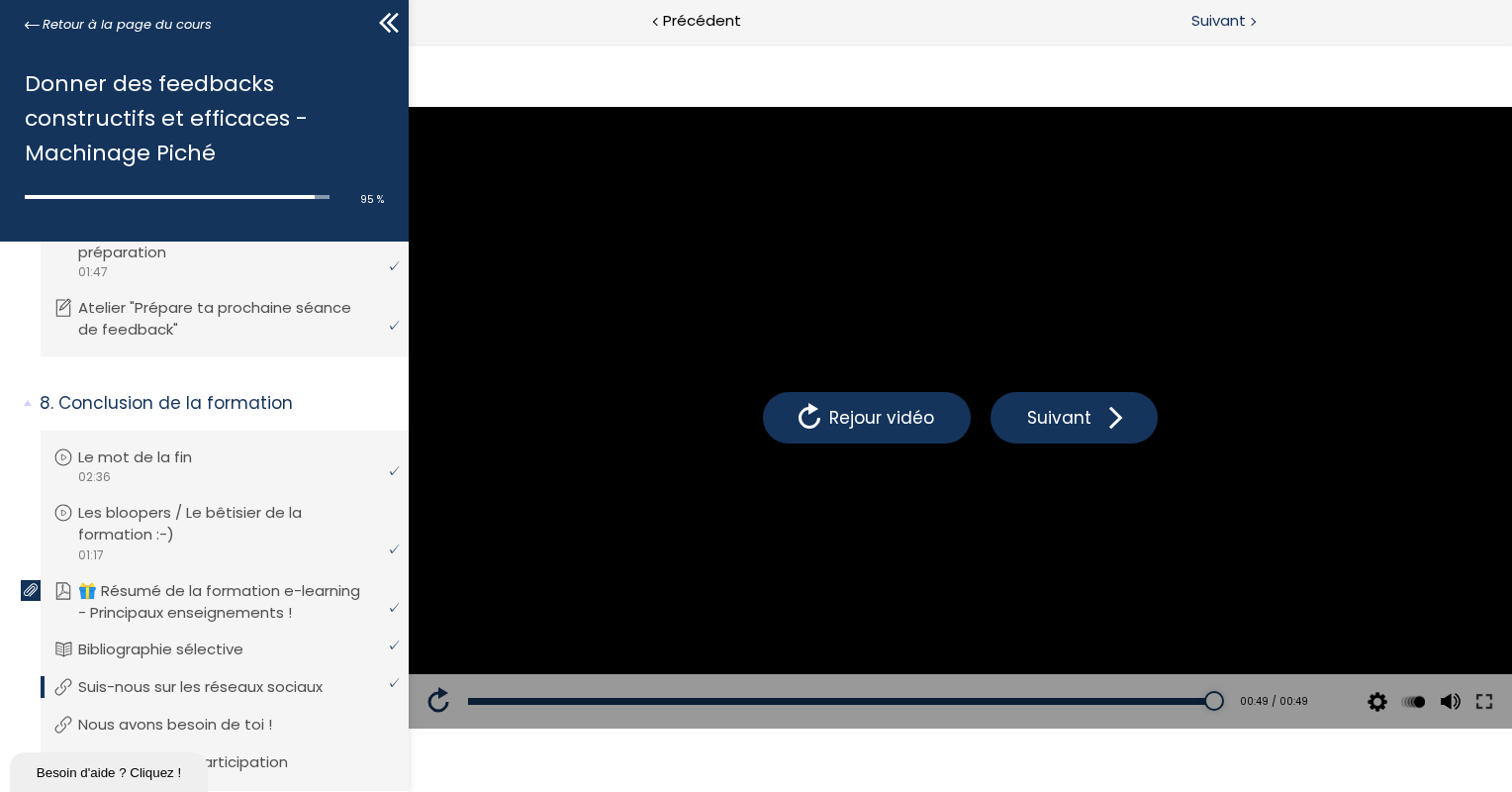 click on "Suivant" at bounding box center [1218, 21] 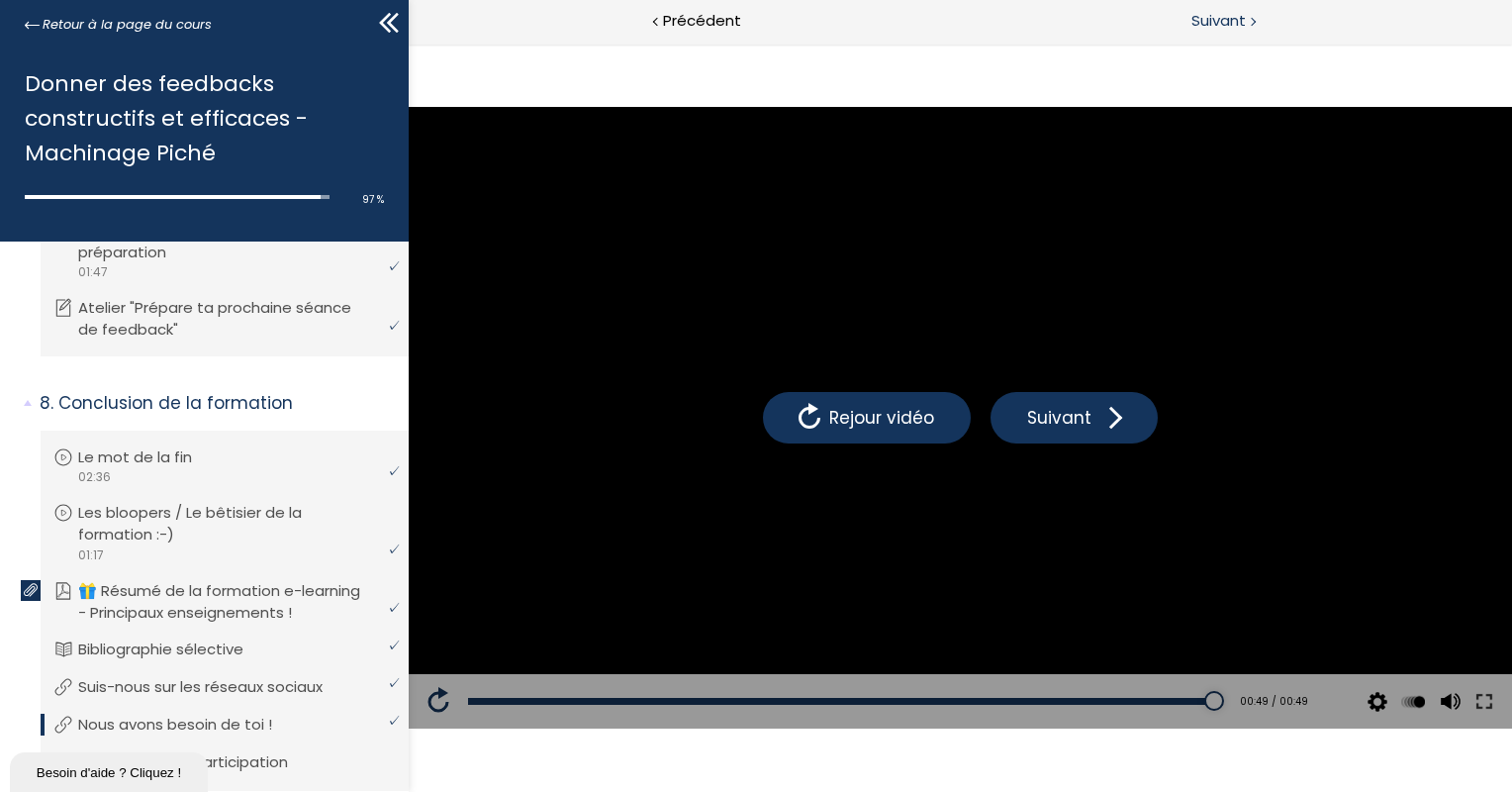 click on "Suivant" at bounding box center [1218, 21] 